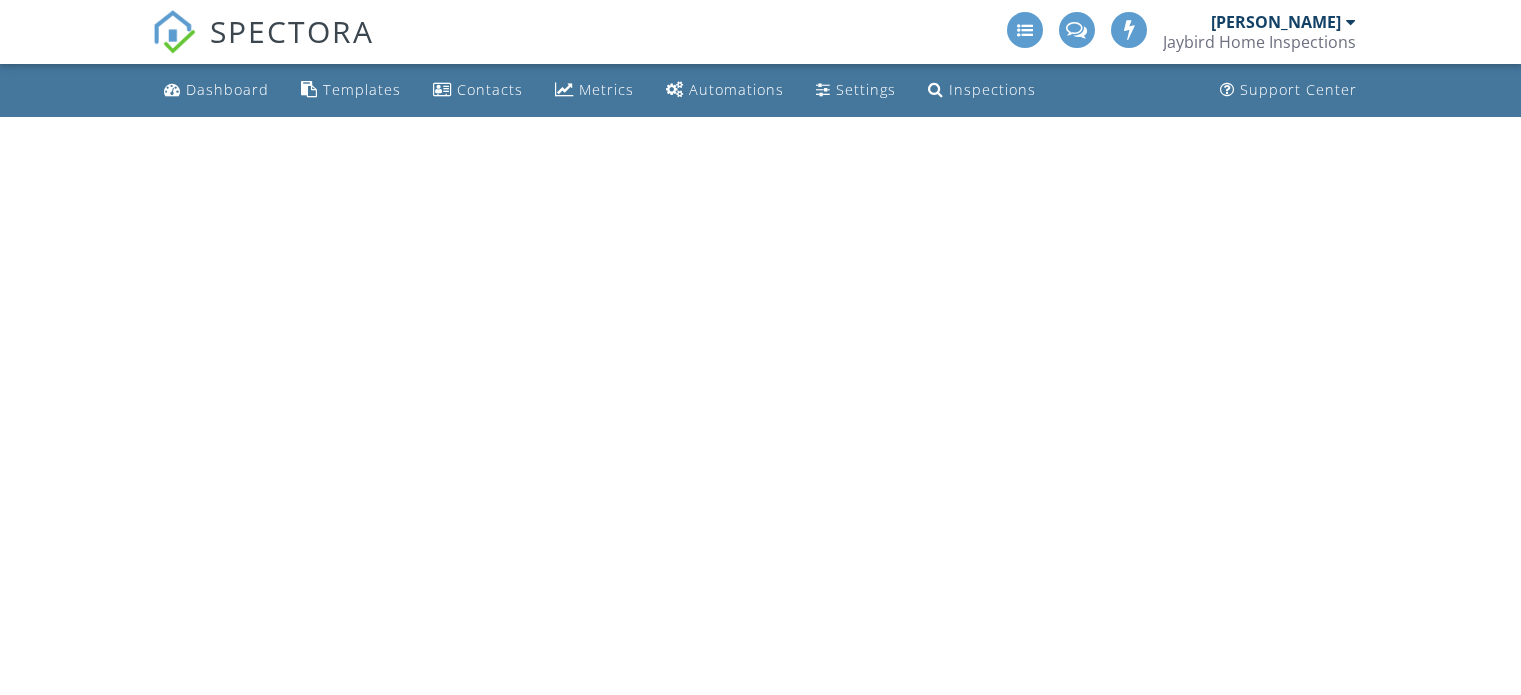 scroll, scrollTop: 0, scrollLeft: 0, axis: both 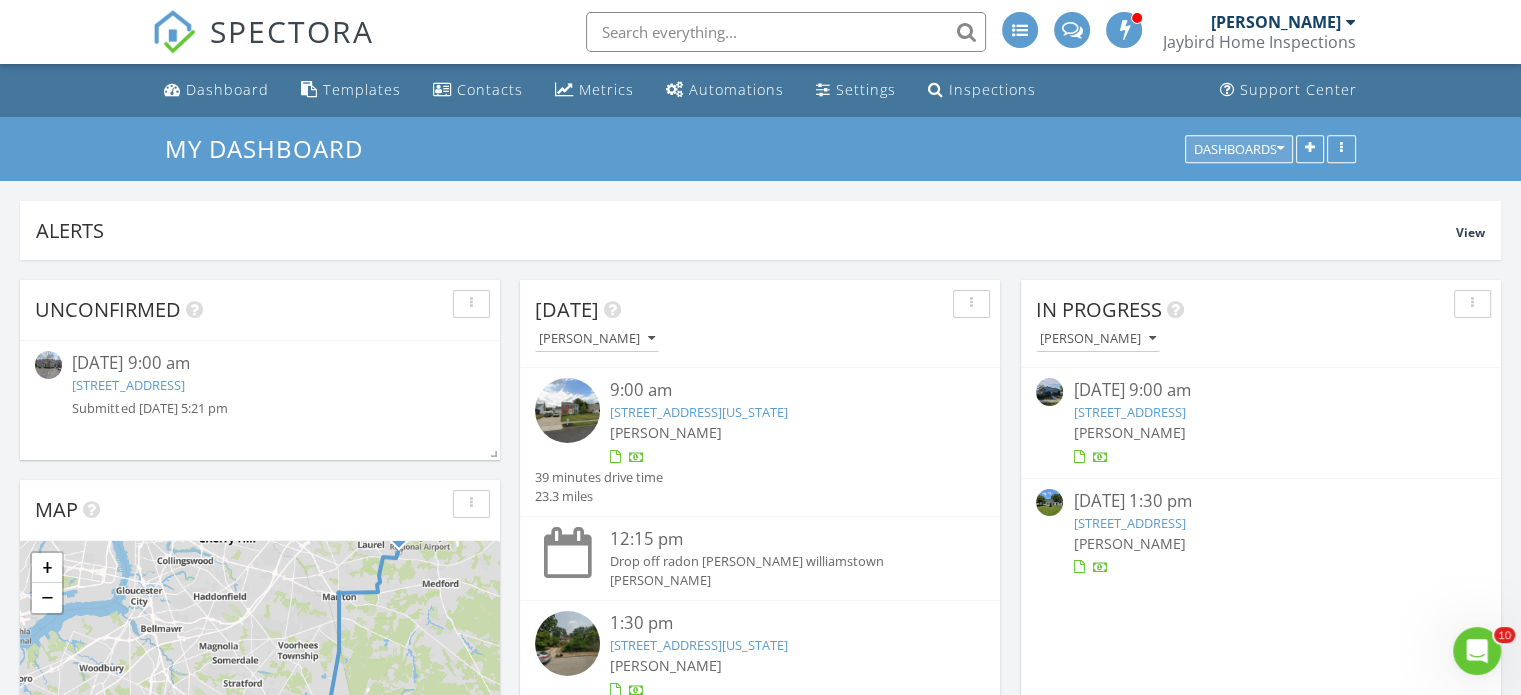 click on "Dashboards" at bounding box center (1239, 149) 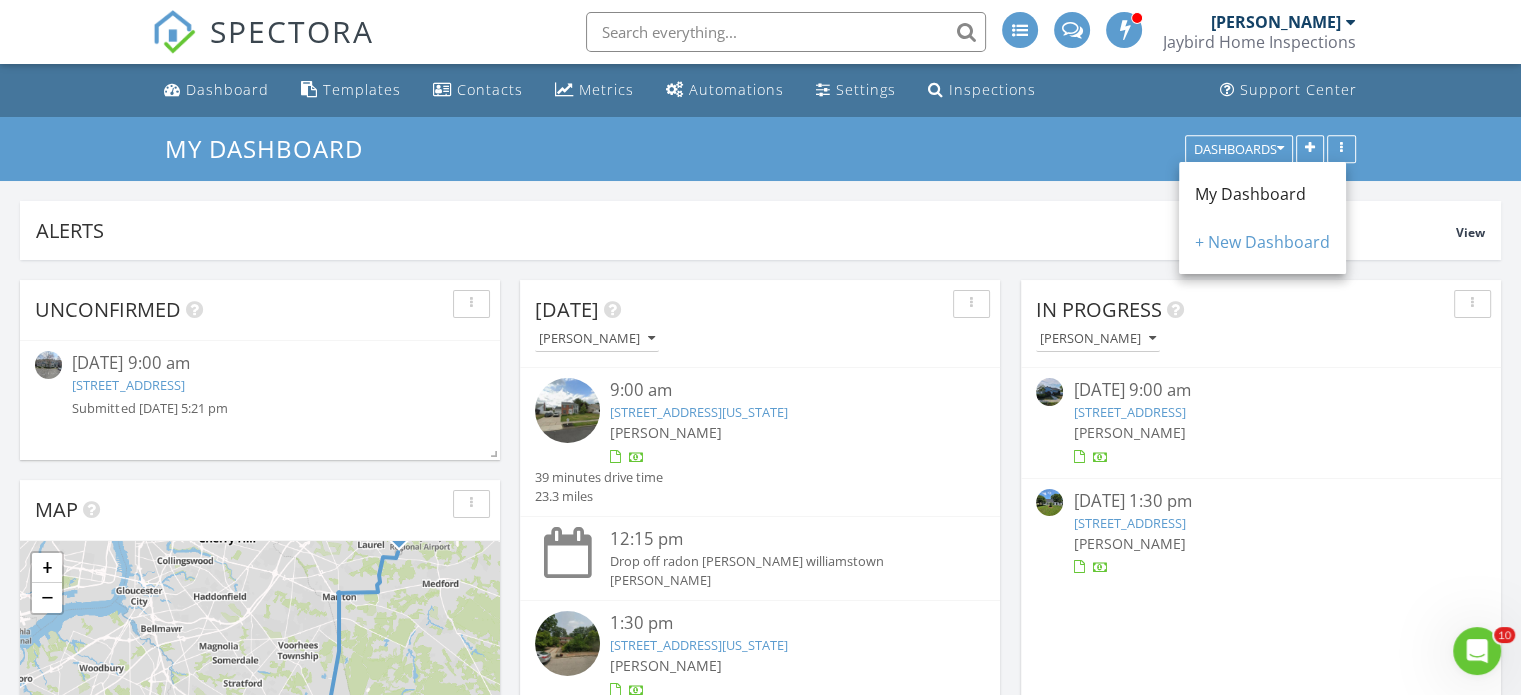 click on "My Dashboard
Dashboards" at bounding box center (760, 149) 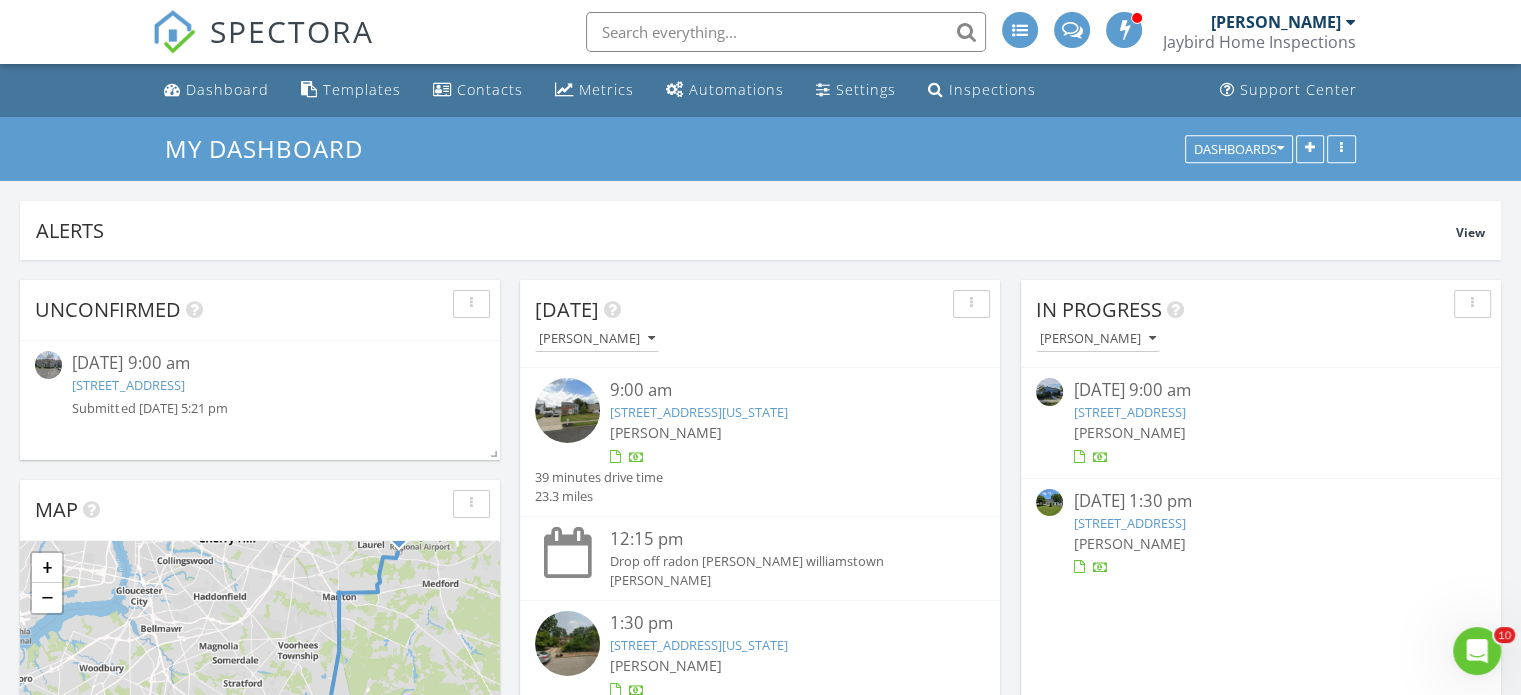 click on "My Dashboard
Dashboards" at bounding box center (760, 149) 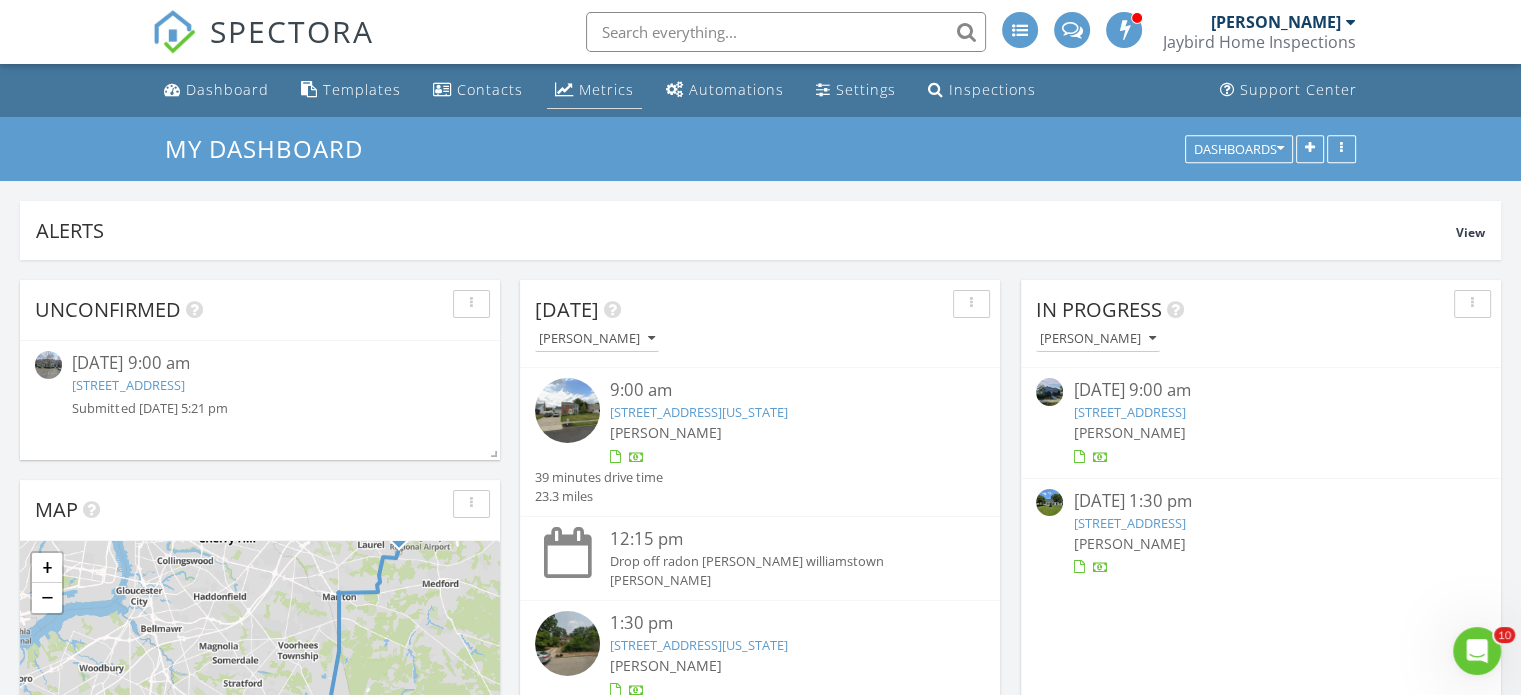 click on "Metrics" at bounding box center (594, 90) 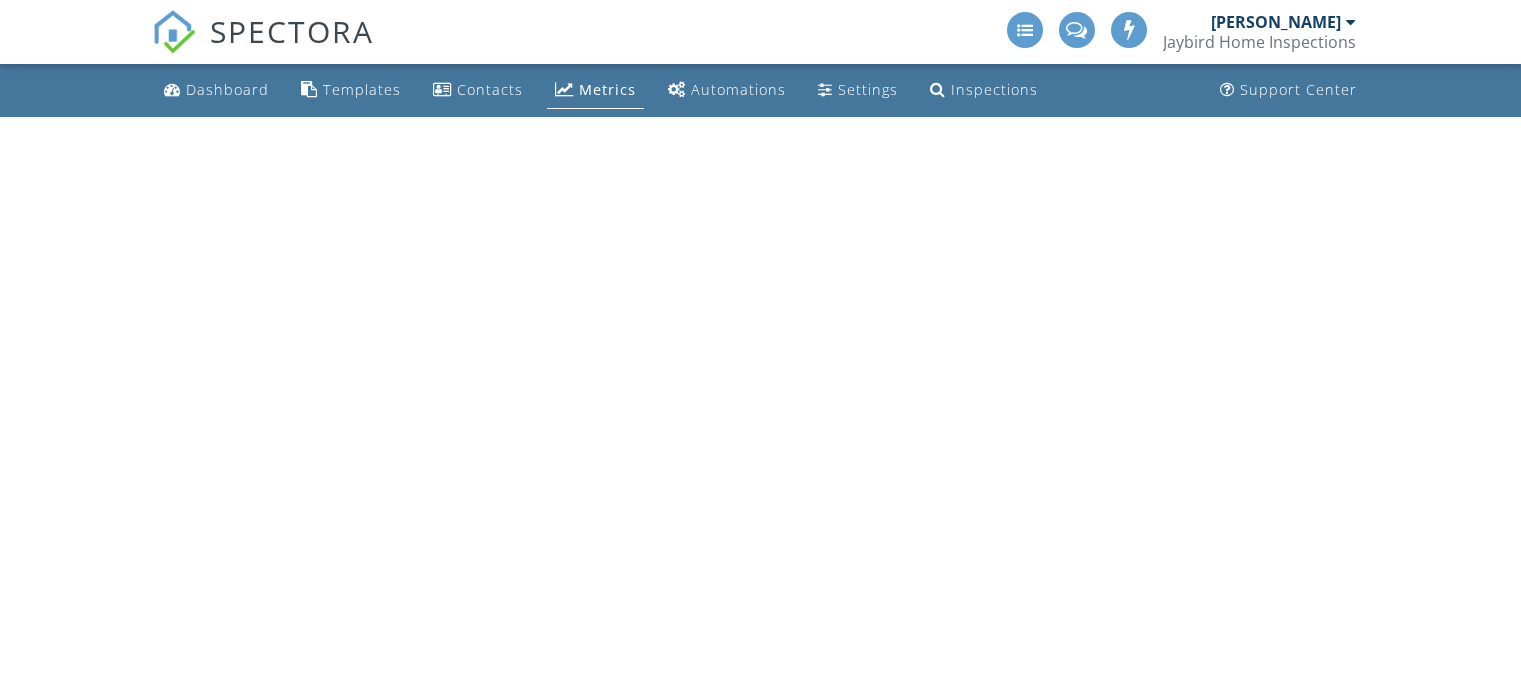 scroll, scrollTop: 0, scrollLeft: 0, axis: both 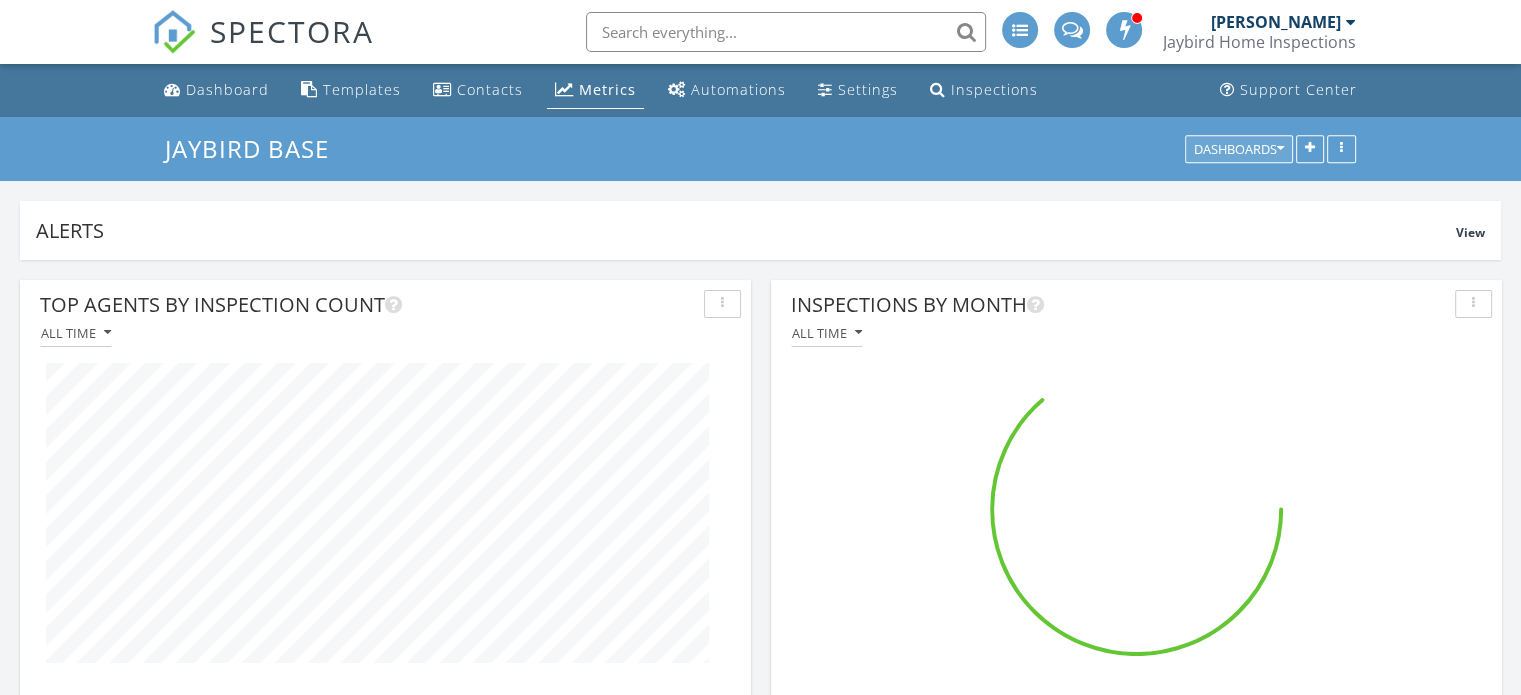 click on "Dashboards" at bounding box center (1239, 149) 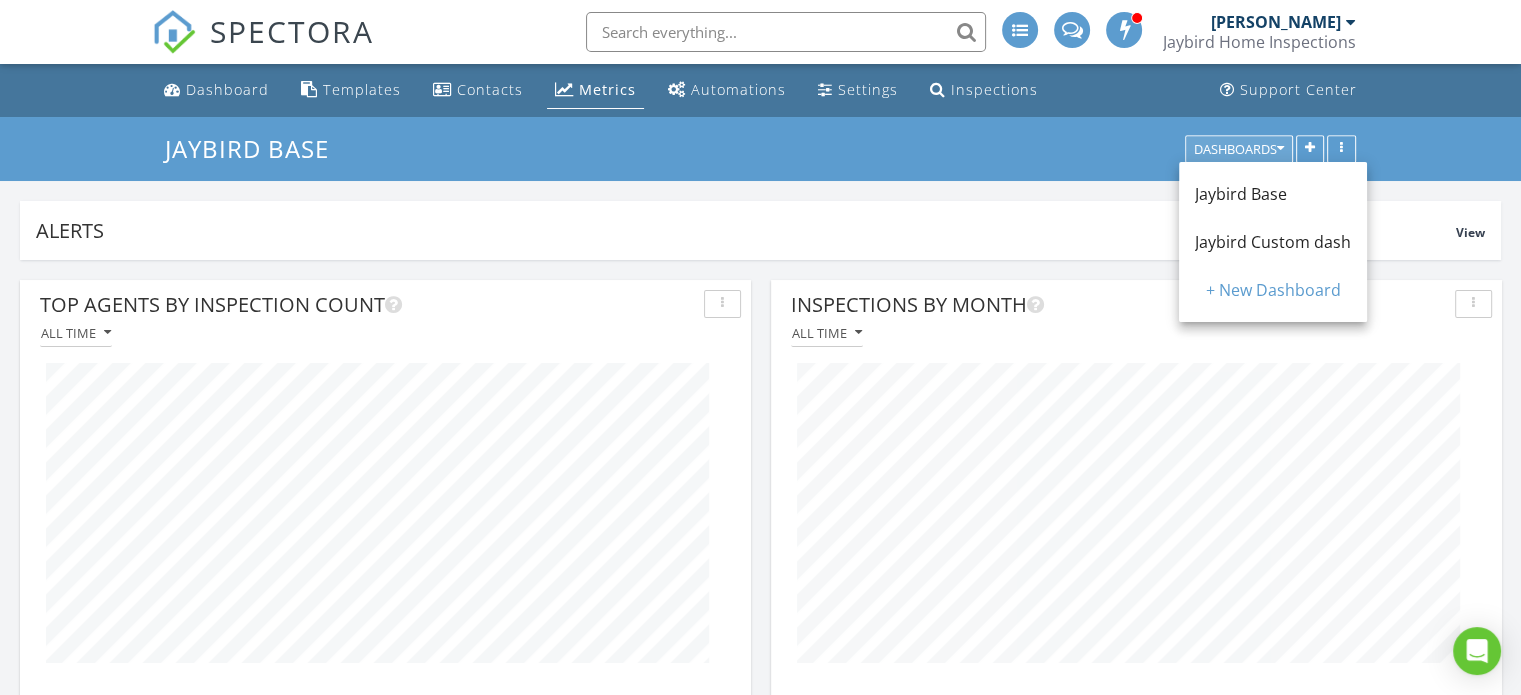 scroll, scrollTop: 999569, scrollLeft: 999268, axis: both 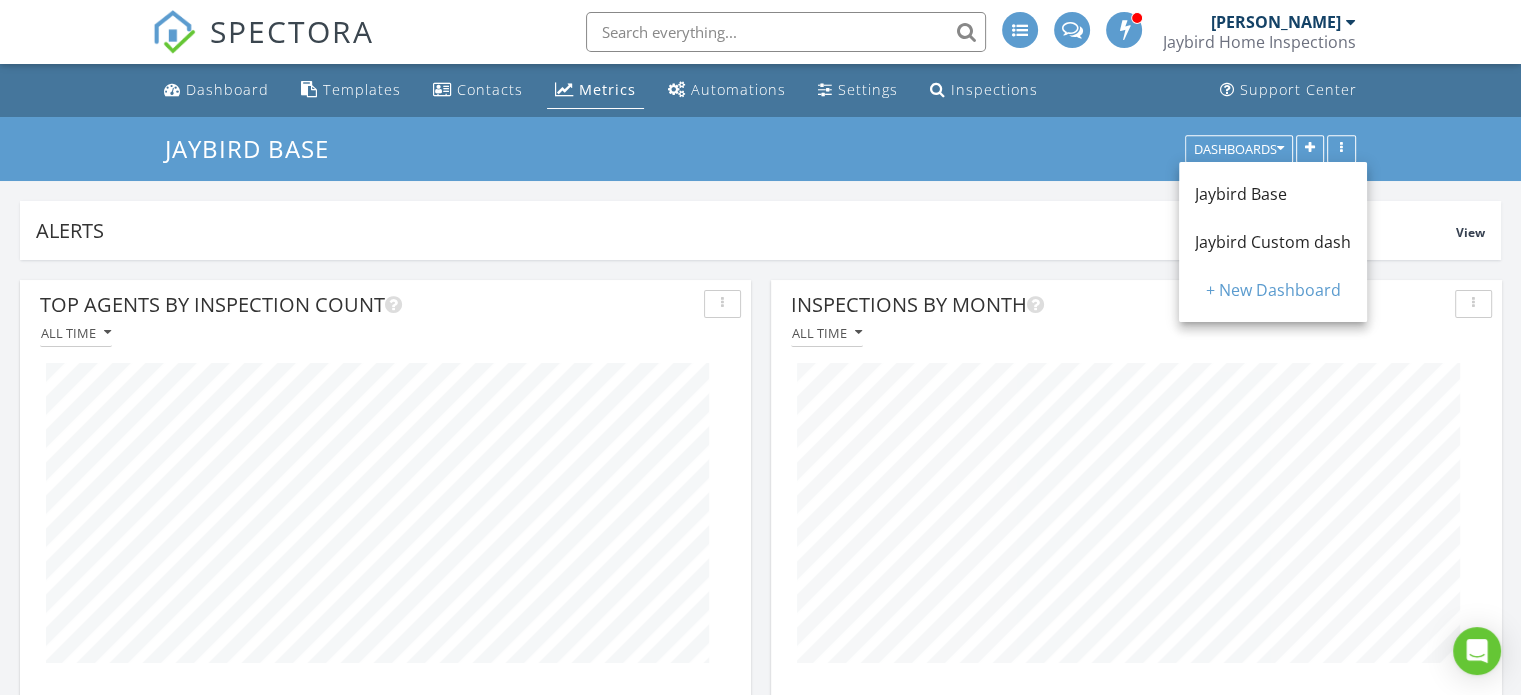click on "Jaybird Custom dash" at bounding box center [1273, 242] 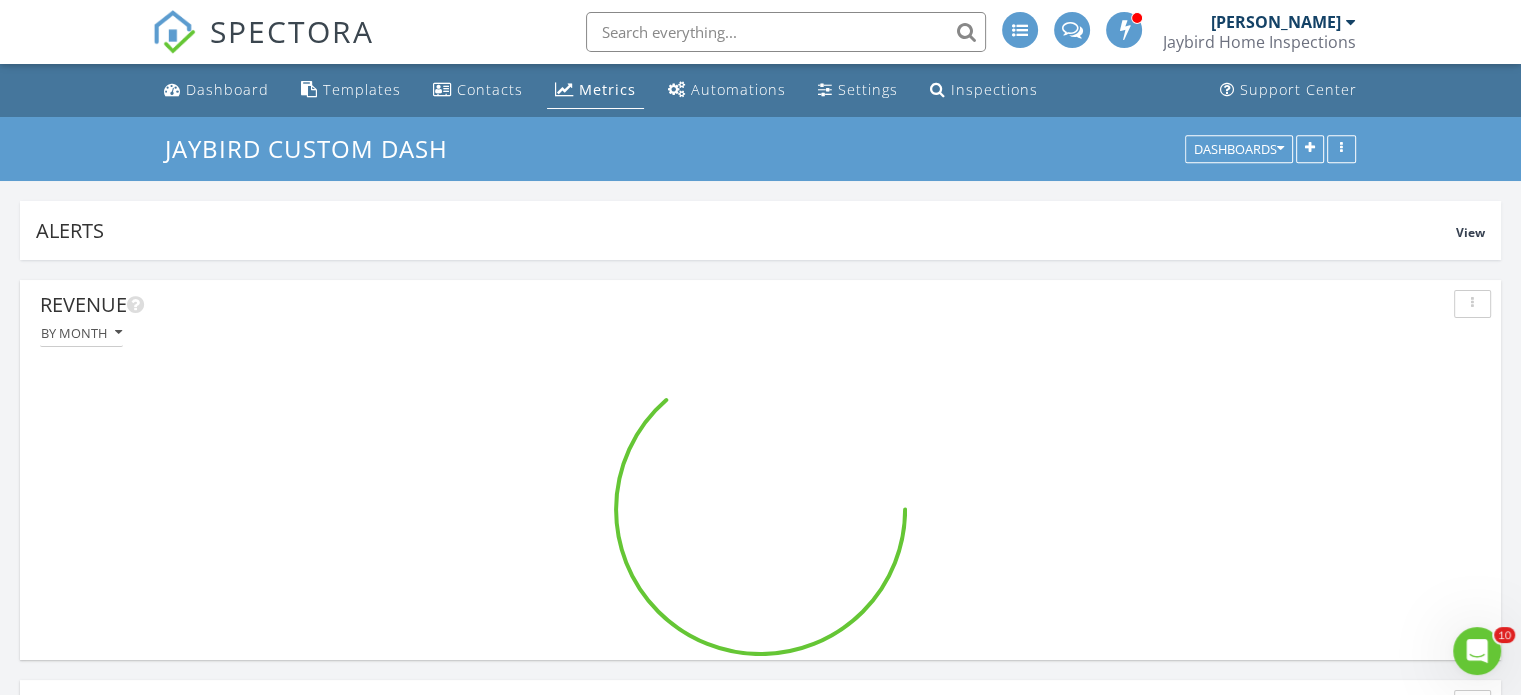 scroll, scrollTop: 9, scrollLeft: 10, axis: both 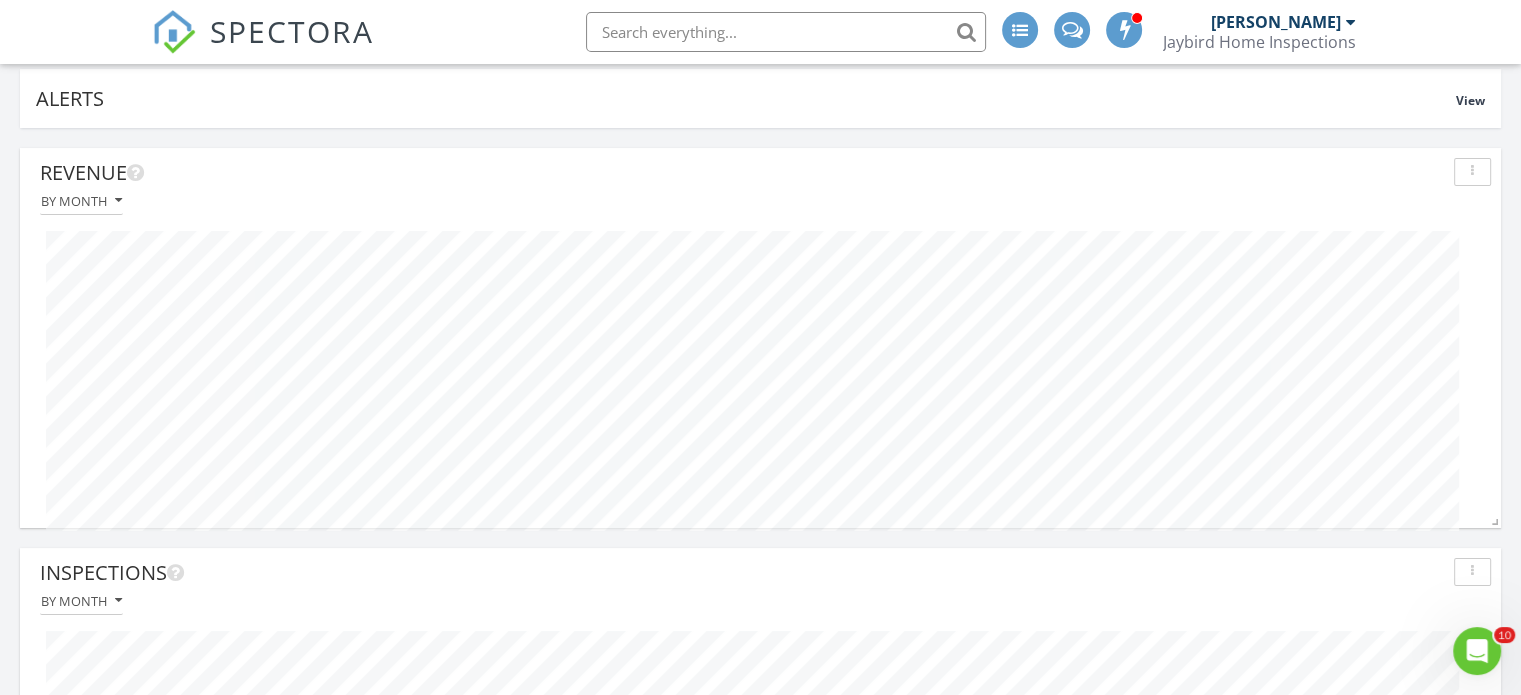 click on "Revenue
By month
Inspections
By month
Total Revenue
All time
Average Inspection Price
All time
Add-On Breakdown
Last calendar year - 2024
Top Agencies by Inspection Count
All time
Top cities
All time
Top Agents by Inspection Count
This calendar year - 2025
Referral sources
All time
Service Breakdown
All time" at bounding box center [760, 2788] 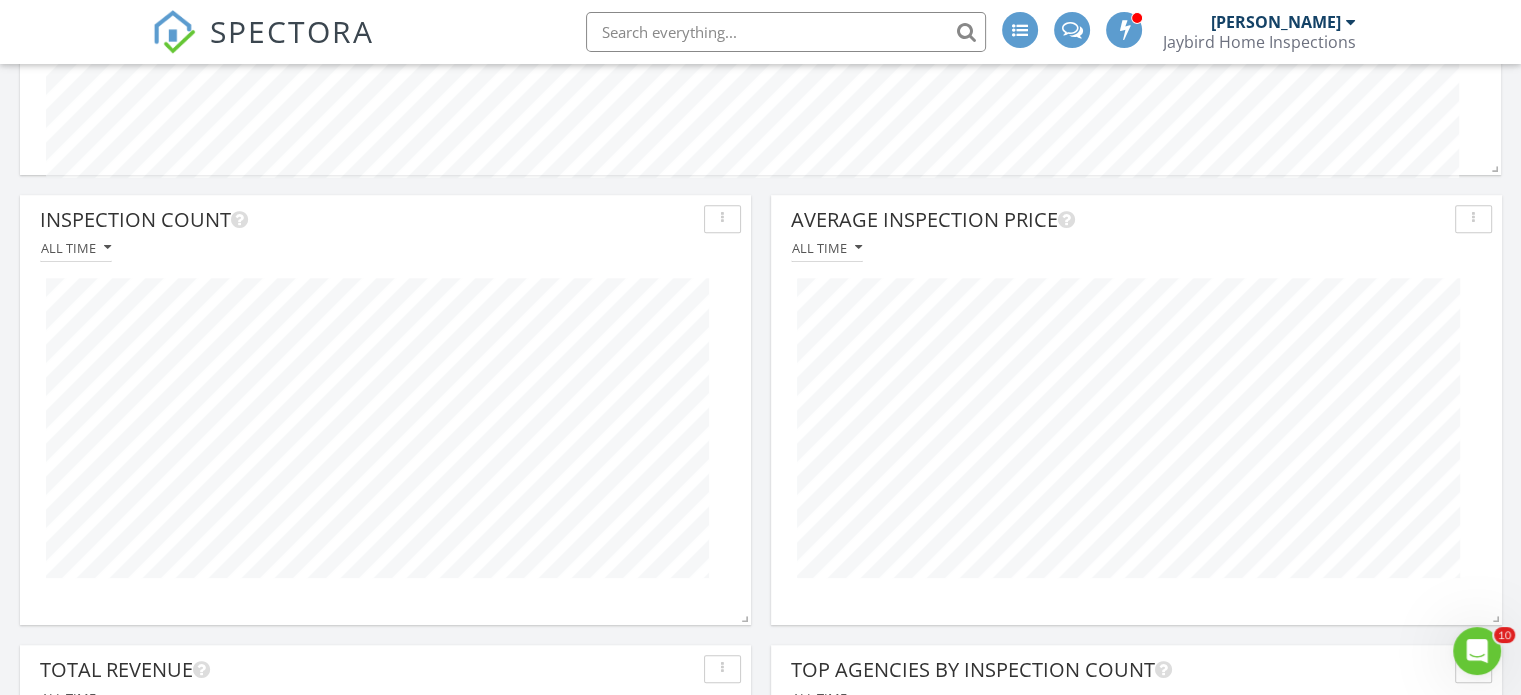 scroll, scrollTop: 890, scrollLeft: 0, axis: vertical 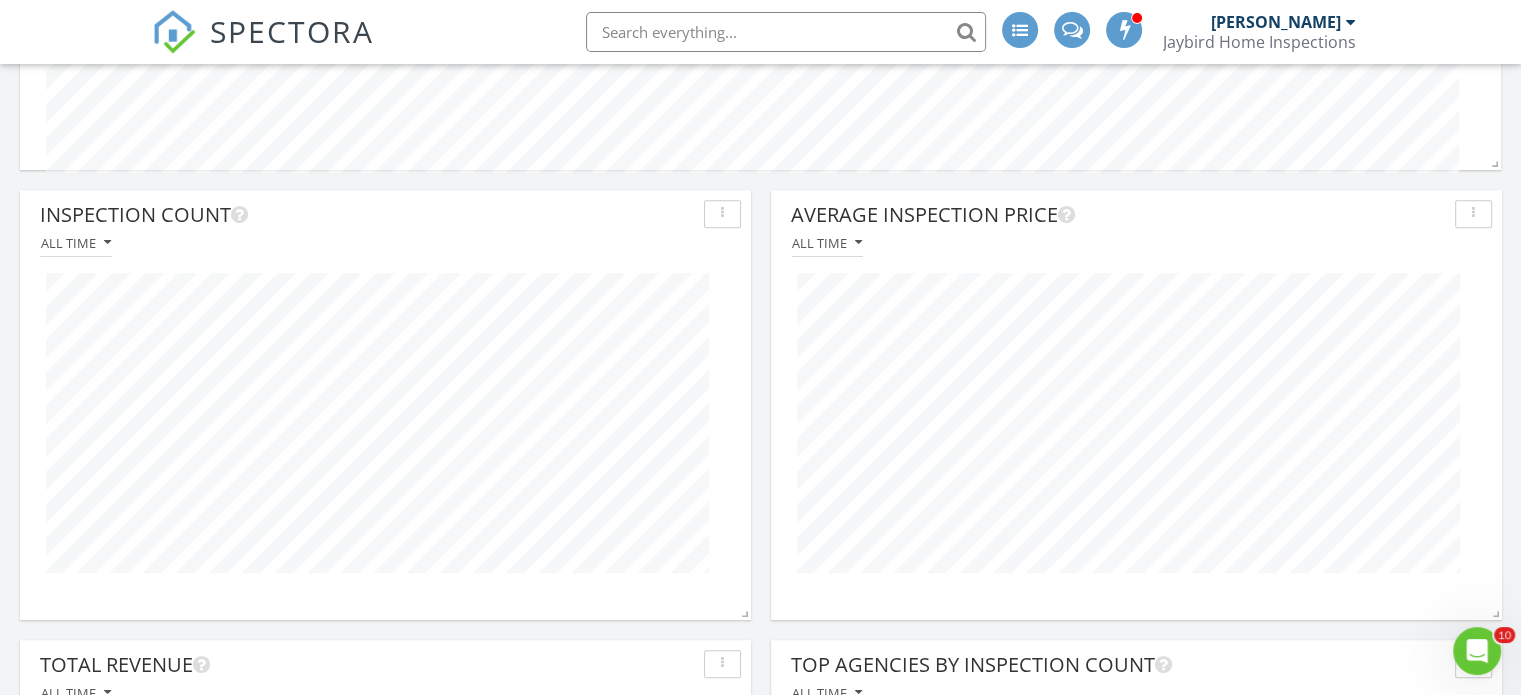click on "Average Inspection Price" at bounding box center [1119, 215] 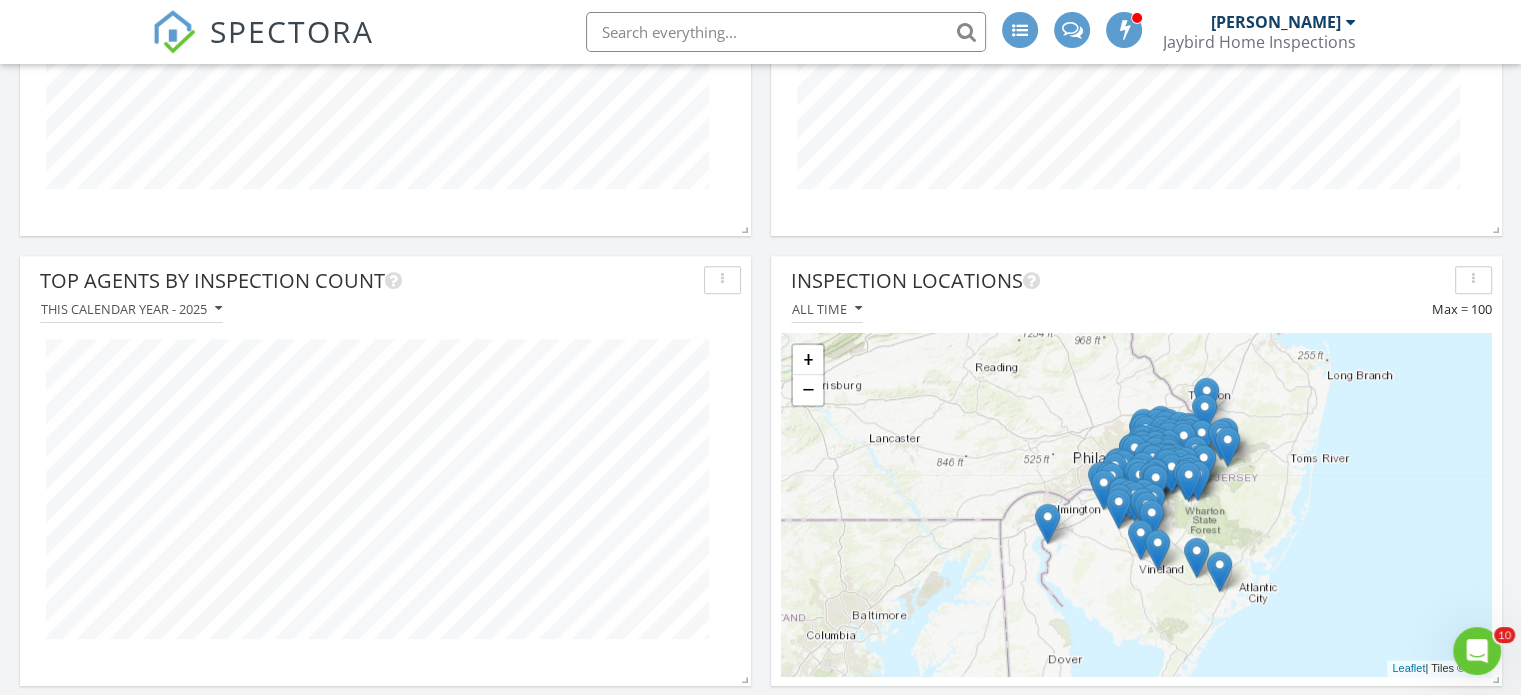 scroll, scrollTop: 1724, scrollLeft: 0, axis: vertical 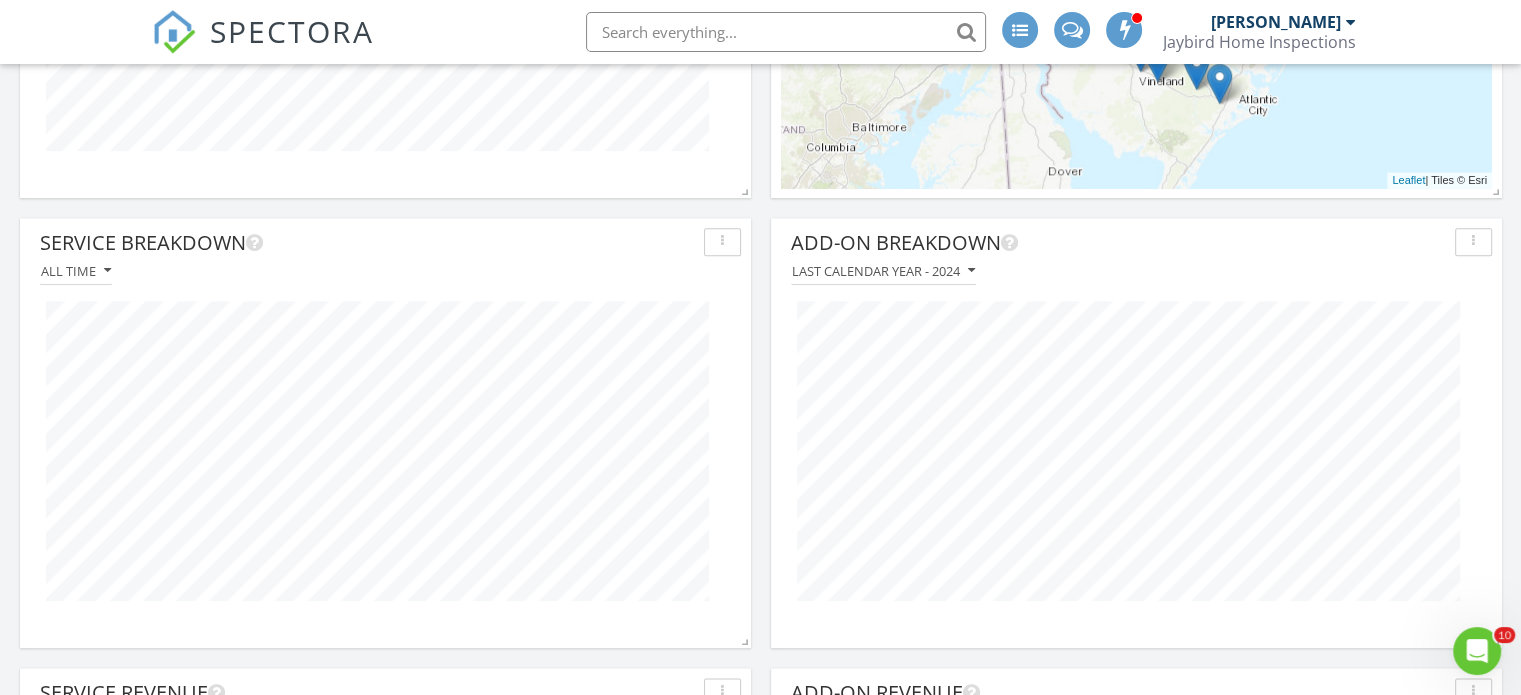 click on "Revenue
By month
Inspections
By month
Total Revenue
All time
Average Inspection Price
All time
Add-On Breakdown
Last calendar year - 2024
Top Agencies by Inspection Count
All time
Top cities
All time
Top Agents by Inspection Count
This calendar year - 2025
Referral sources
All time
Service Breakdown
All time" at bounding box center [760, 708] 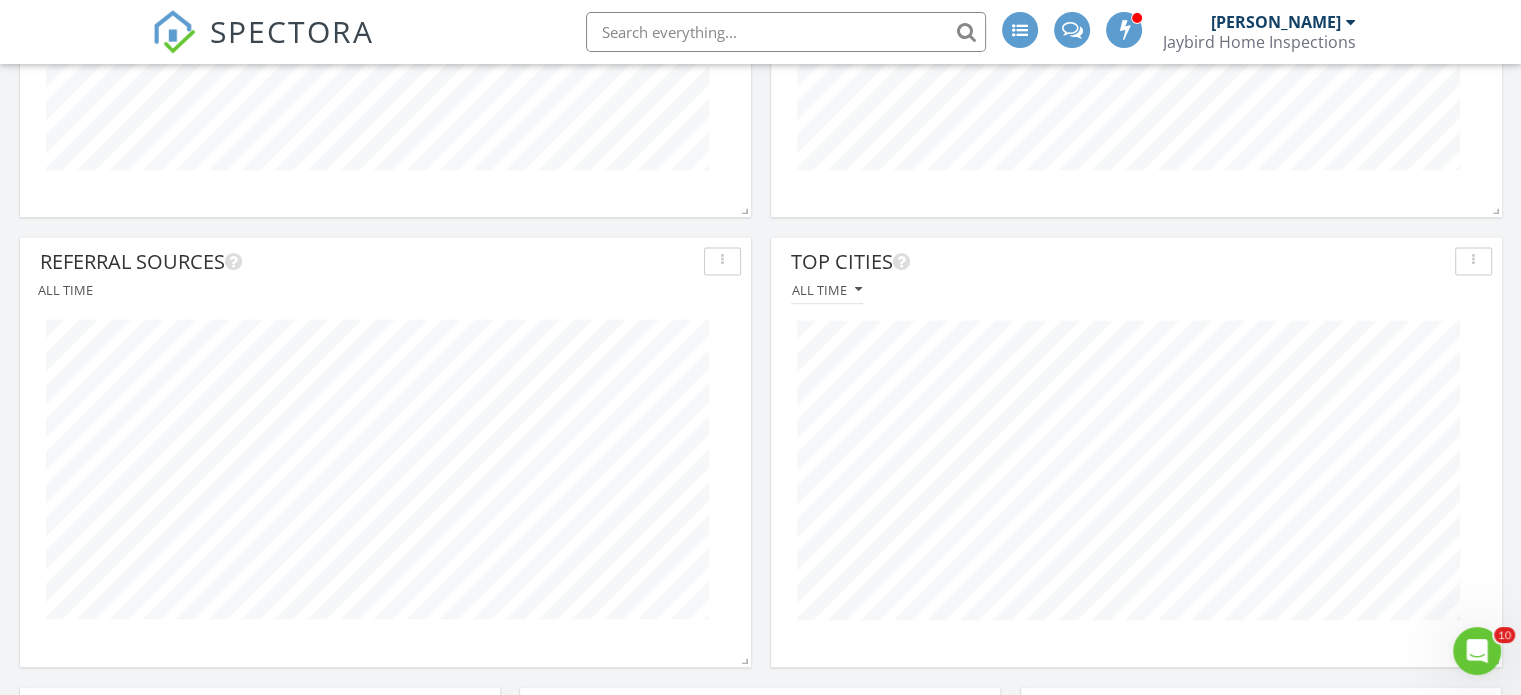 scroll, scrollTop: 3107, scrollLeft: 0, axis: vertical 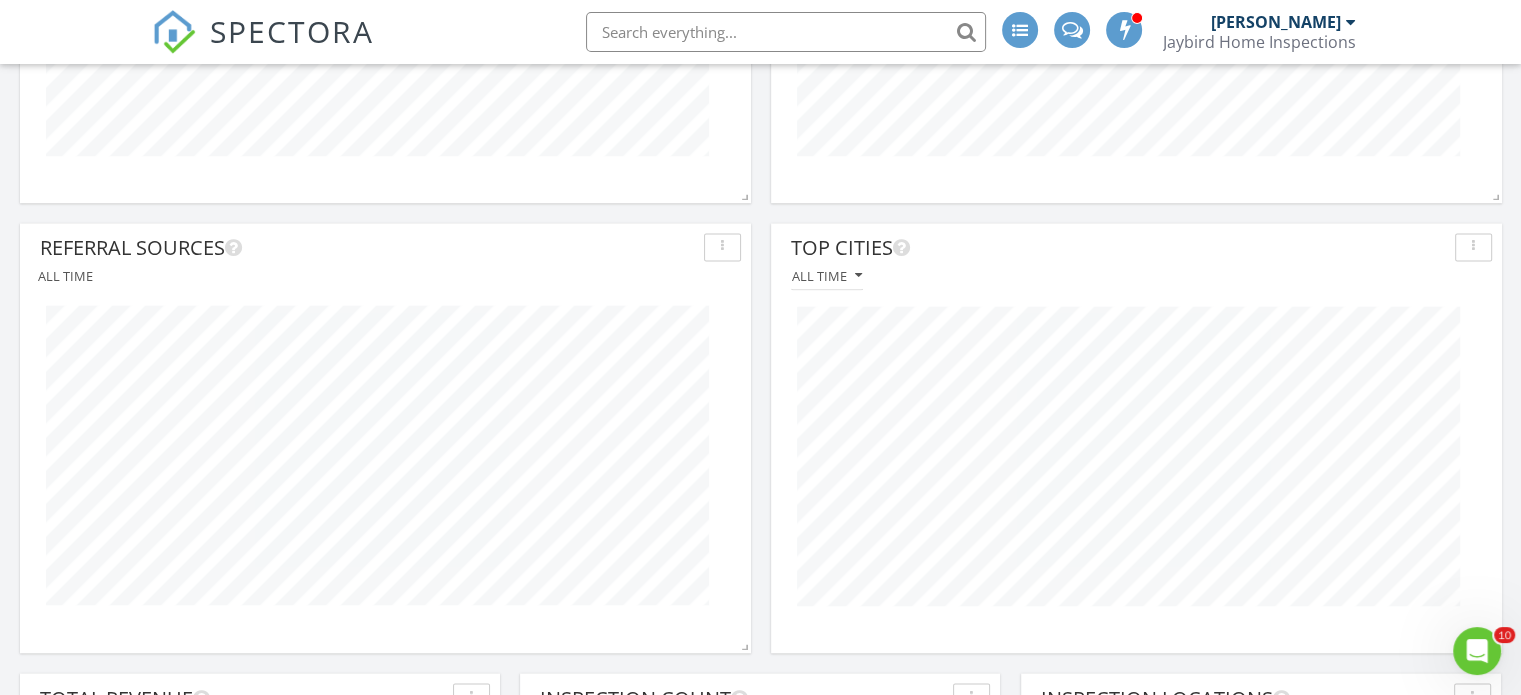 click on "Top cities
All time" at bounding box center [1136, 427] 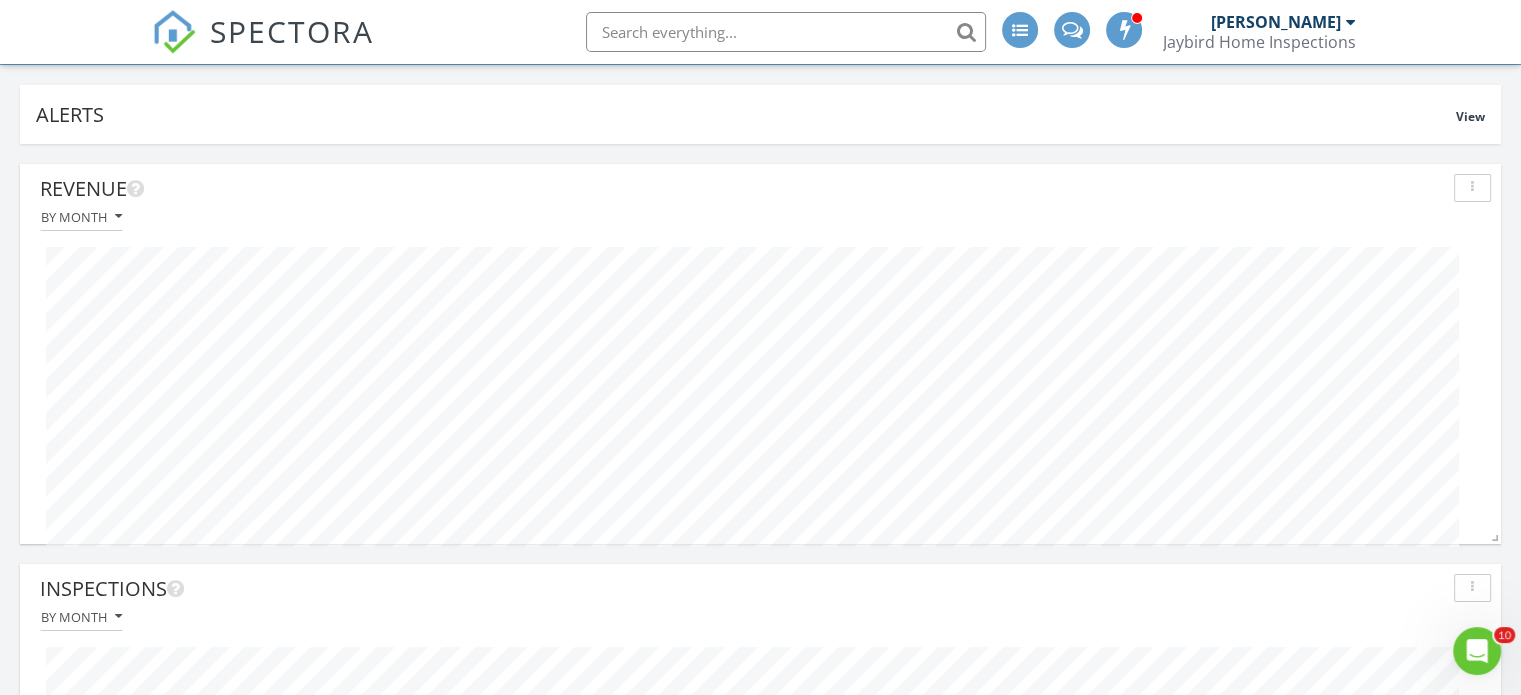 scroll, scrollTop: 0, scrollLeft: 0, axis: both 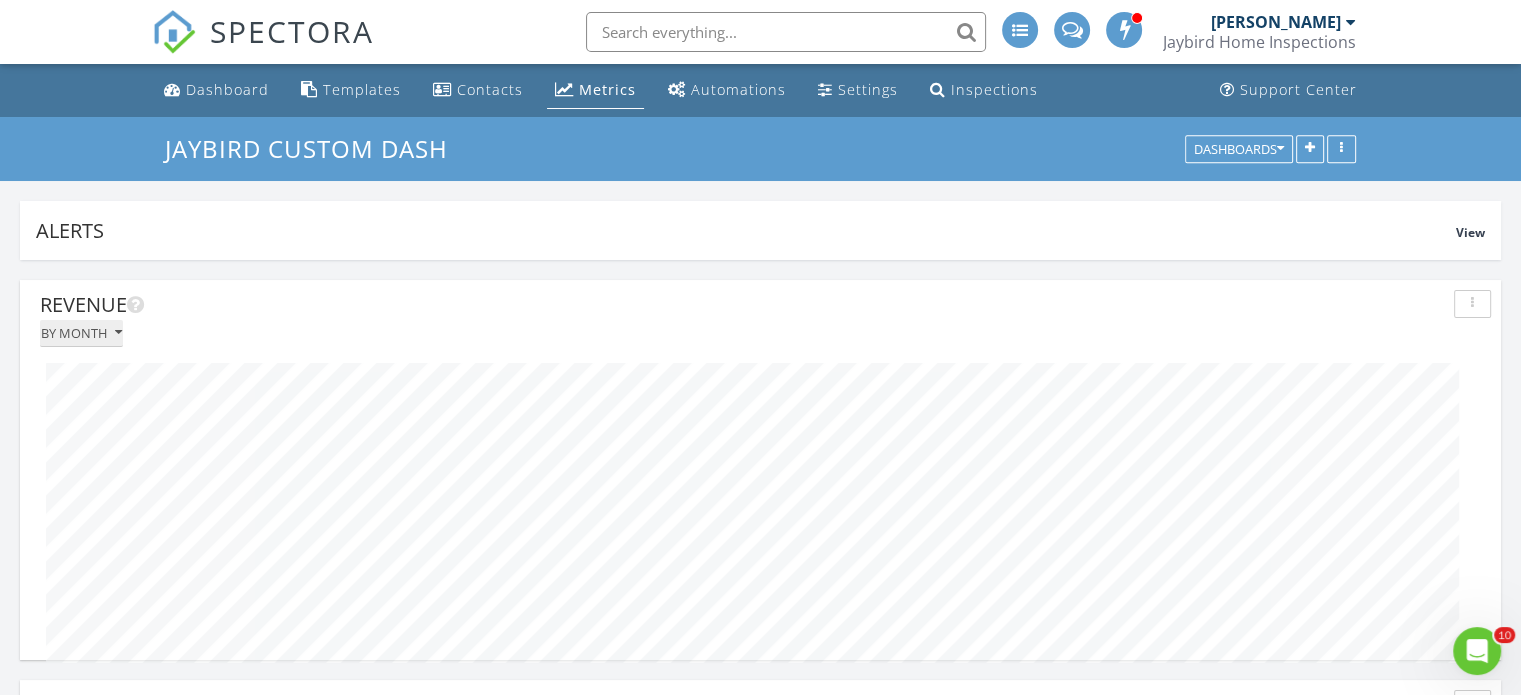 click on "By month" at bounding box center [81, 333] 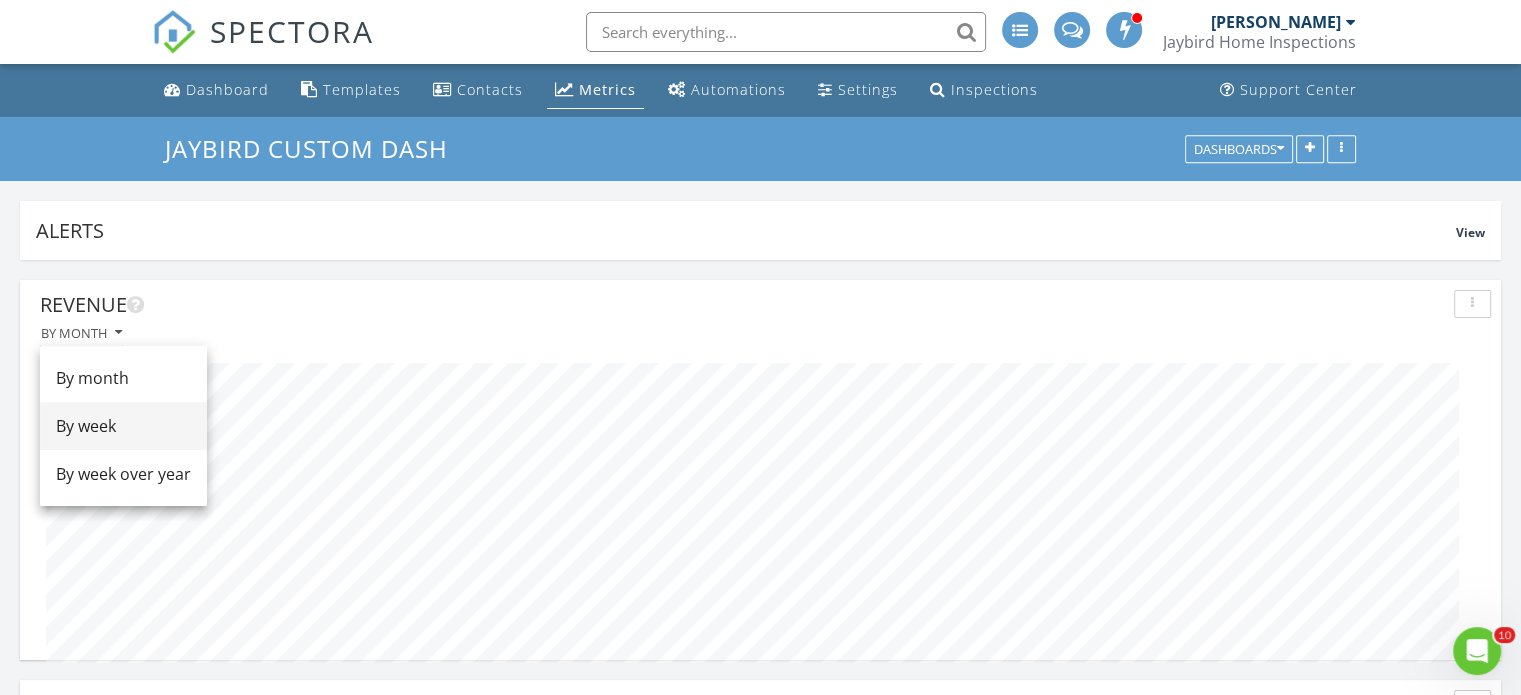 click on "By week" at bounding box center (123, 426) 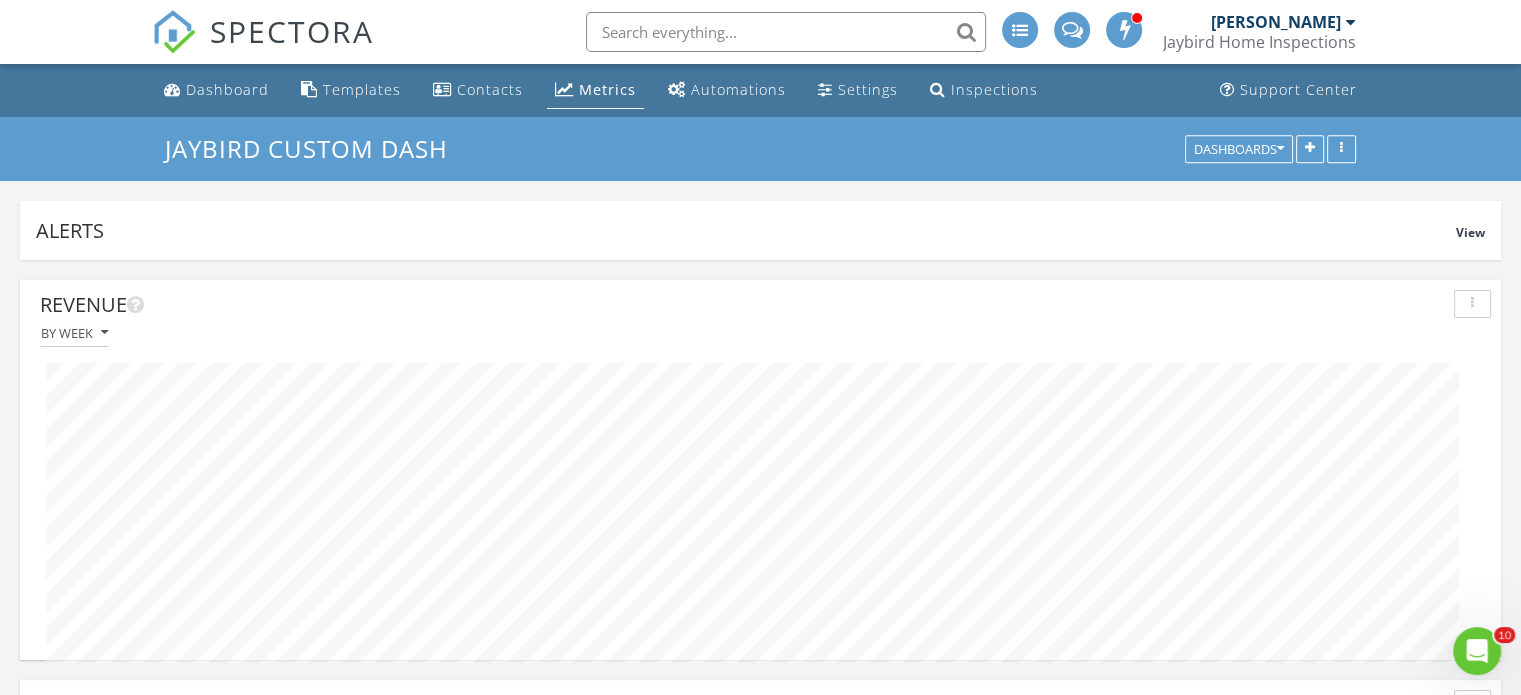 scroll, scrollTop: 999620, scrollLeft: 998519, axis: both 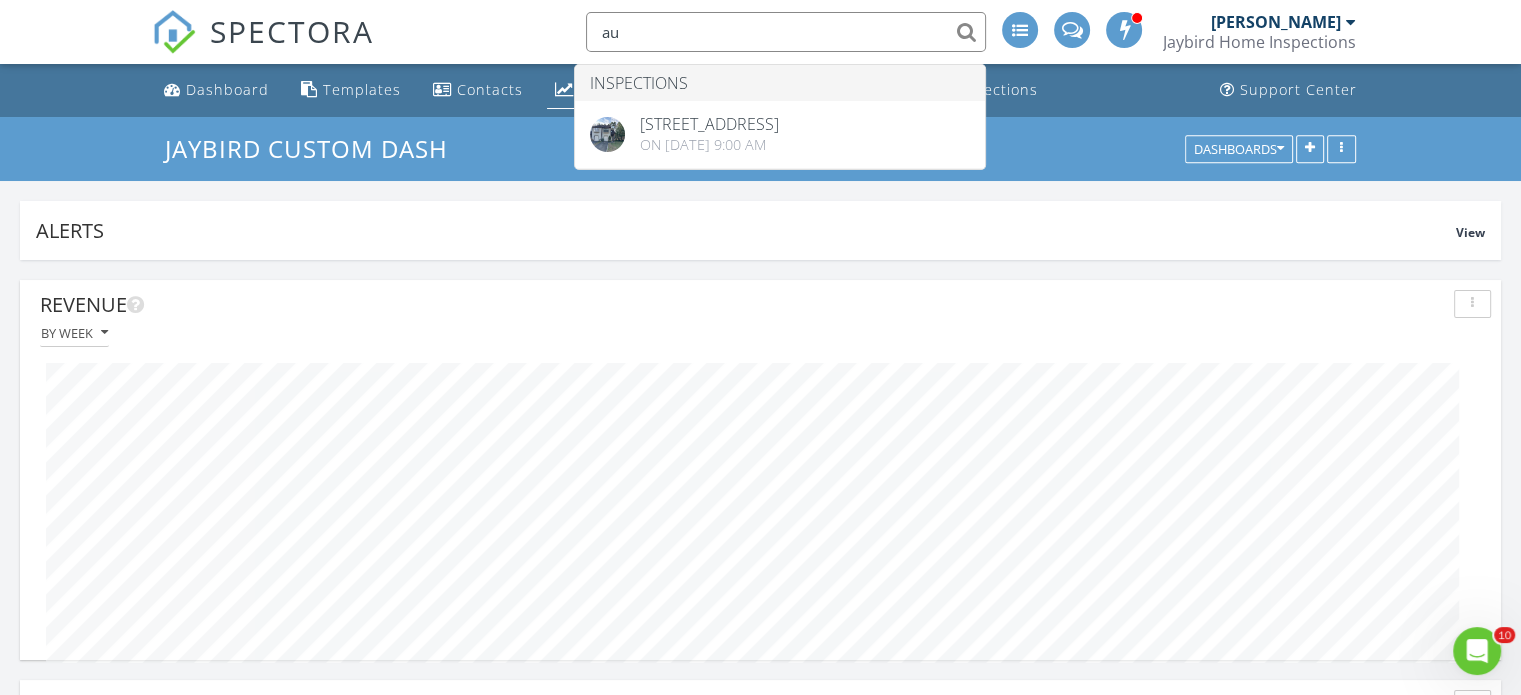 type on "a" 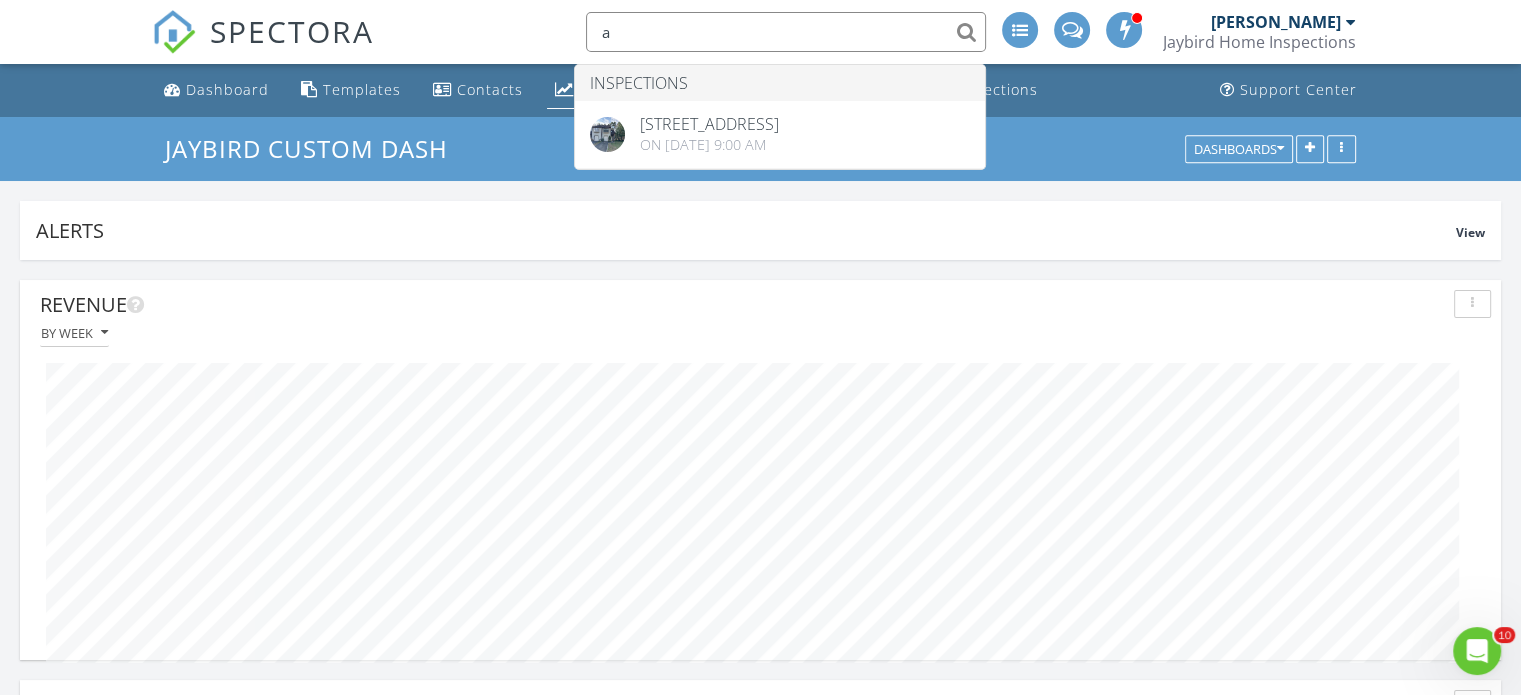 type 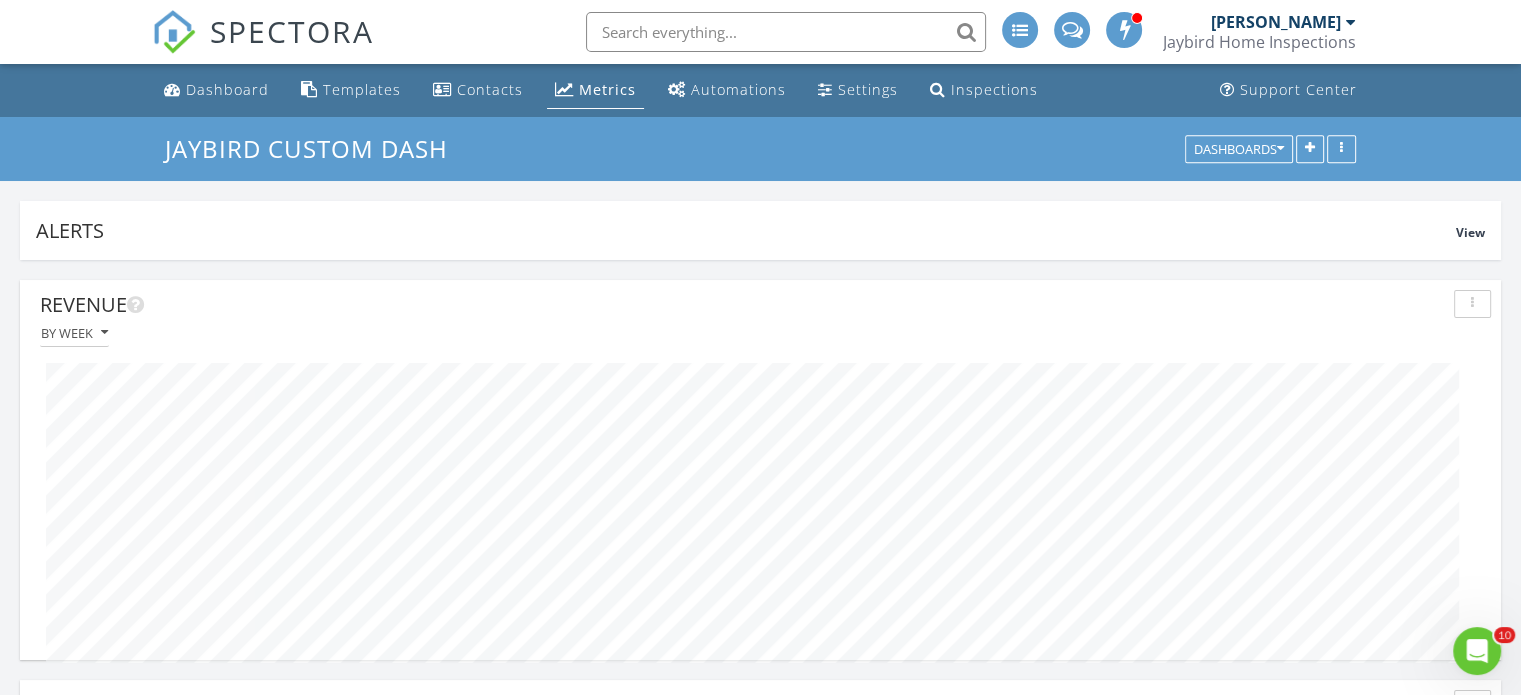 click on "SPECTORA" at bounding box center (263, 32) 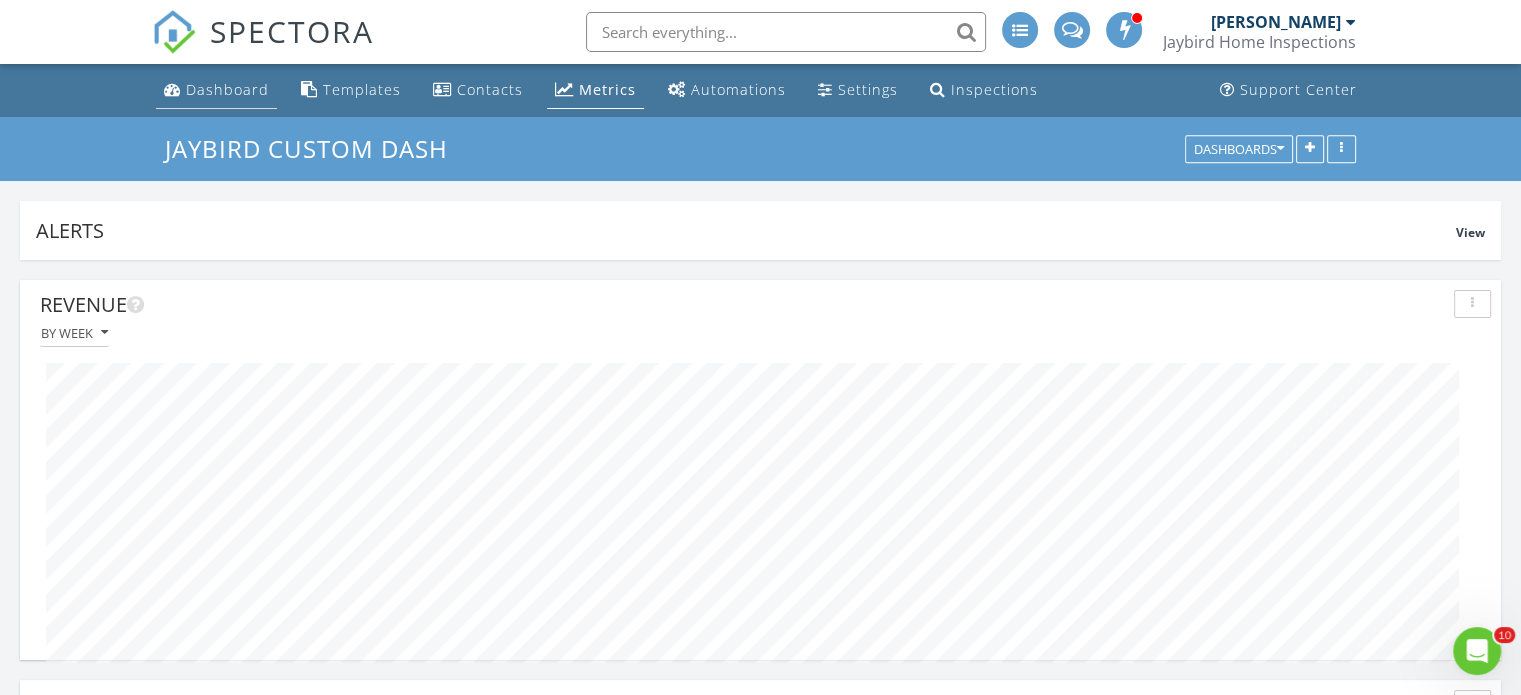 click on "Dashboard" at bounding box center [227, 89] 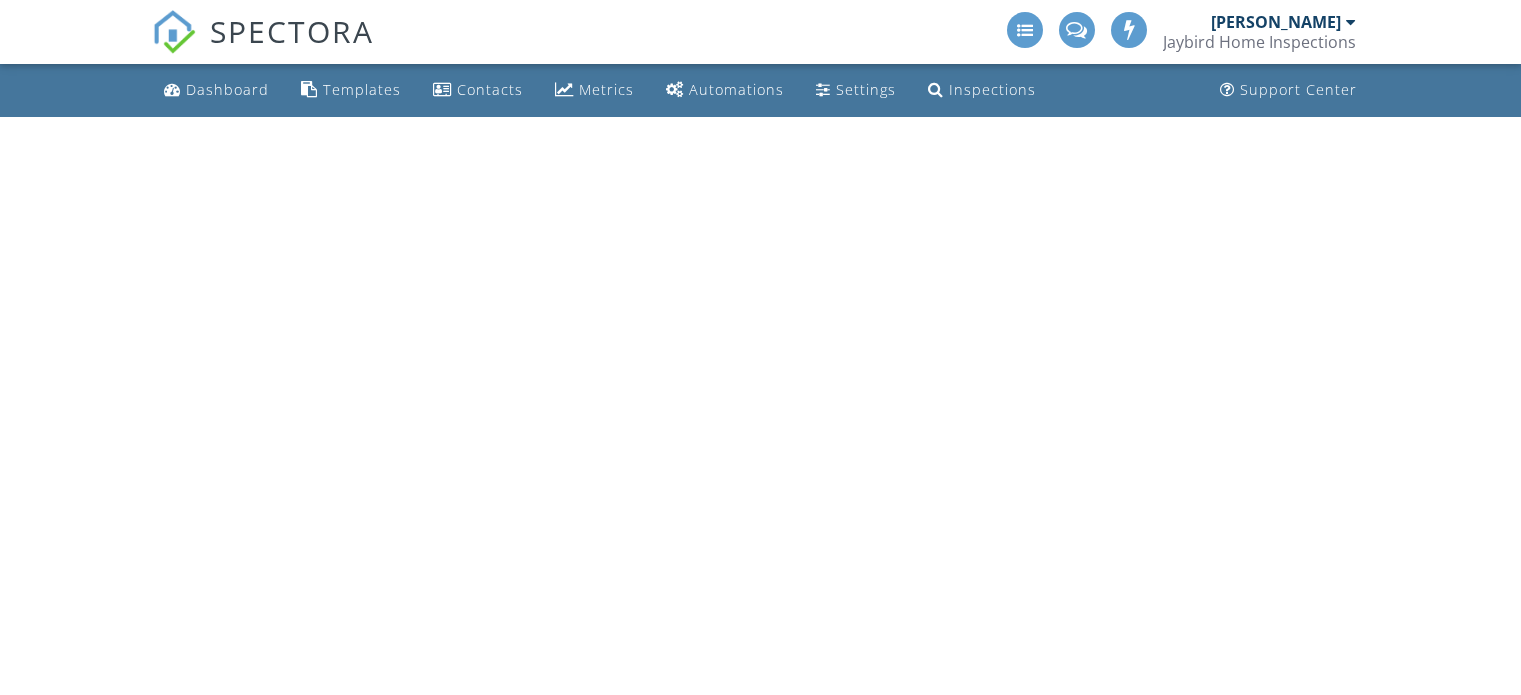 scroll, scrollTop: 0, scrollLeft: 0, axis: both 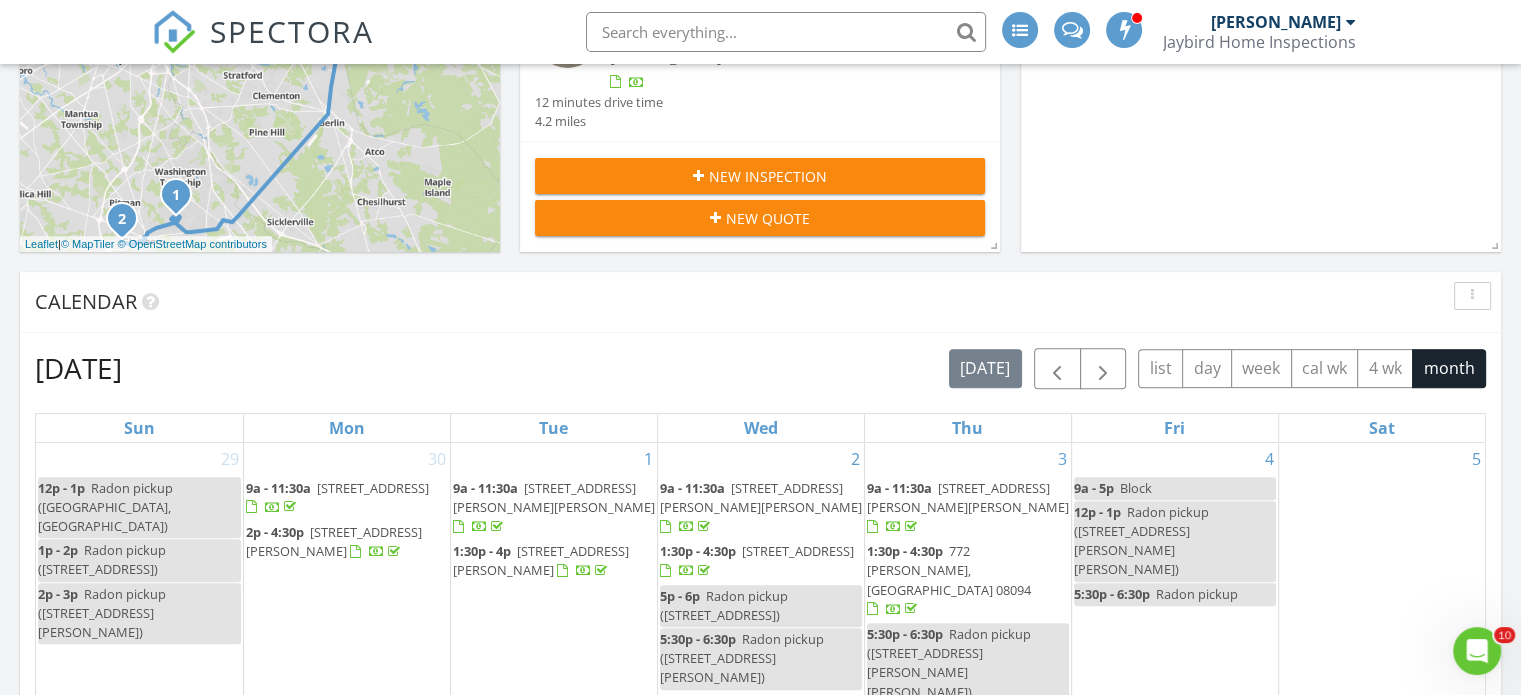 click on "July 2025" at bounding box center (78, 368) 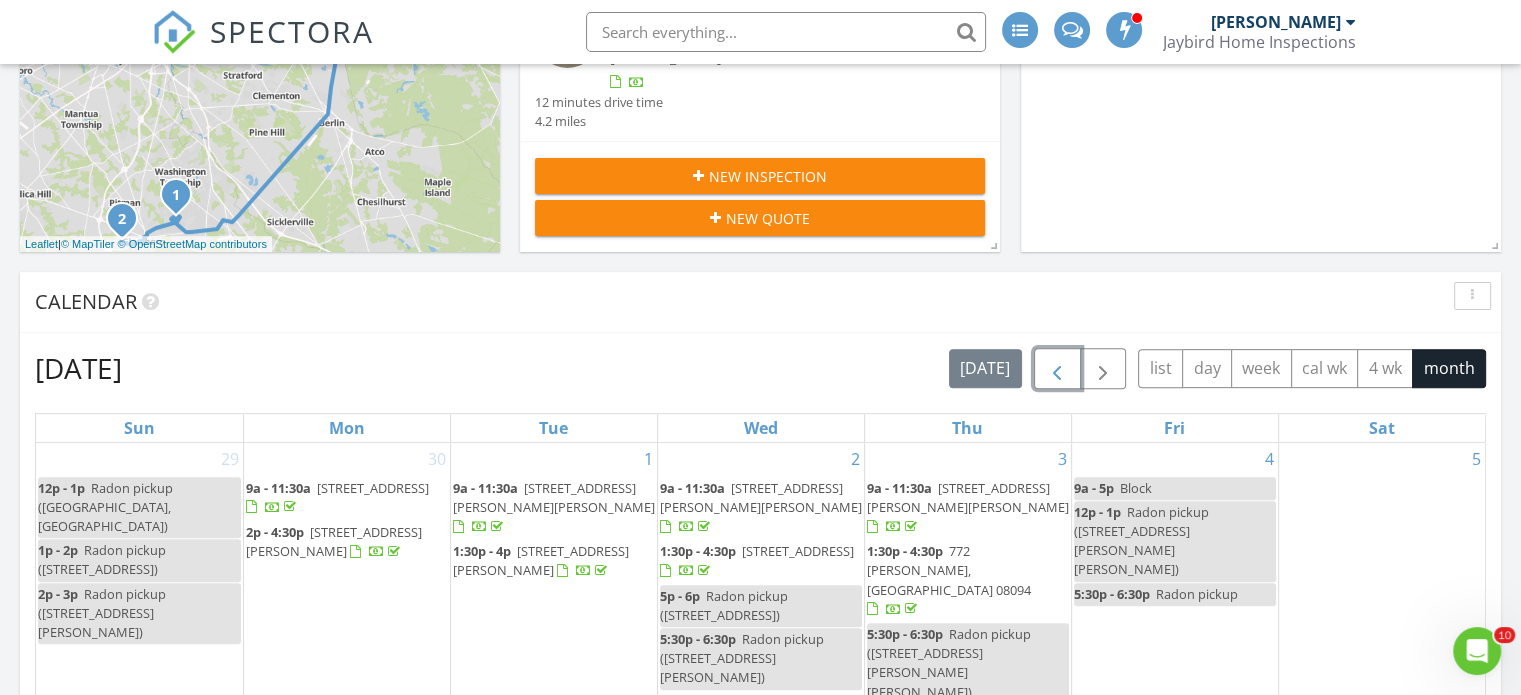 click at bounding box center [1057, 369] 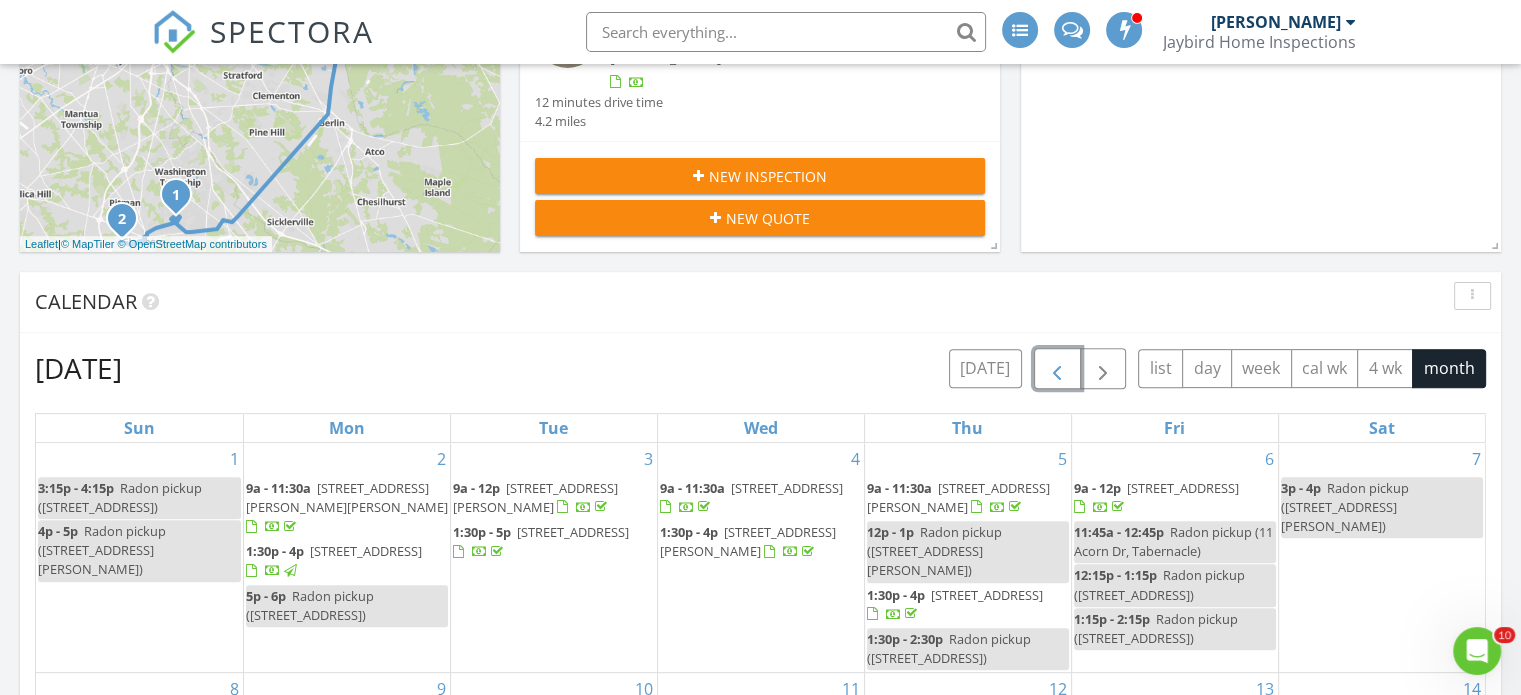 click at bounding box center (1057, 369) 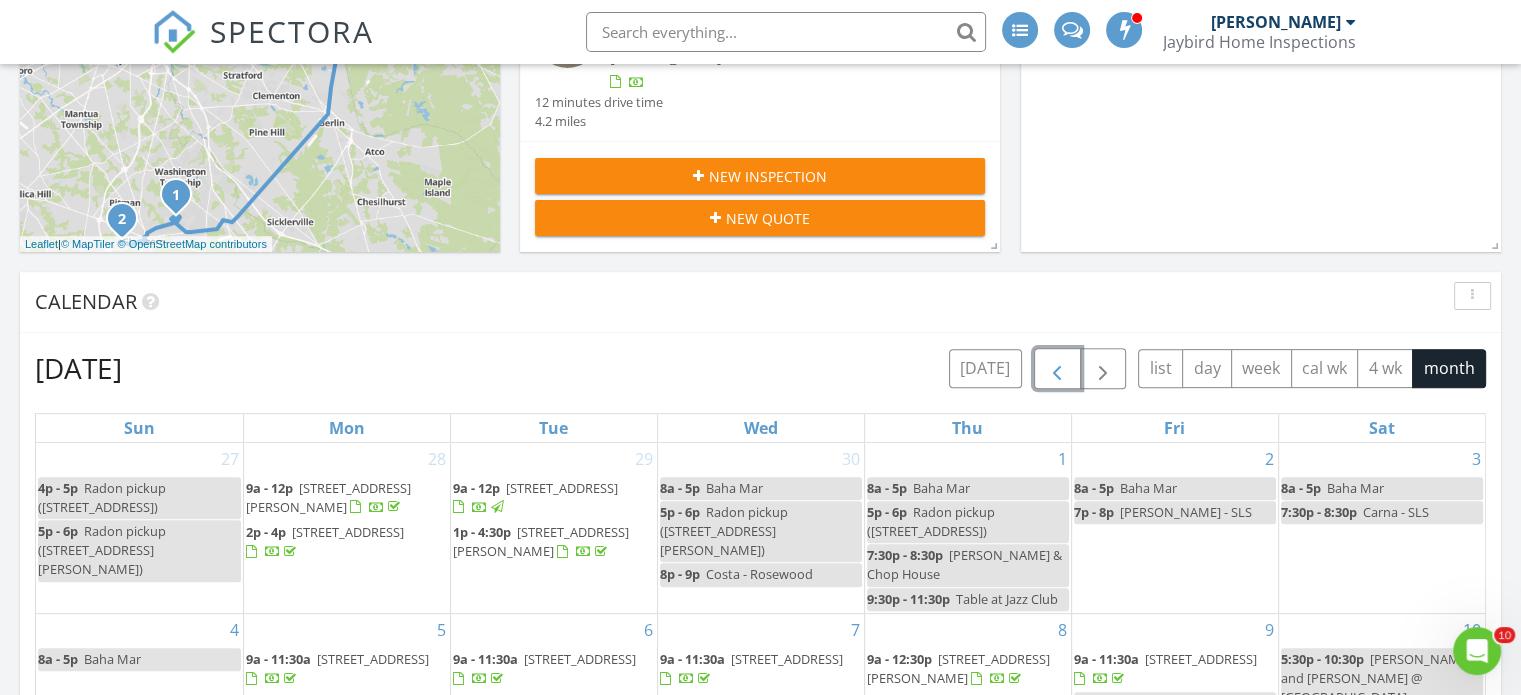 click at bounding box center [1057, 369] 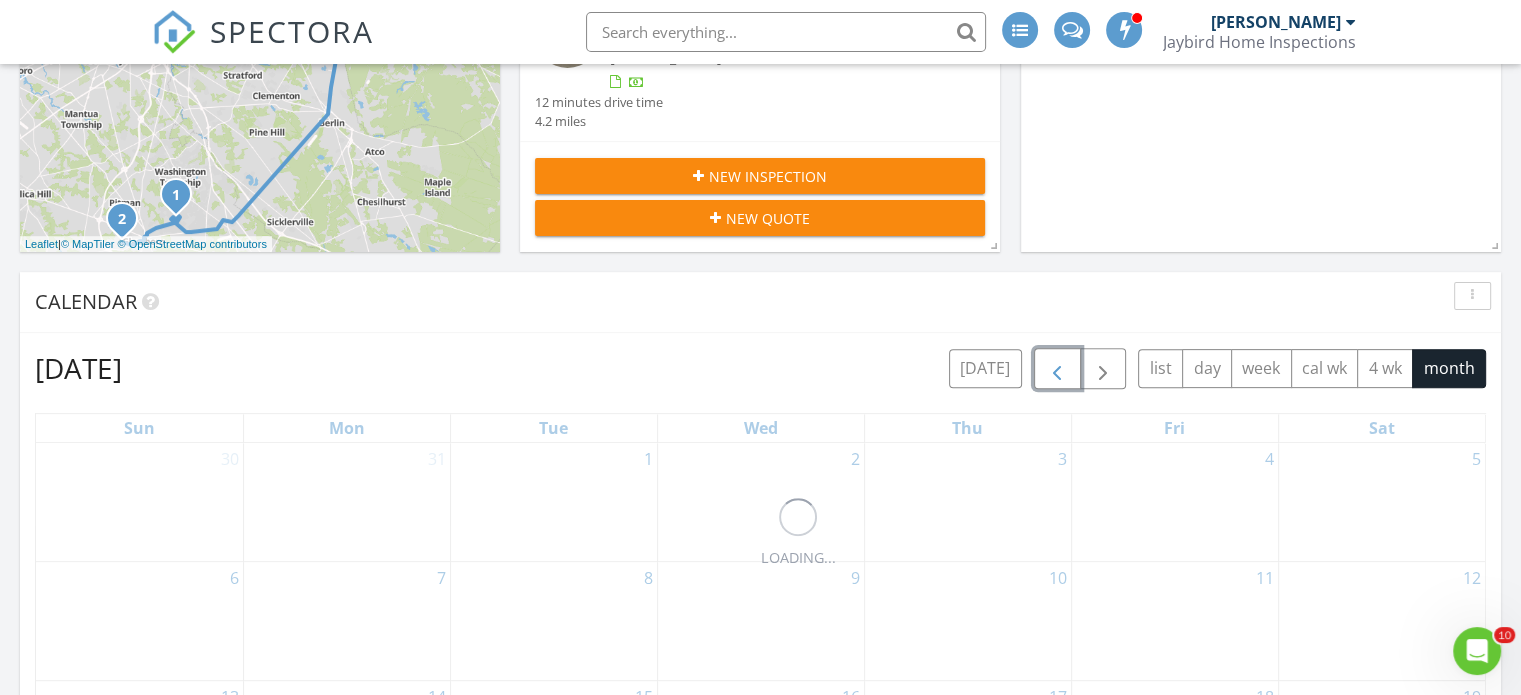 click at bounding box center (1057, 369) 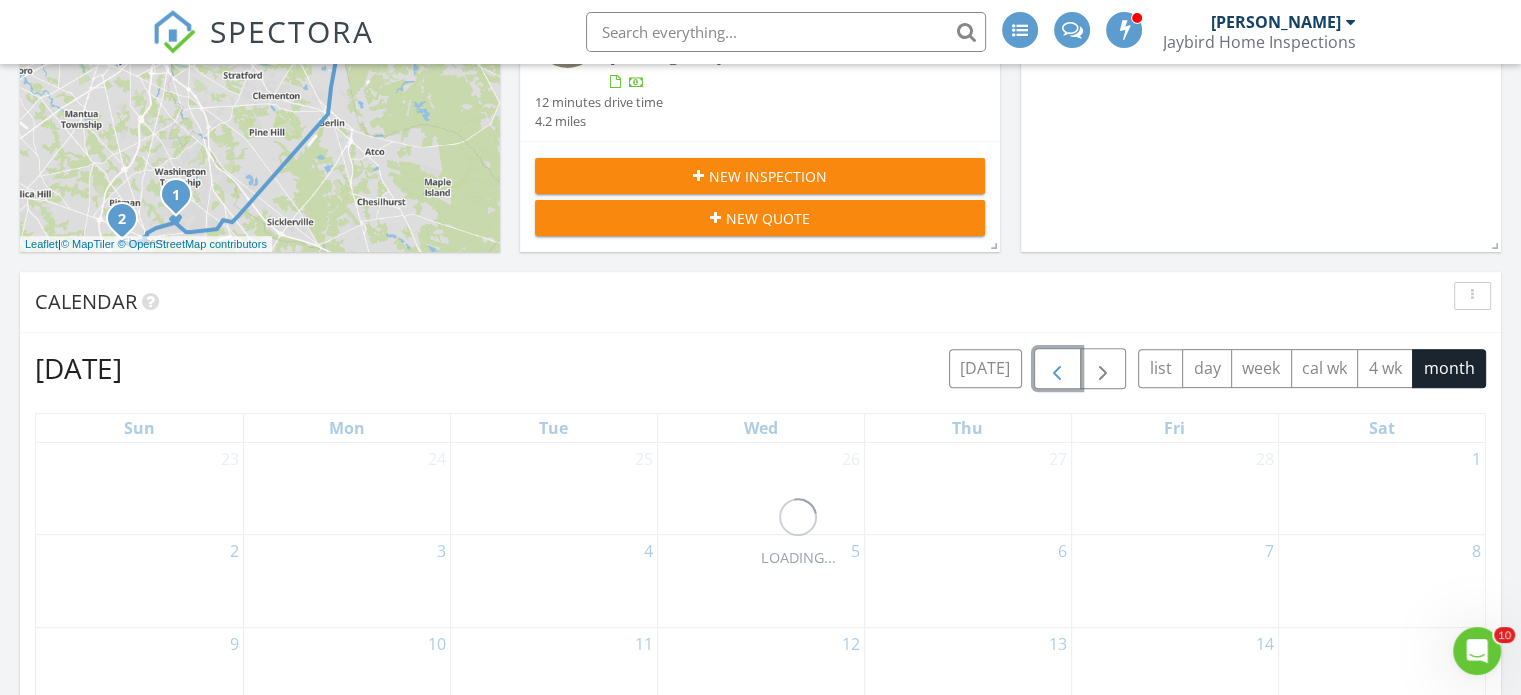 click at bounding box center [1057, 369] 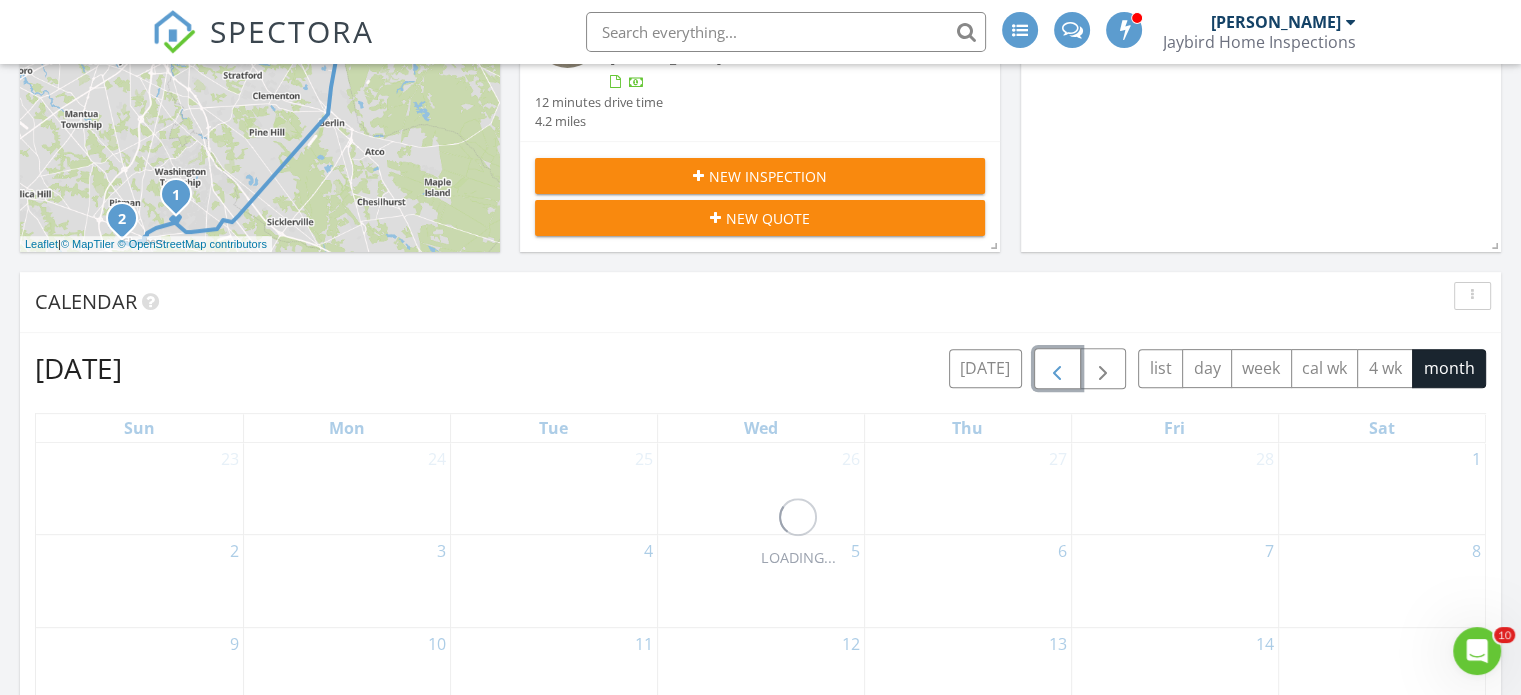 click at bounding box center (1057, 369) 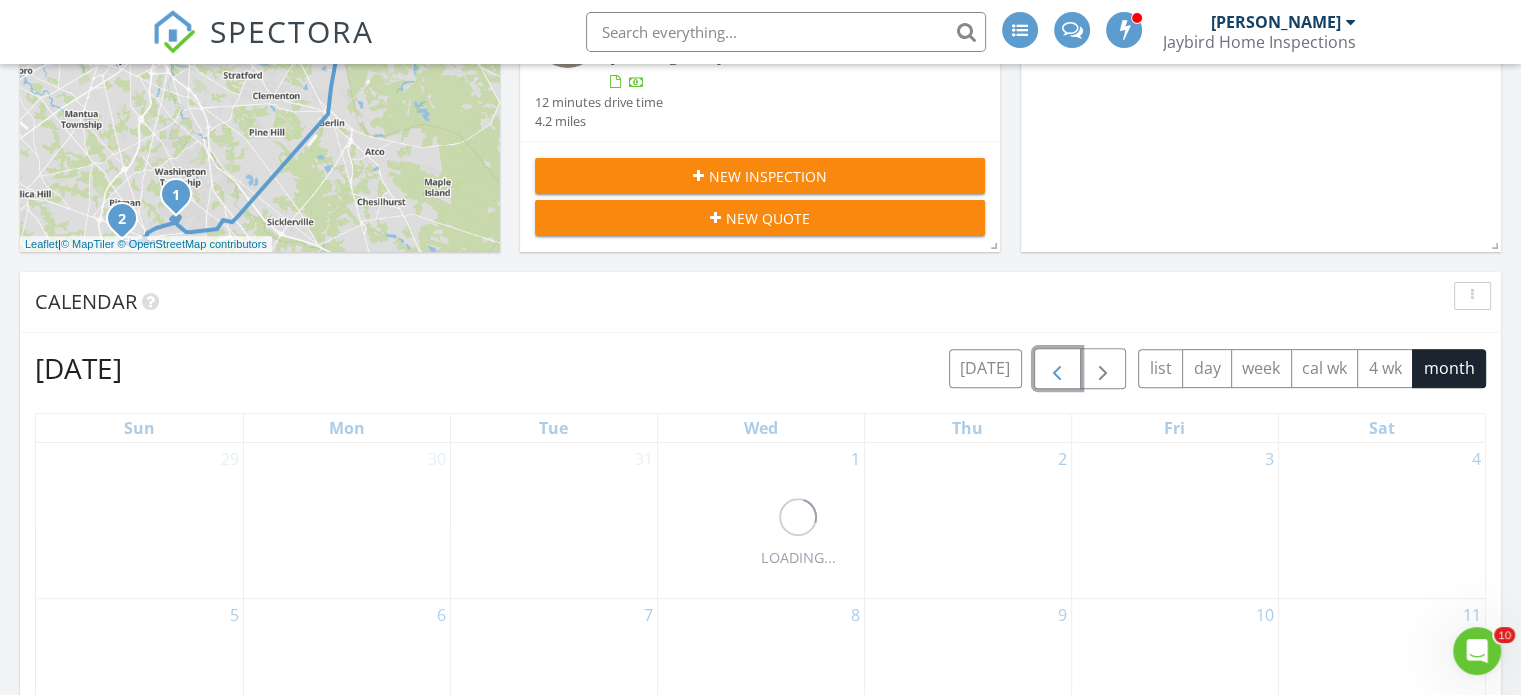 click at bounding box center [1057, 369] 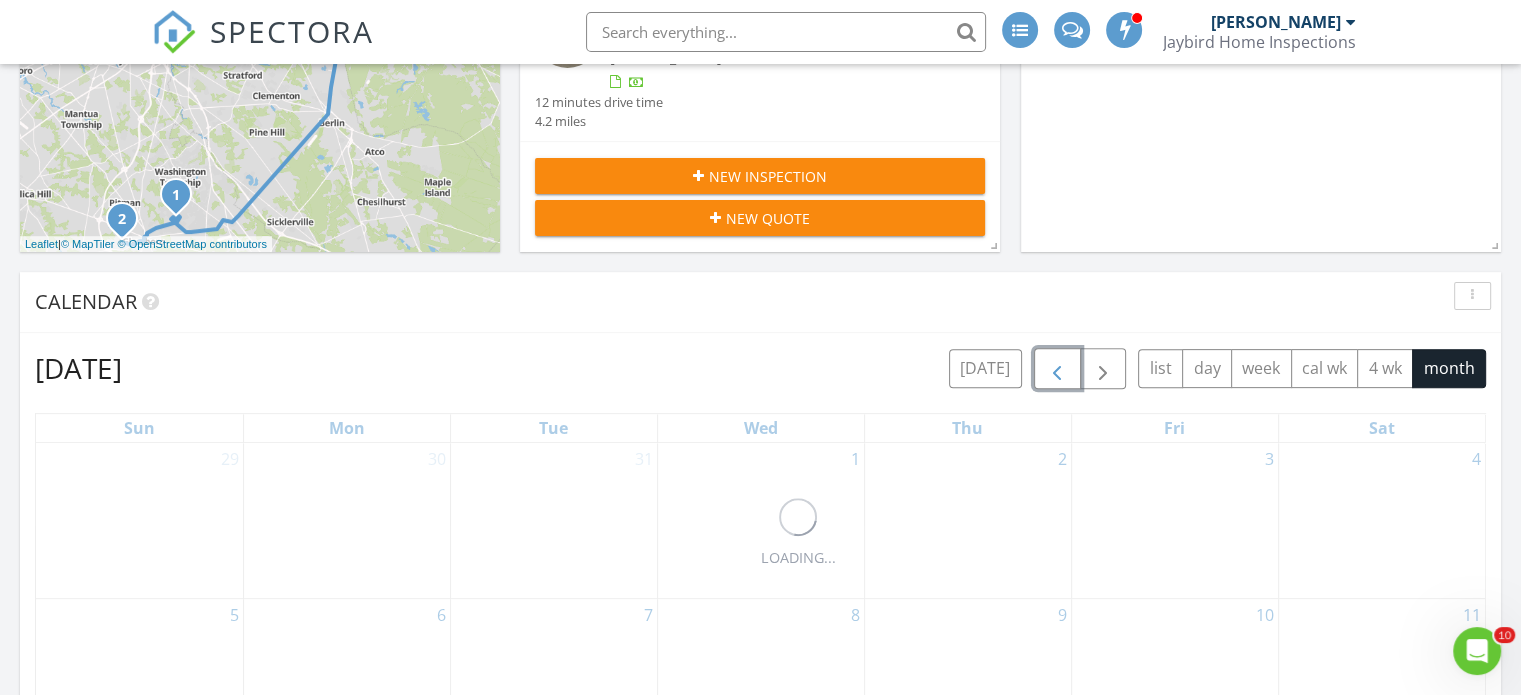 click at bounding box center (1057, 369) 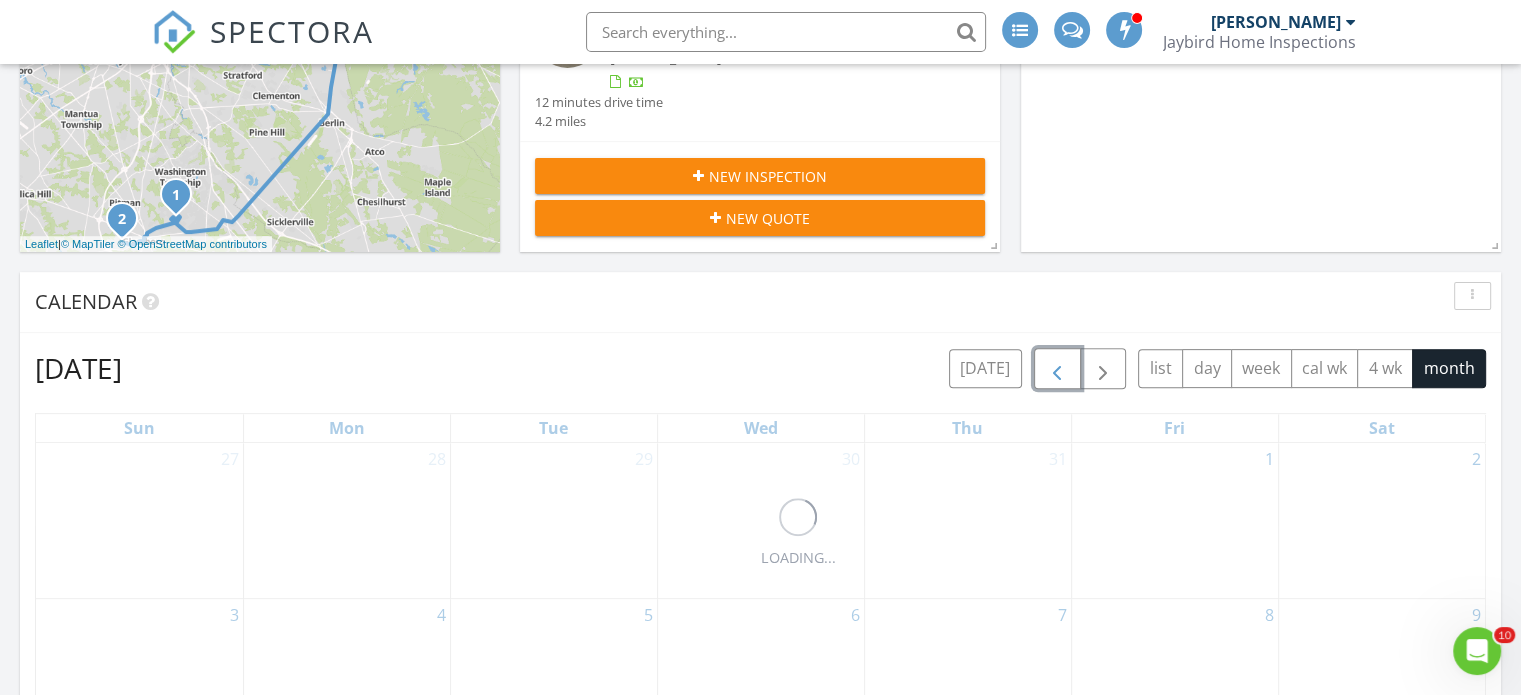 click at bounding box center [1057, 369] 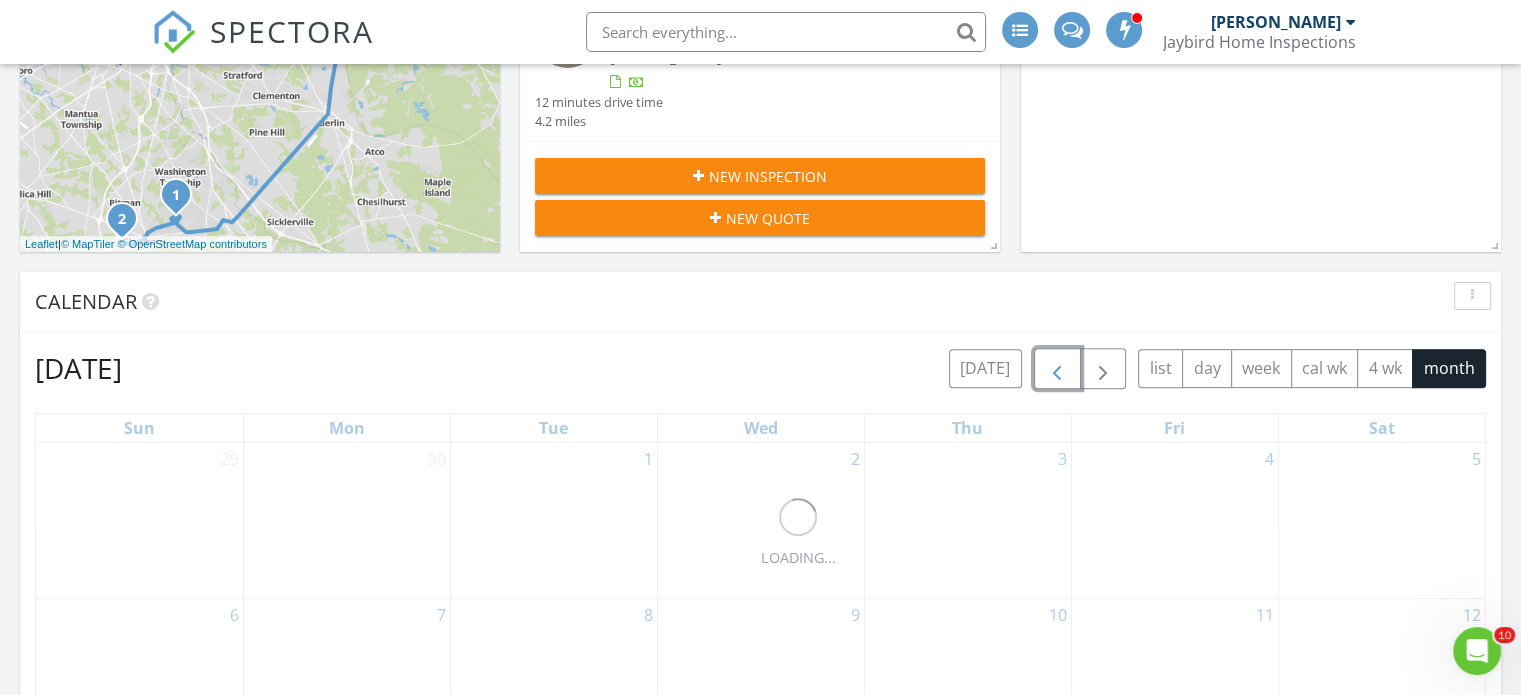click at bounding box center (1057, 369) 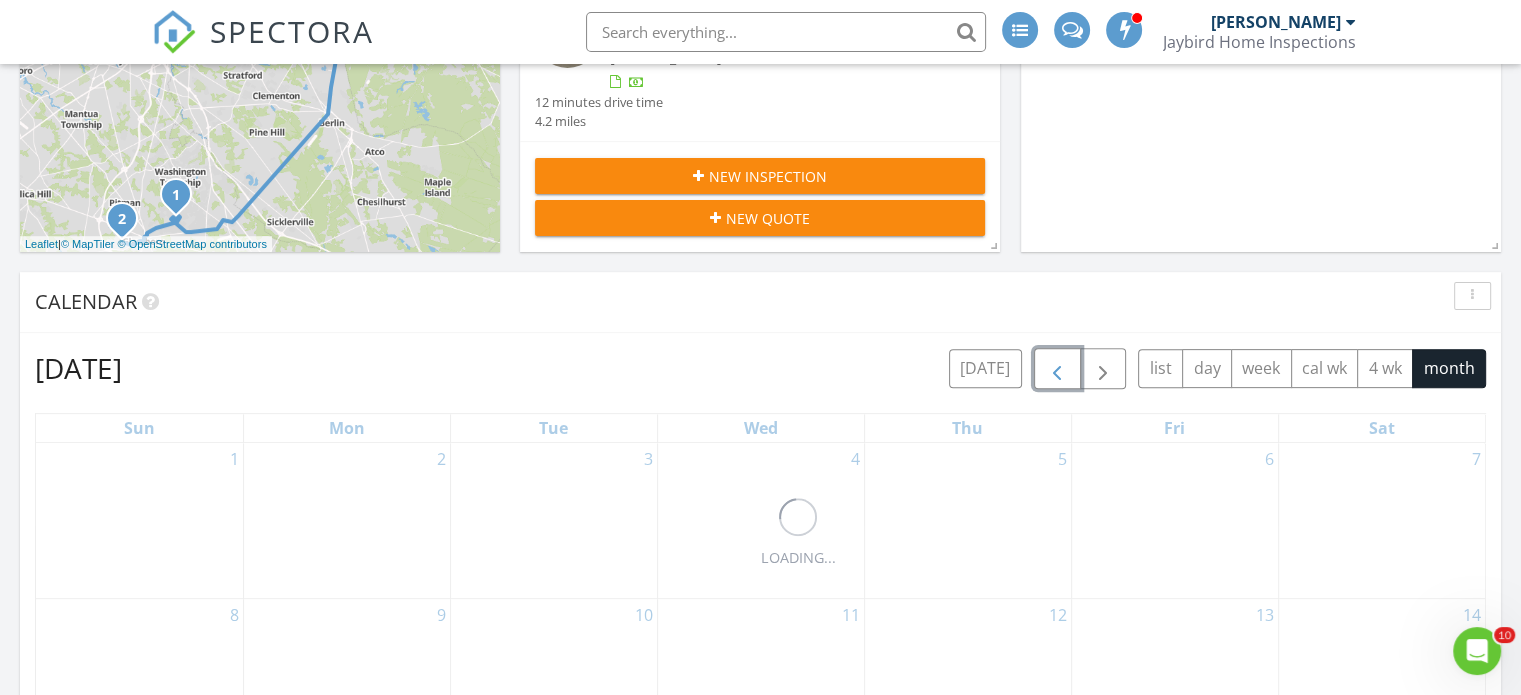 click at bounding box center [1057, 369] 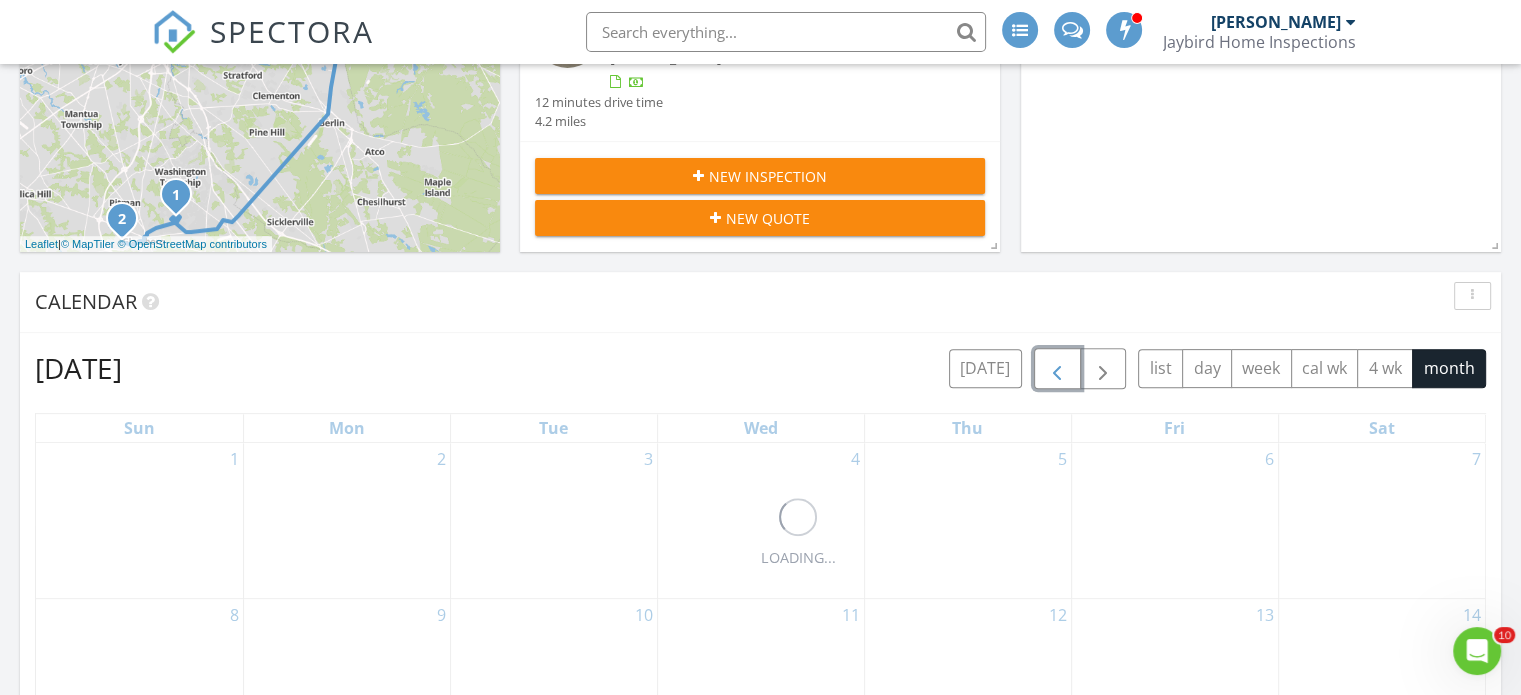 click at bounding box center (1057, 368) 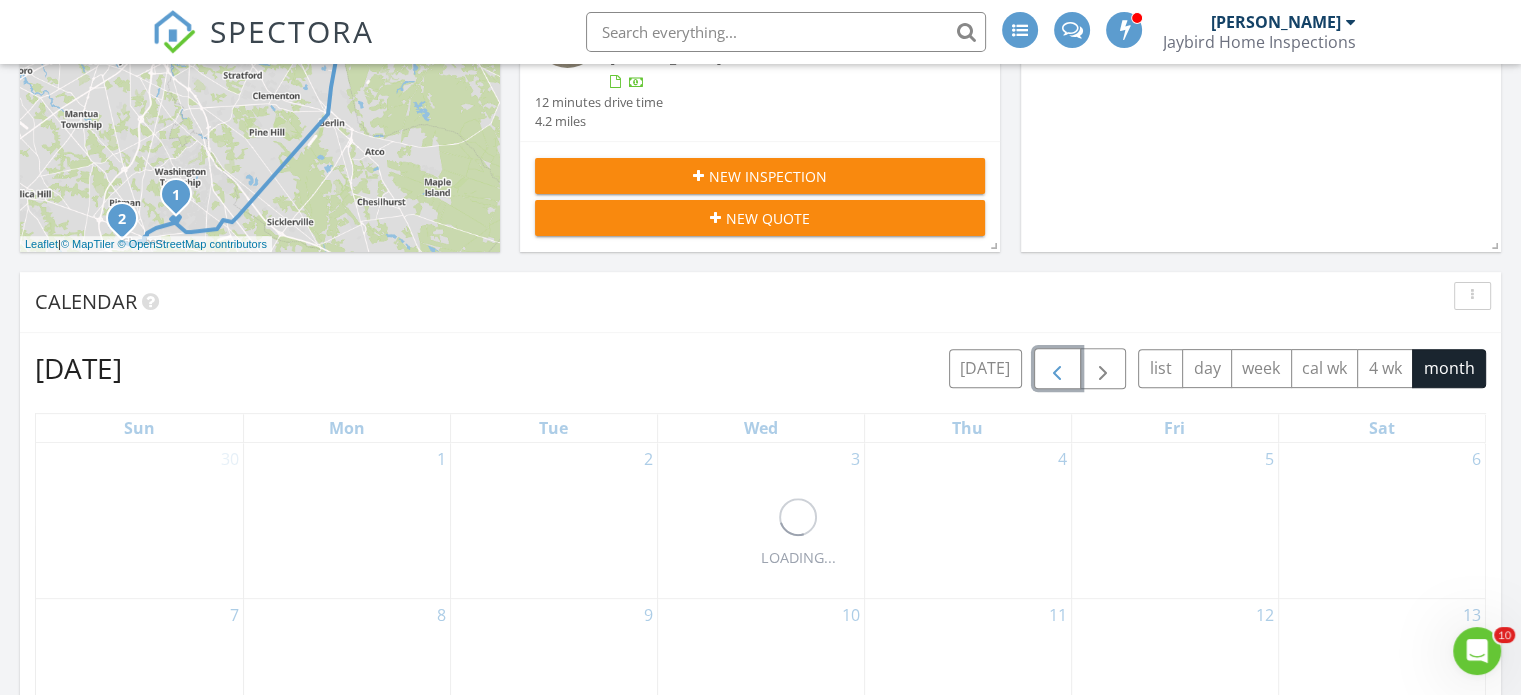 click at bounding box center [1057, 369] 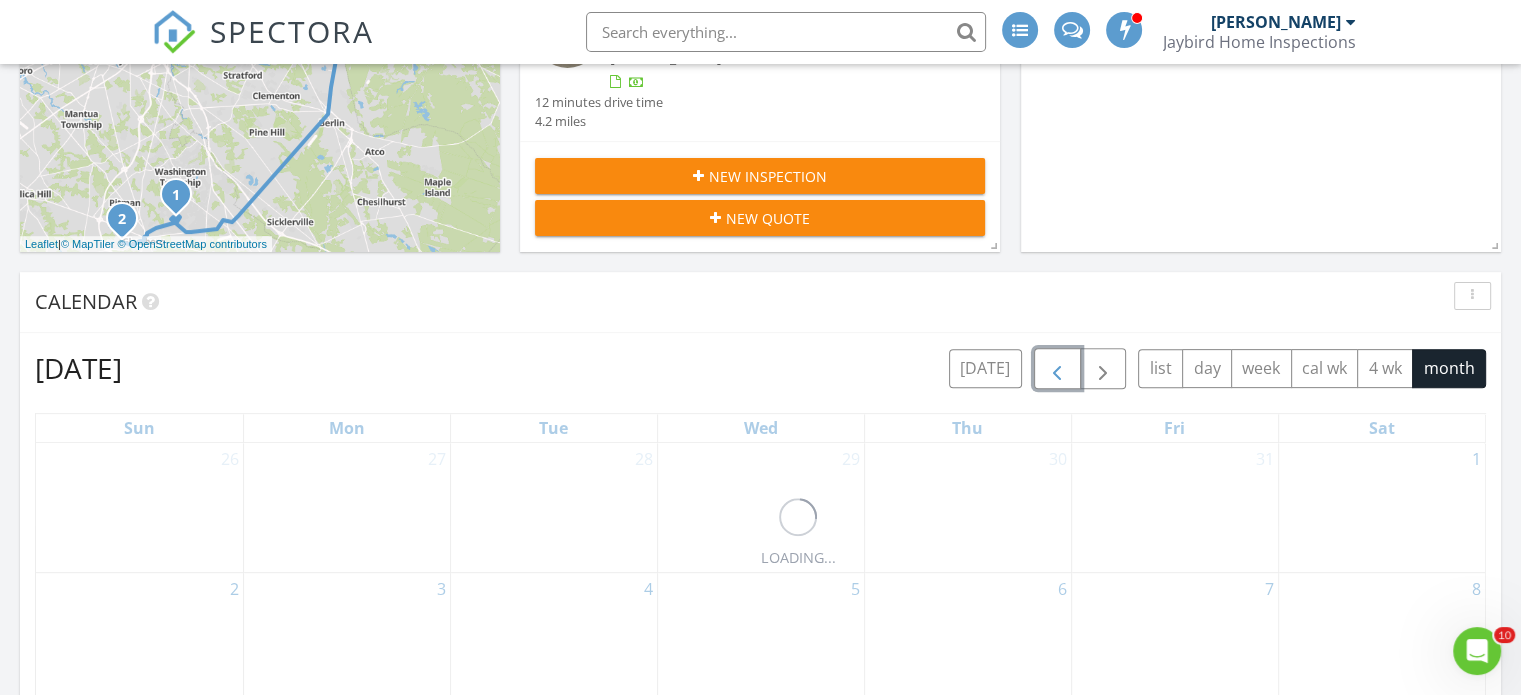 click at bounding box center [1057, 369] 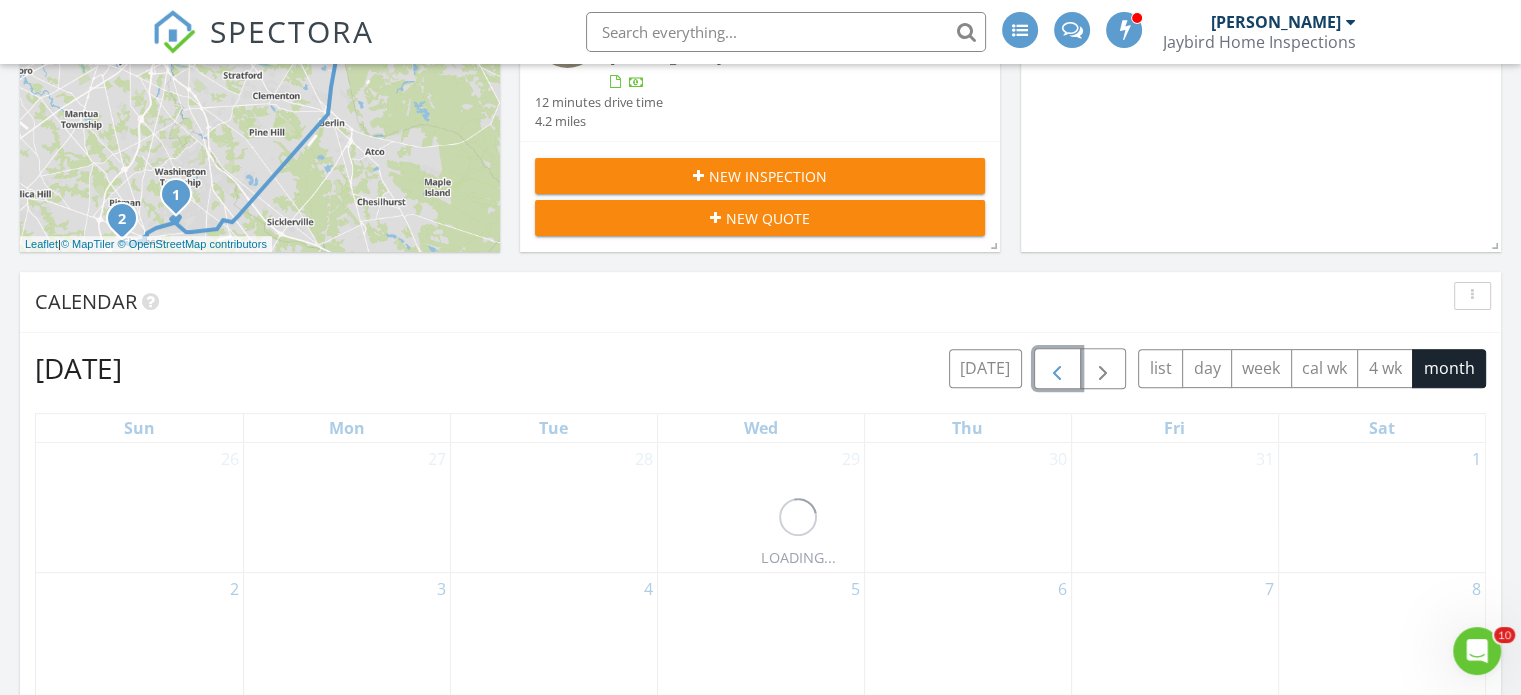 click at bounding box center (1057, 369) 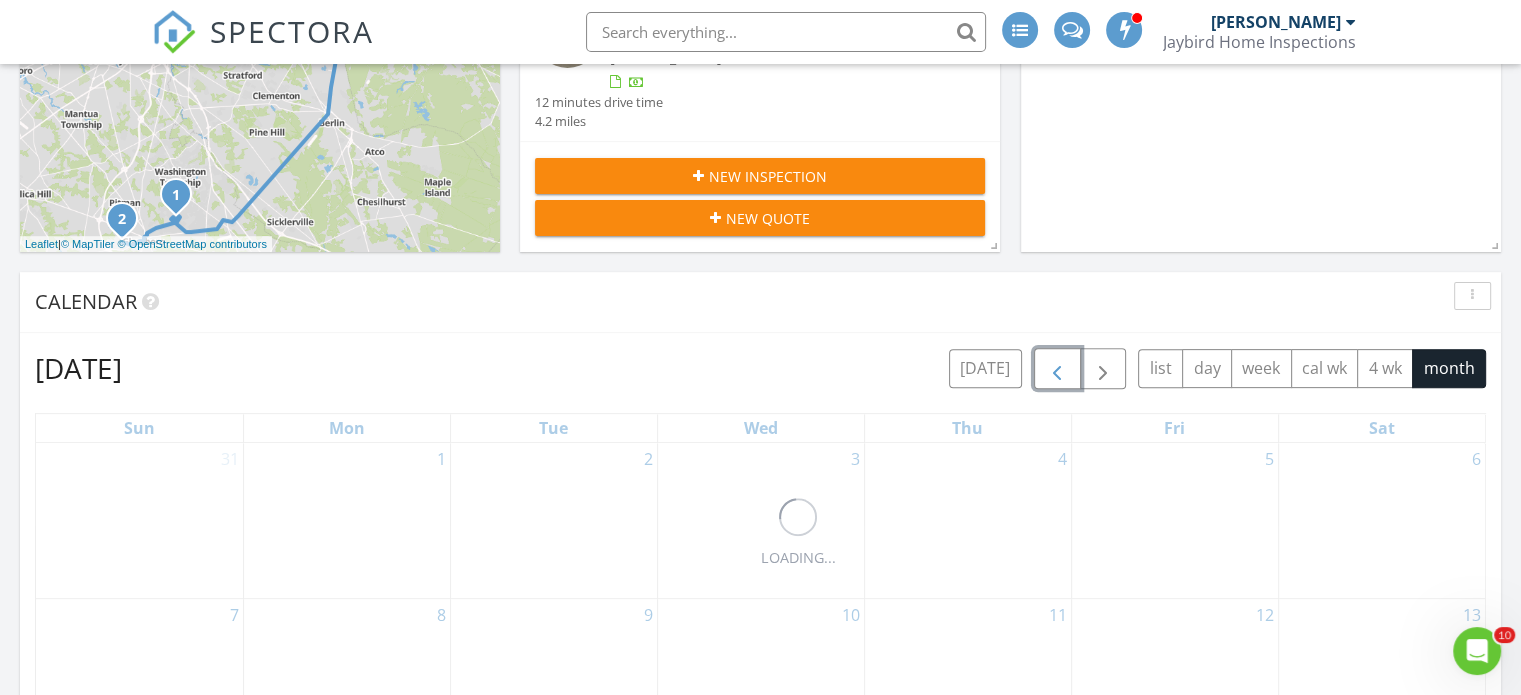click at bounding box center [1057, 369] 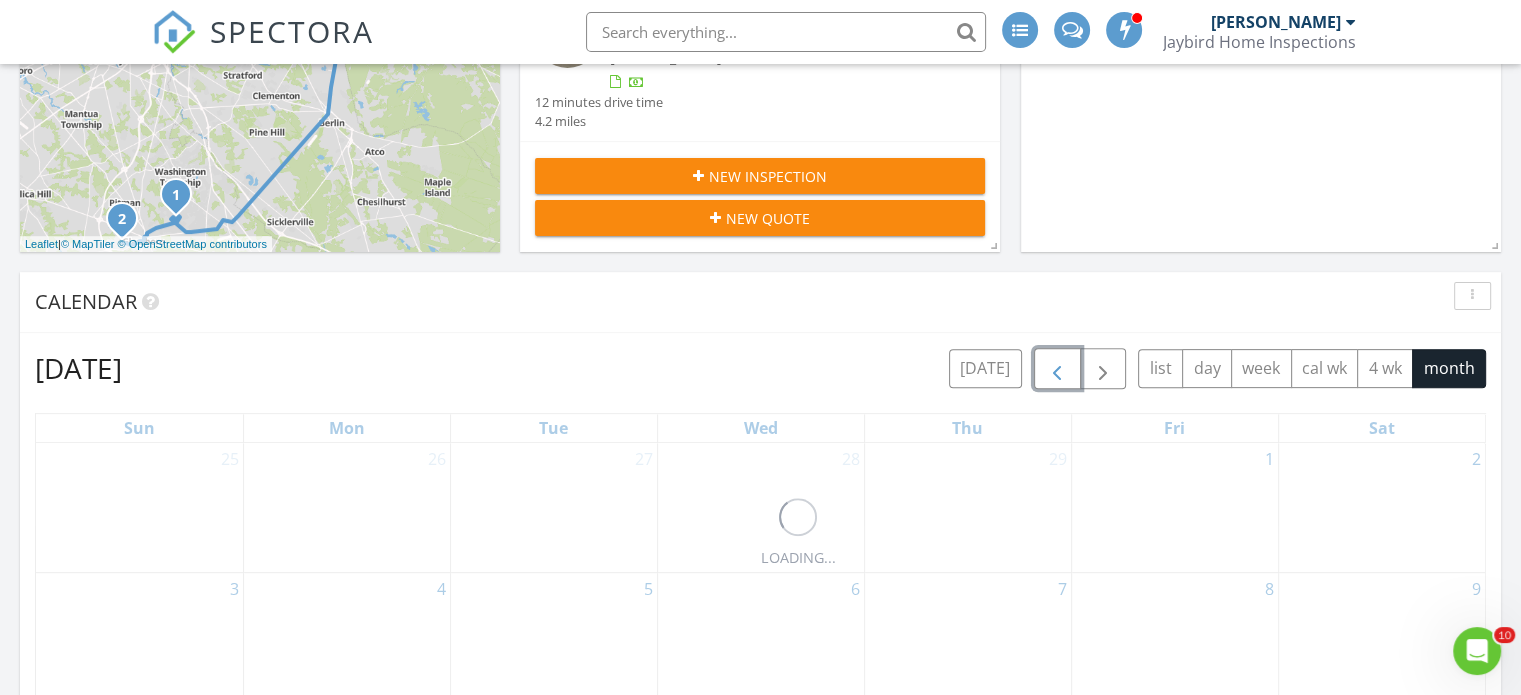 click at bounding box center (1057, 369) 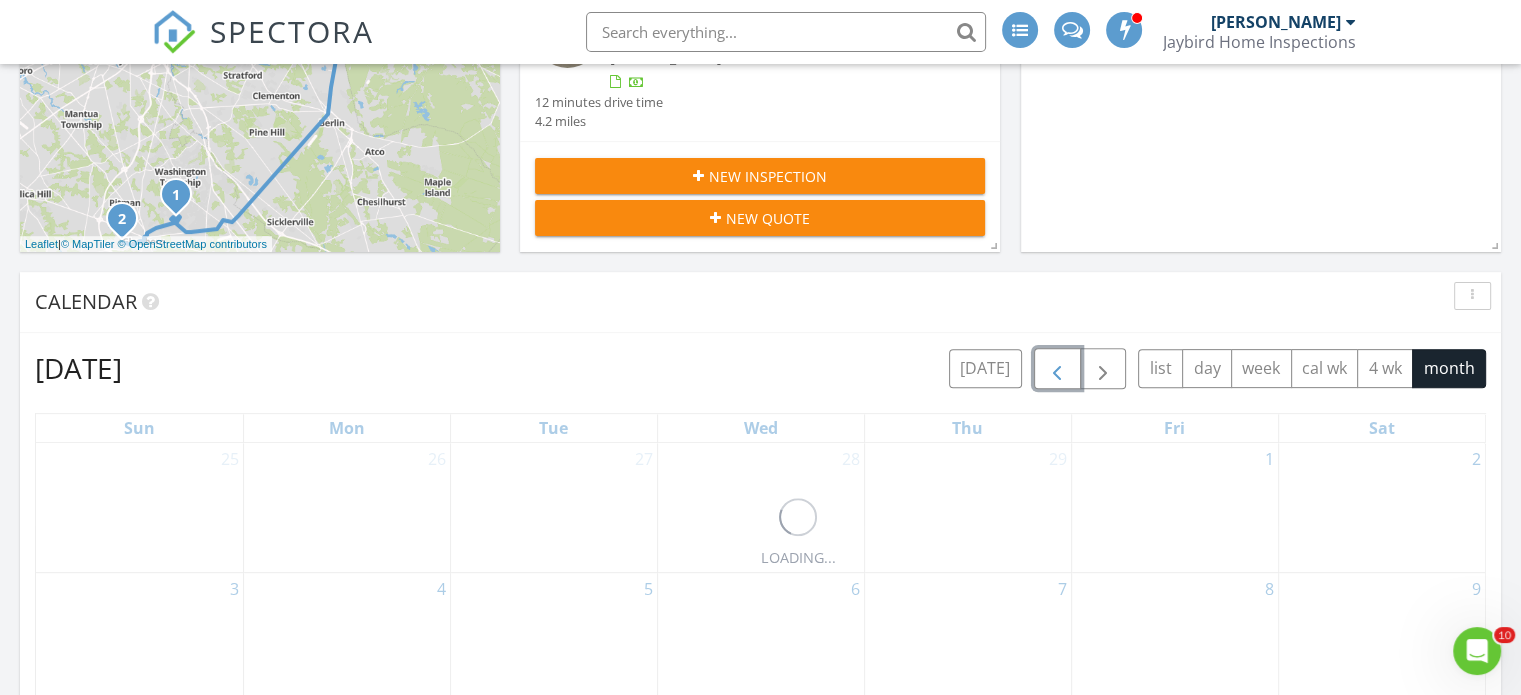 click at bounding box center [1057, 369] 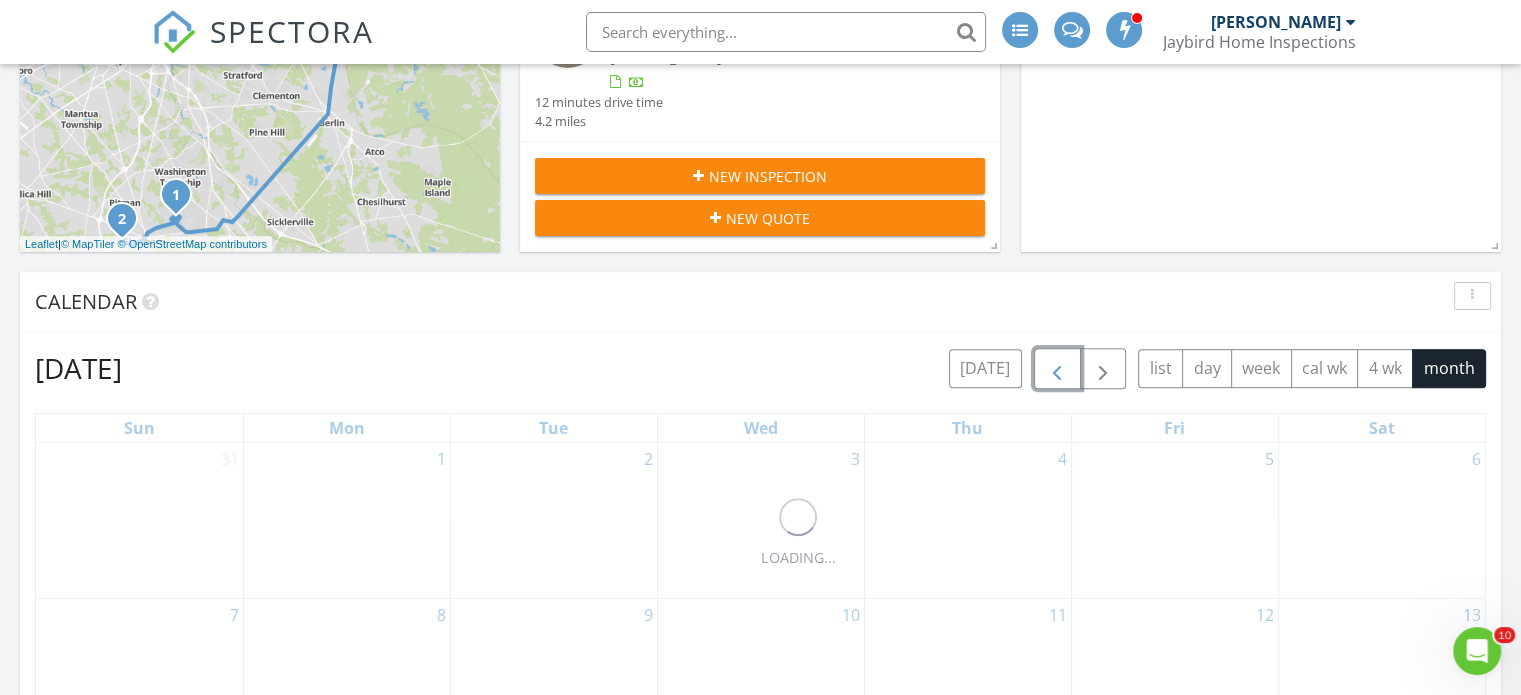 click at bounding box center (1057, 369) 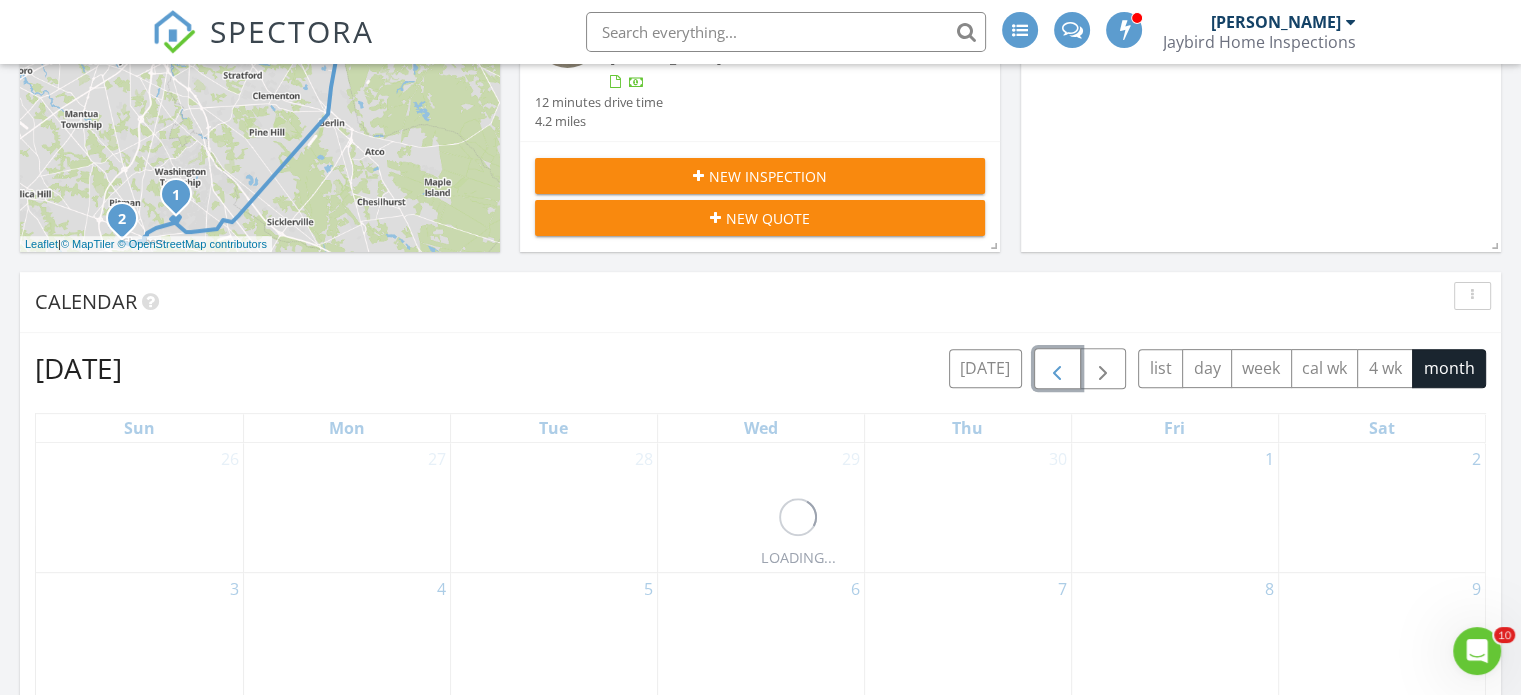 click at bounding box center (1057, 369) 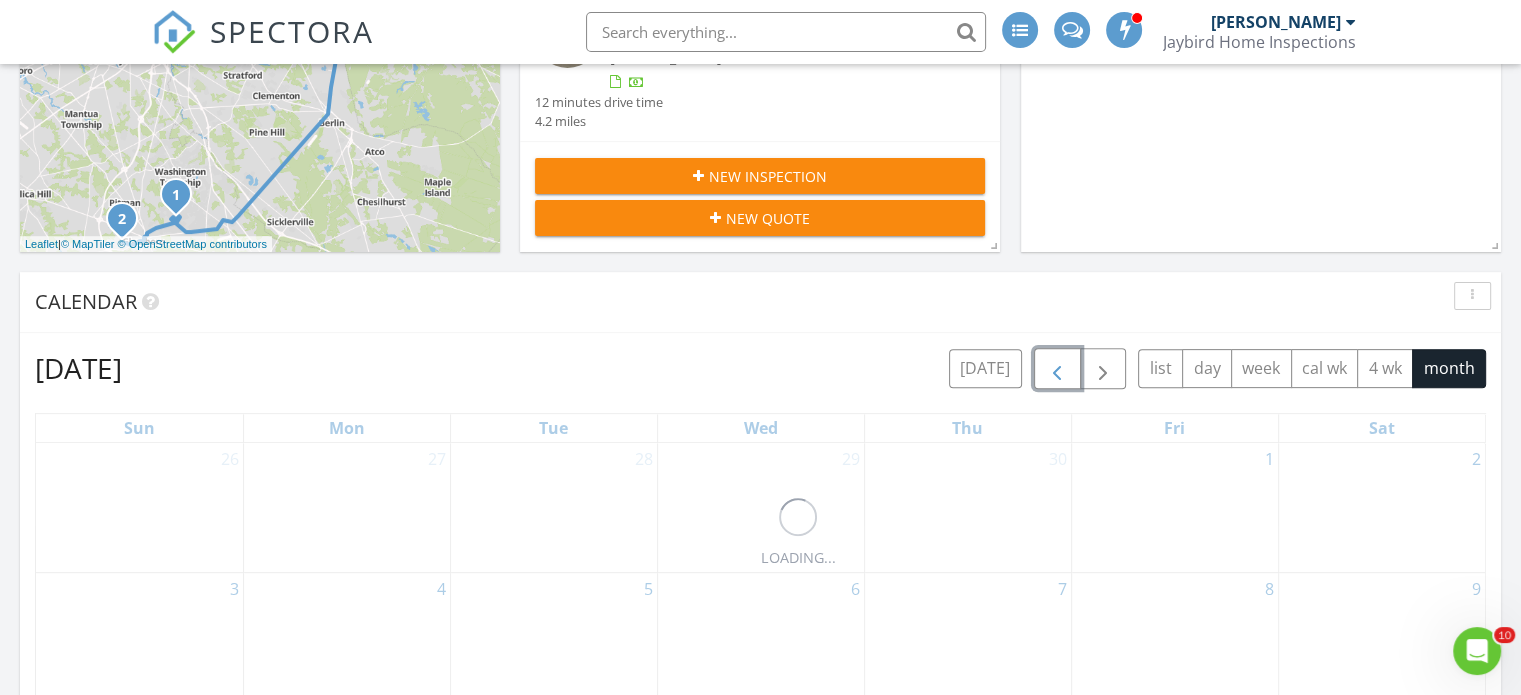 click at bounding box center (1057, 369) 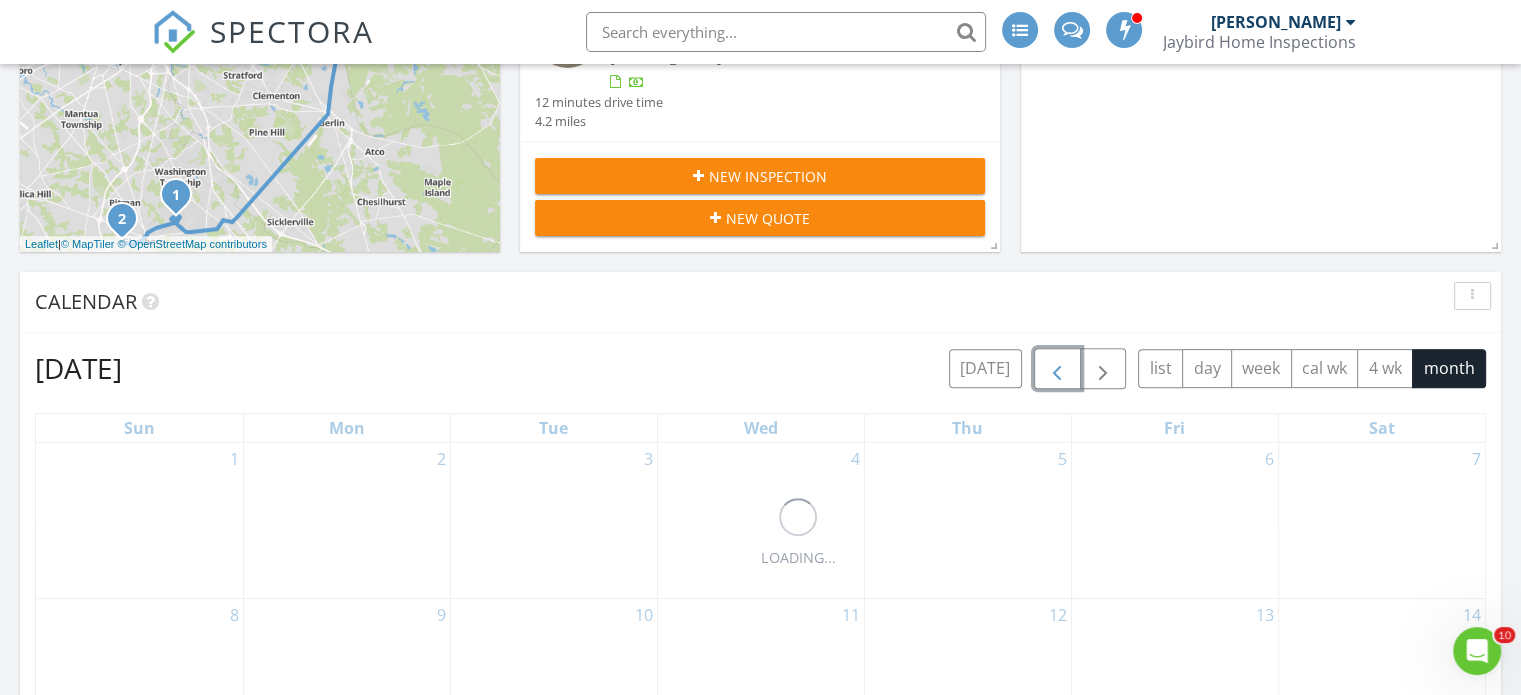 click at bounding box center (1057, 369) 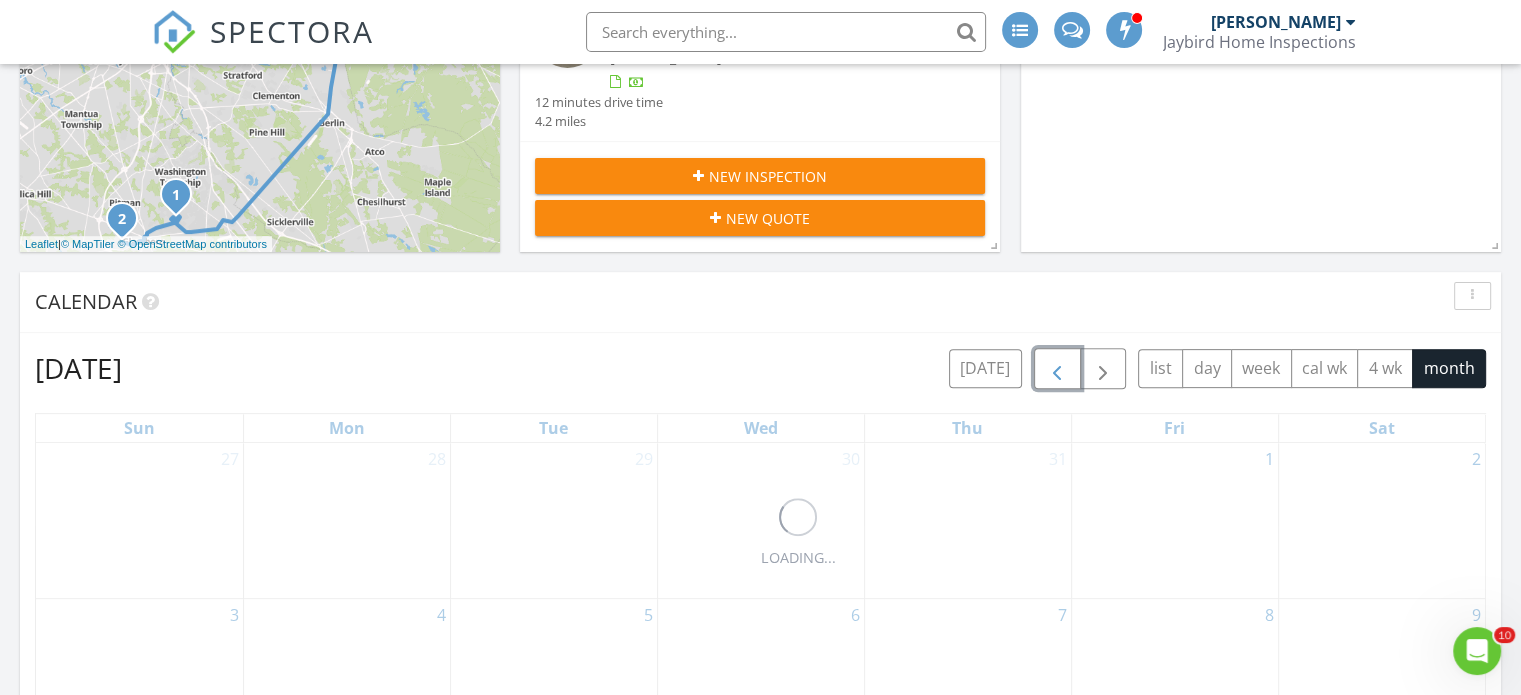 click at bounding box center (1057, 369) 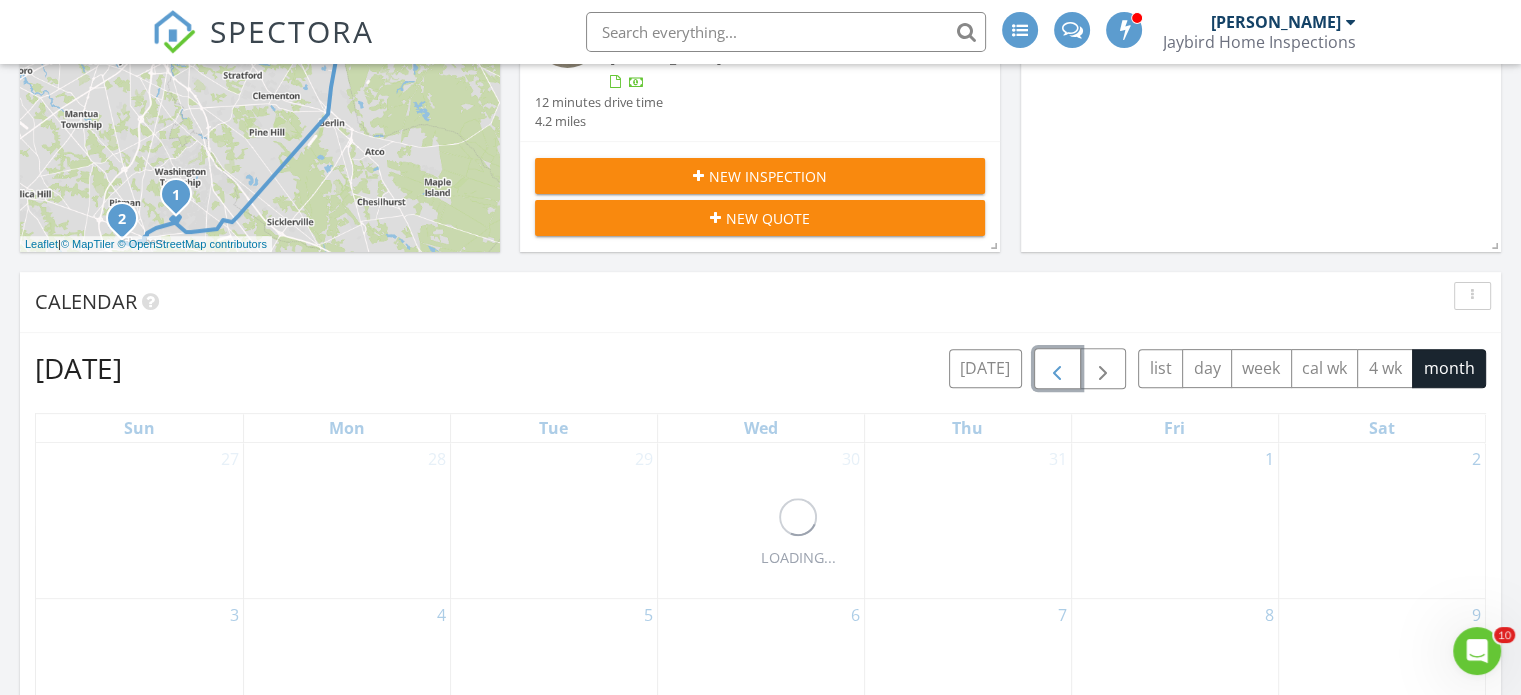 click at bounding box center [1057, 369] 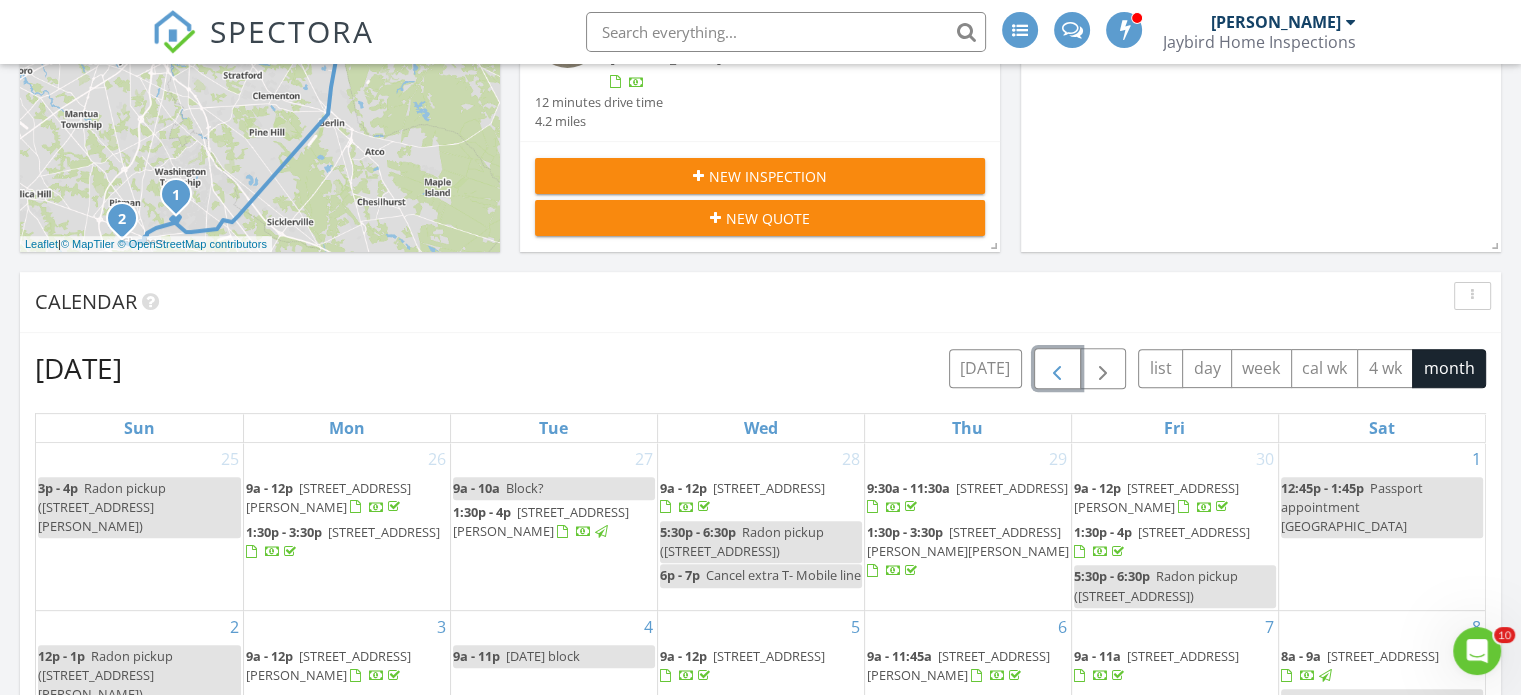 click at bounding box center [1057, 369] 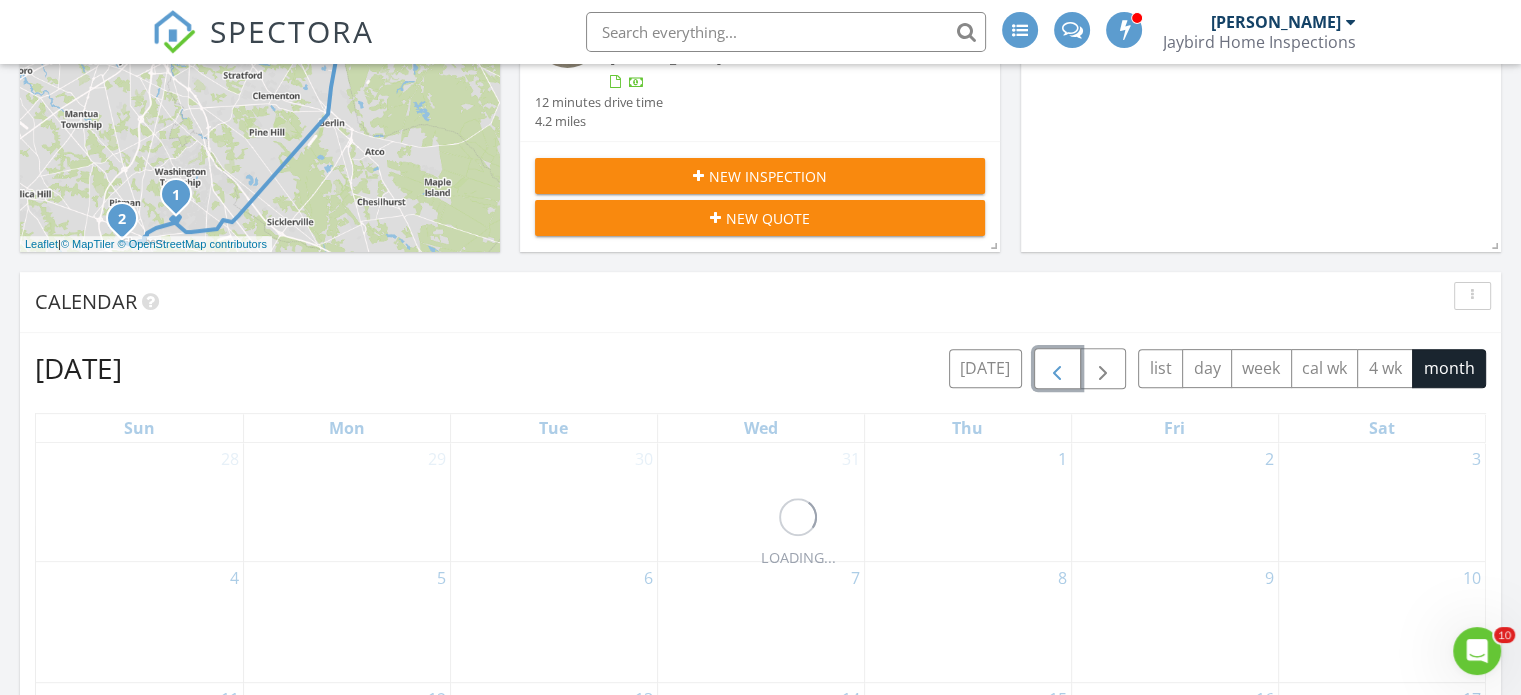 click at bounding box center [1057, 369] 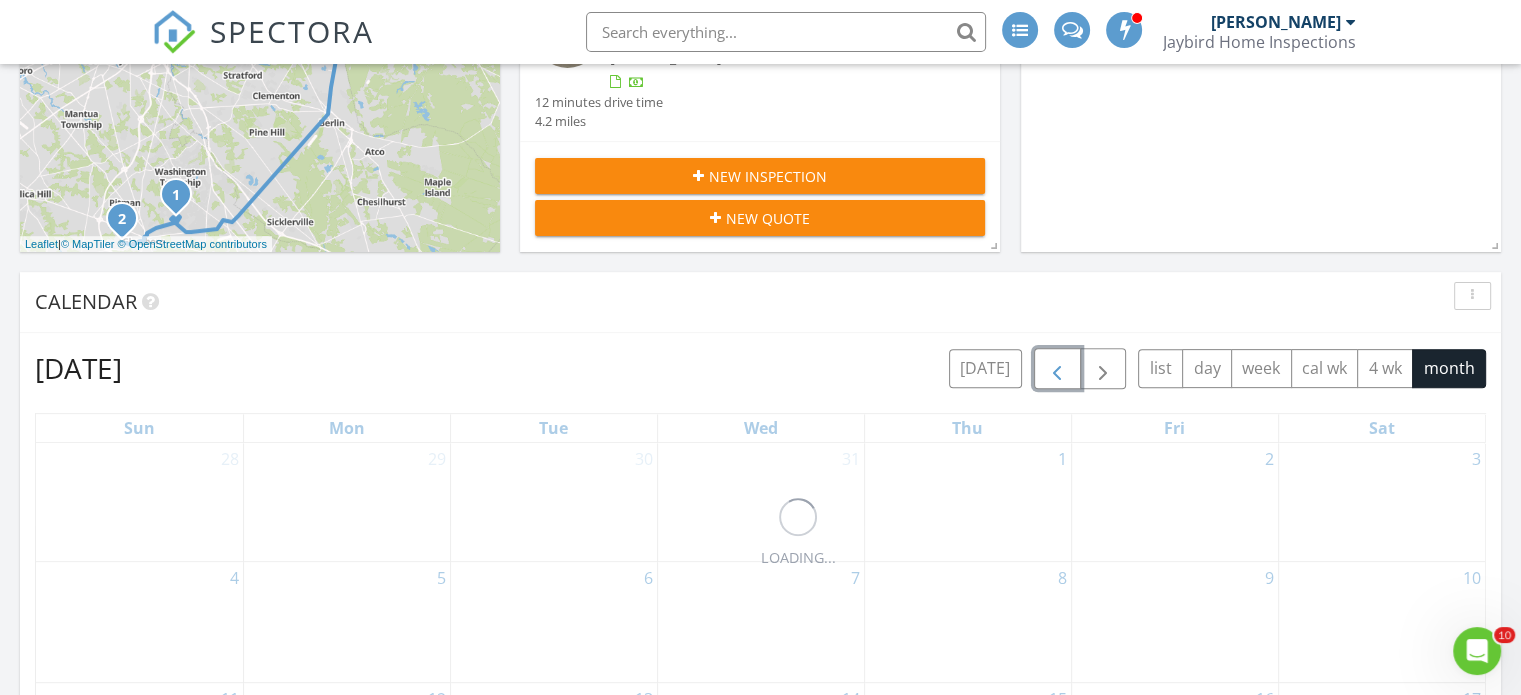 click at bounding box center (1057, 369) 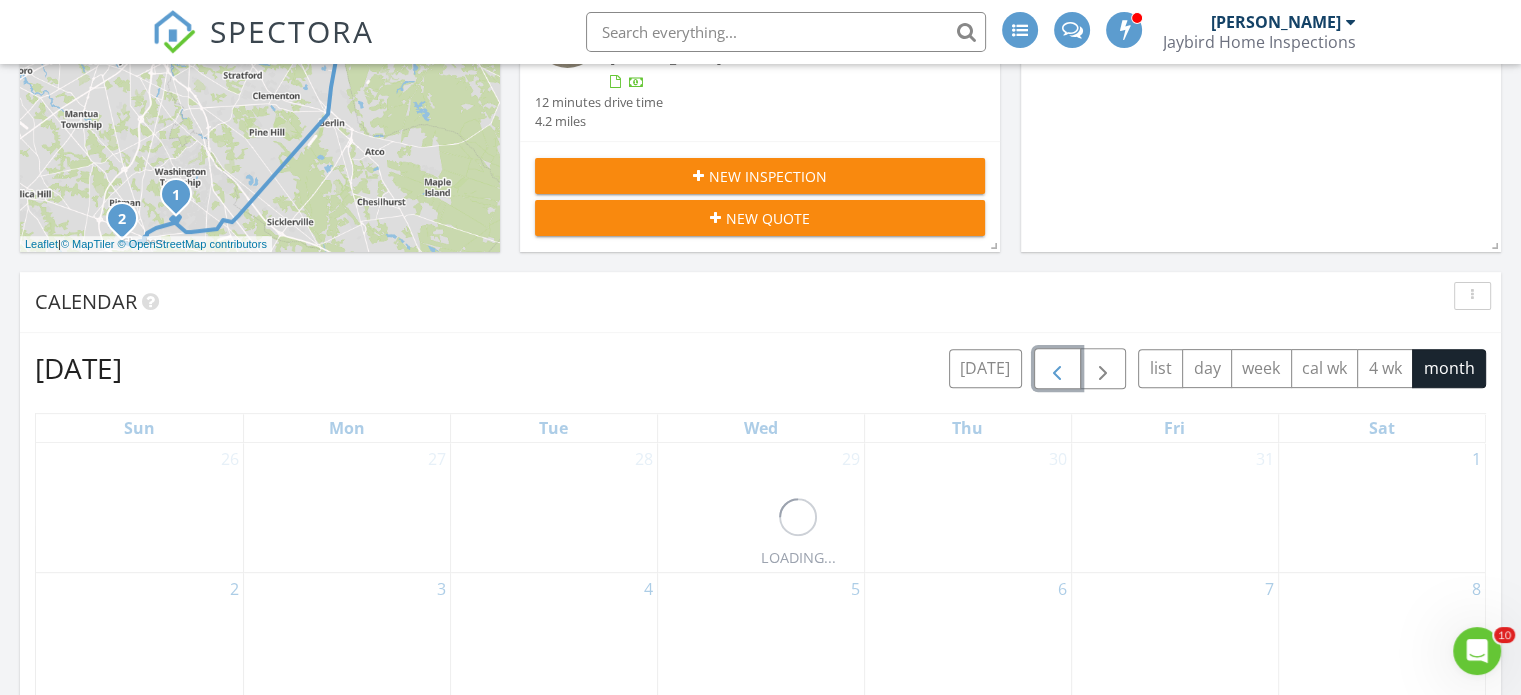 click at bounding box center [1057, 369] 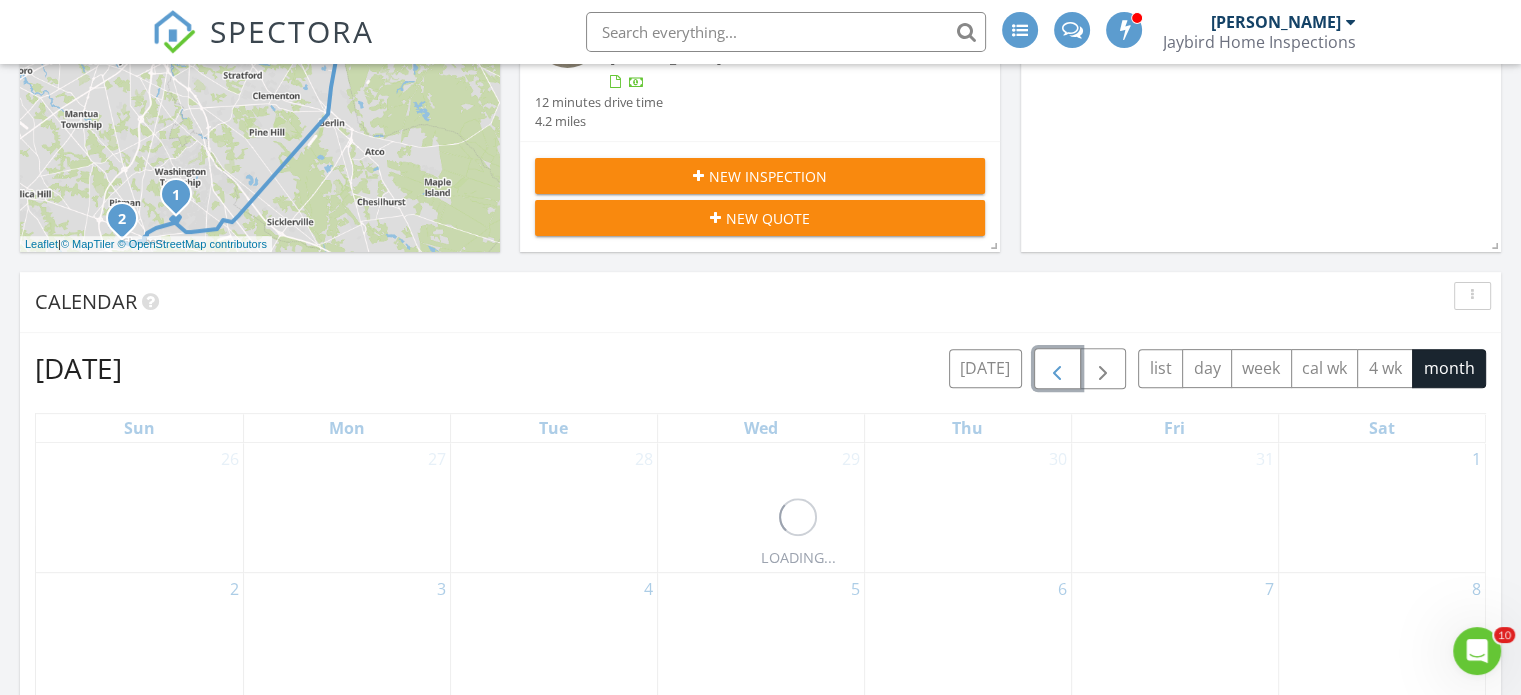 click at bounding box center [1057, 369] 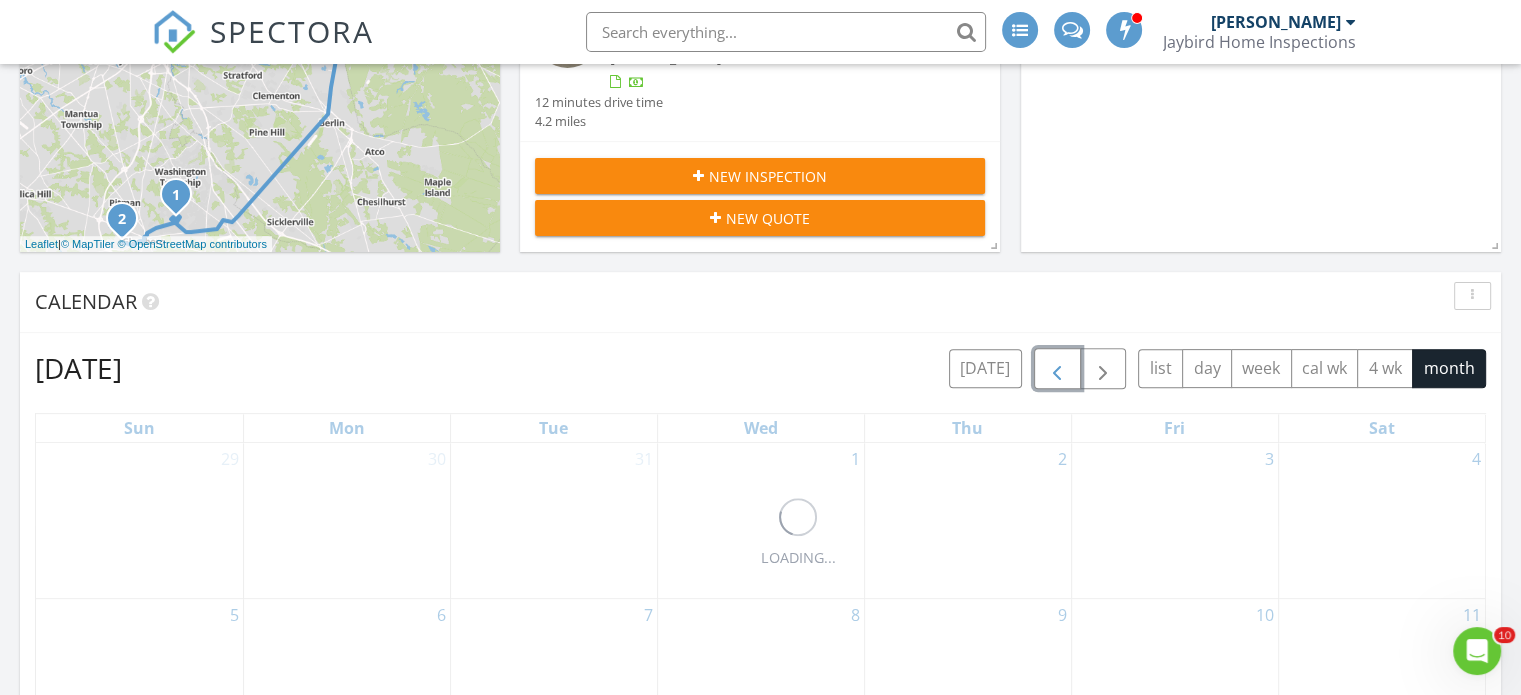 click at bounding box center [1057, 369] 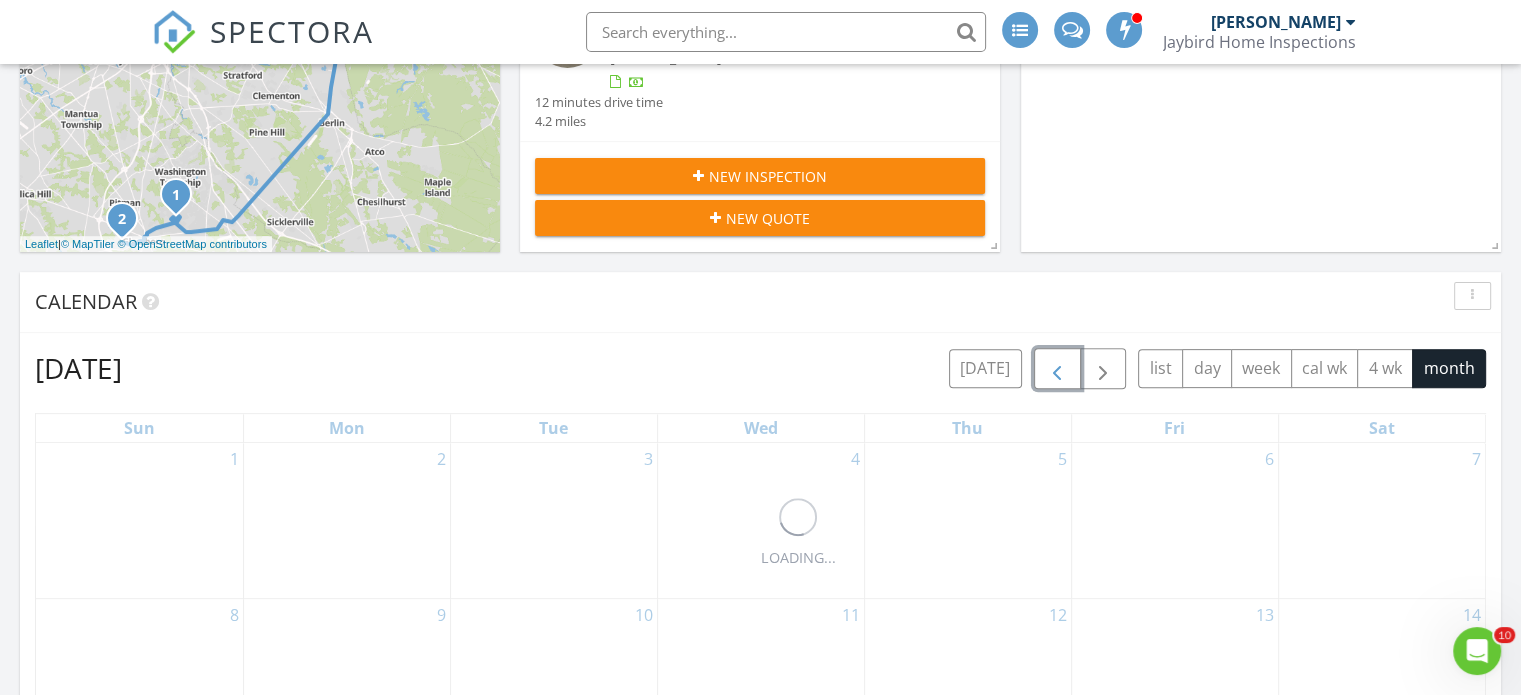click at bounding box center (1057, 369) 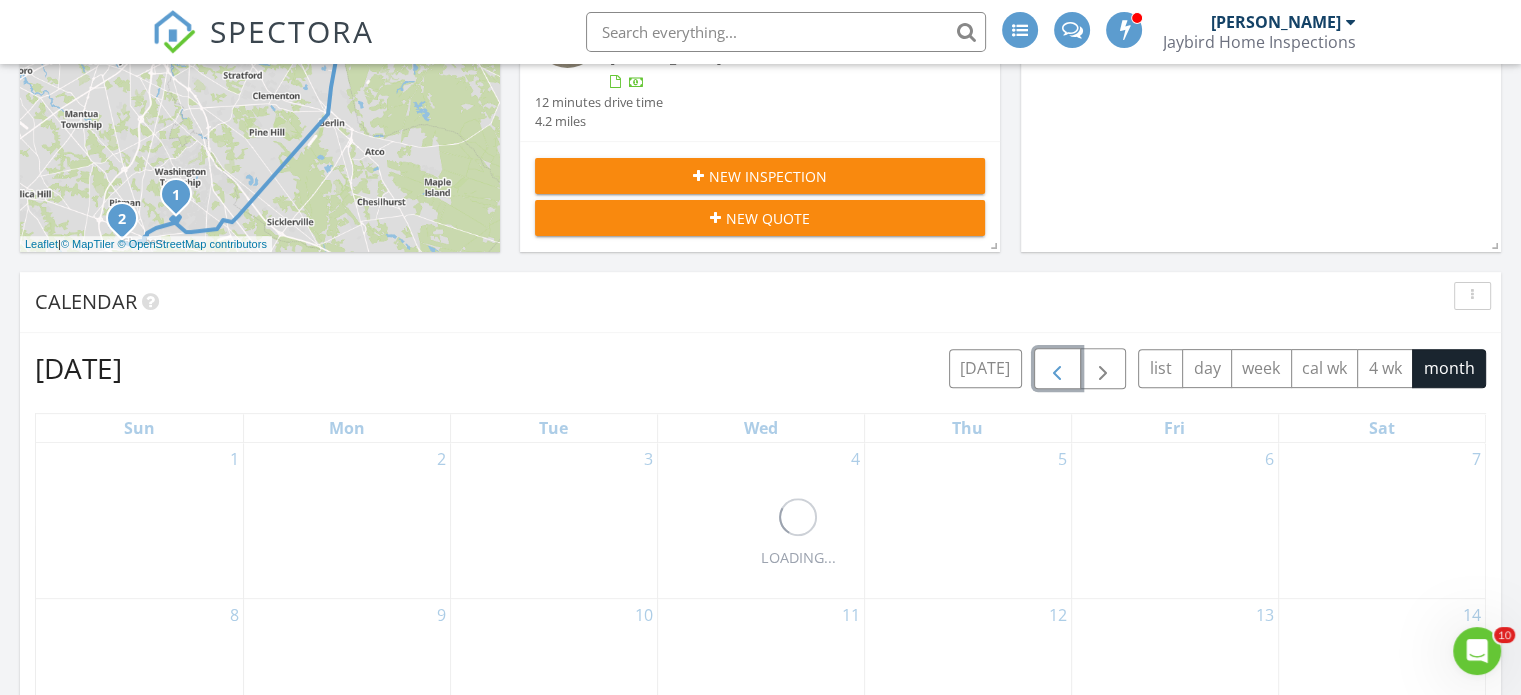 click at bounding box center [1057, 369] 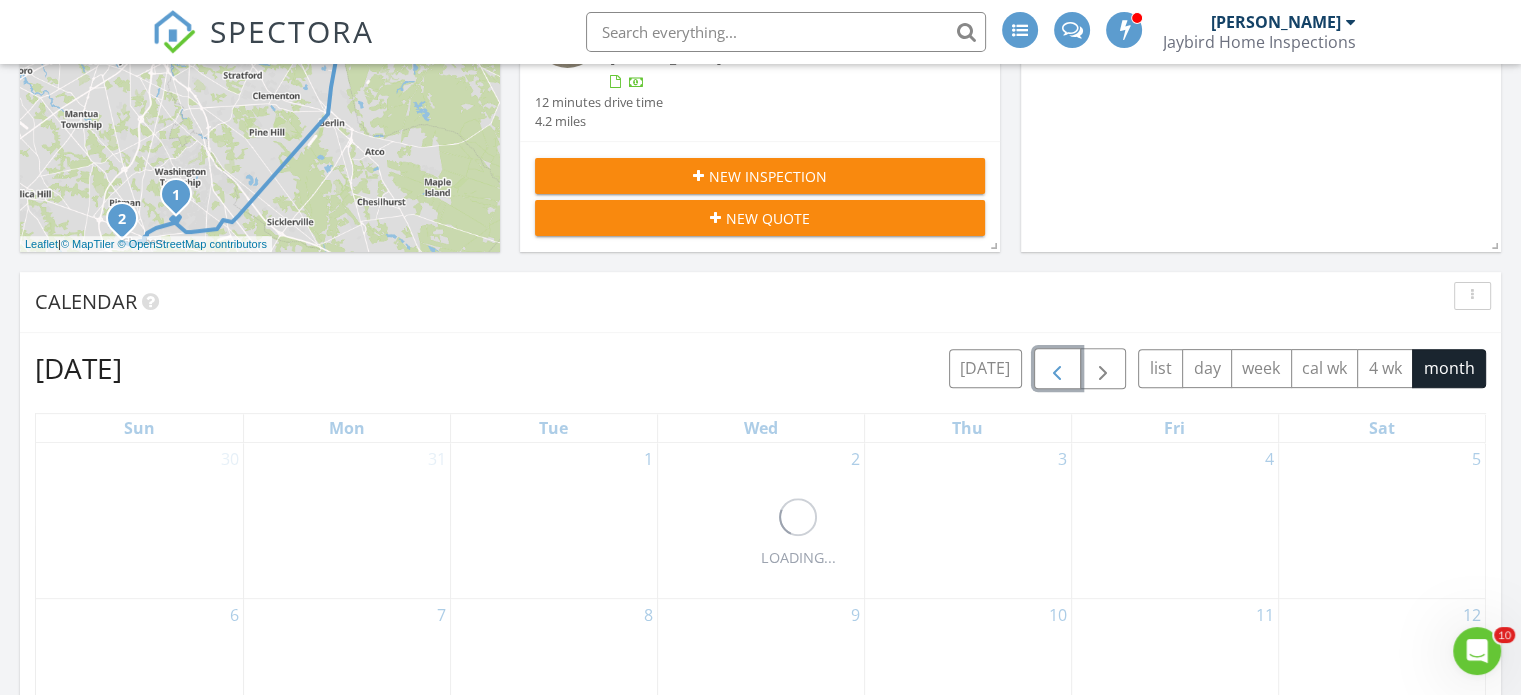 click at bounding box center (1057, 369) 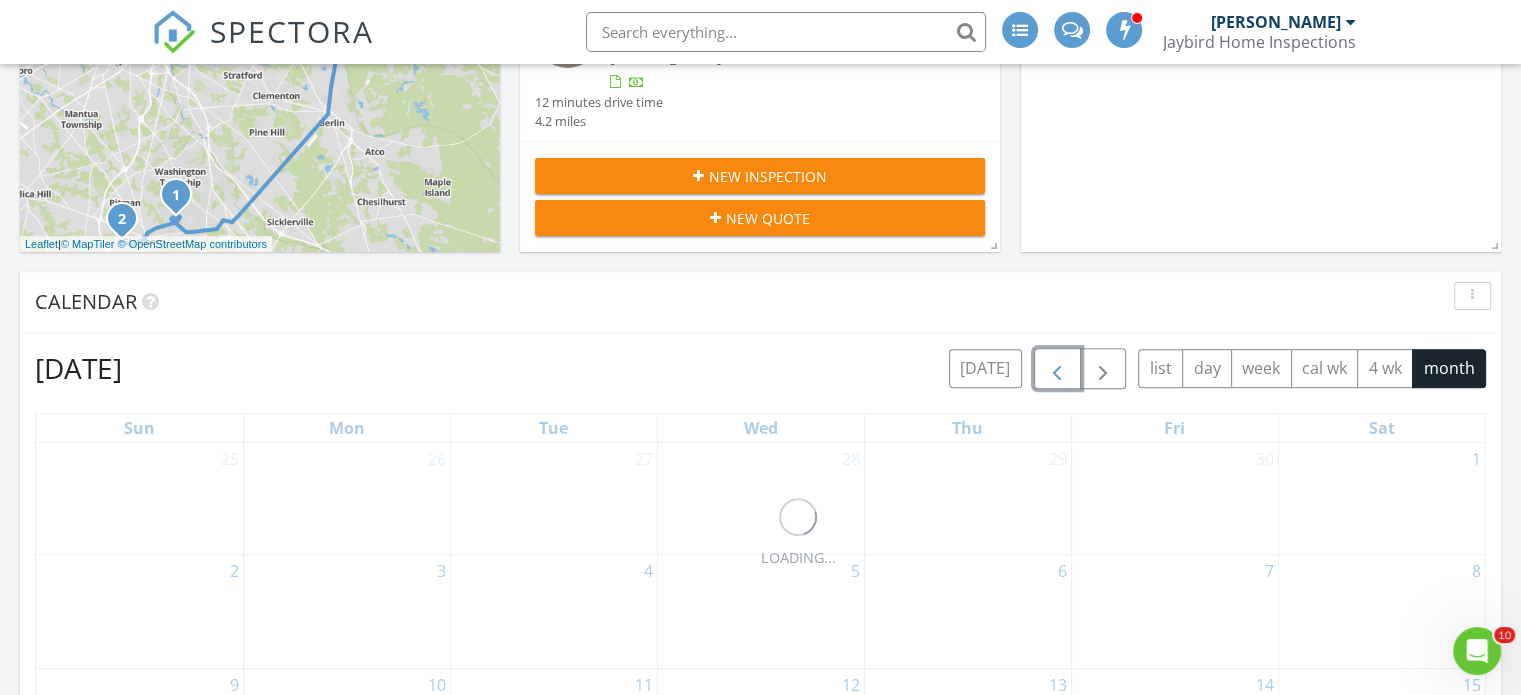 click at bounding box center (1057, 369) 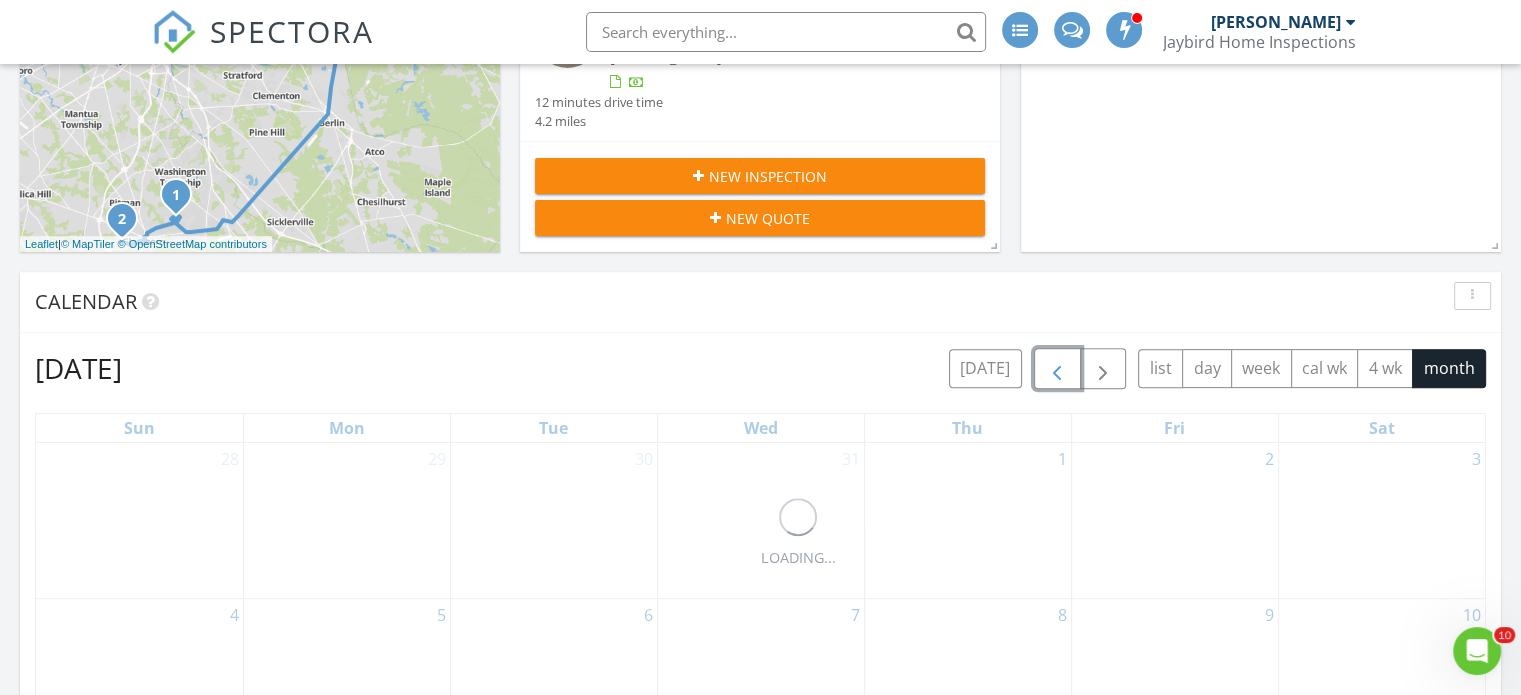 click at bounding box center (1057, 369) 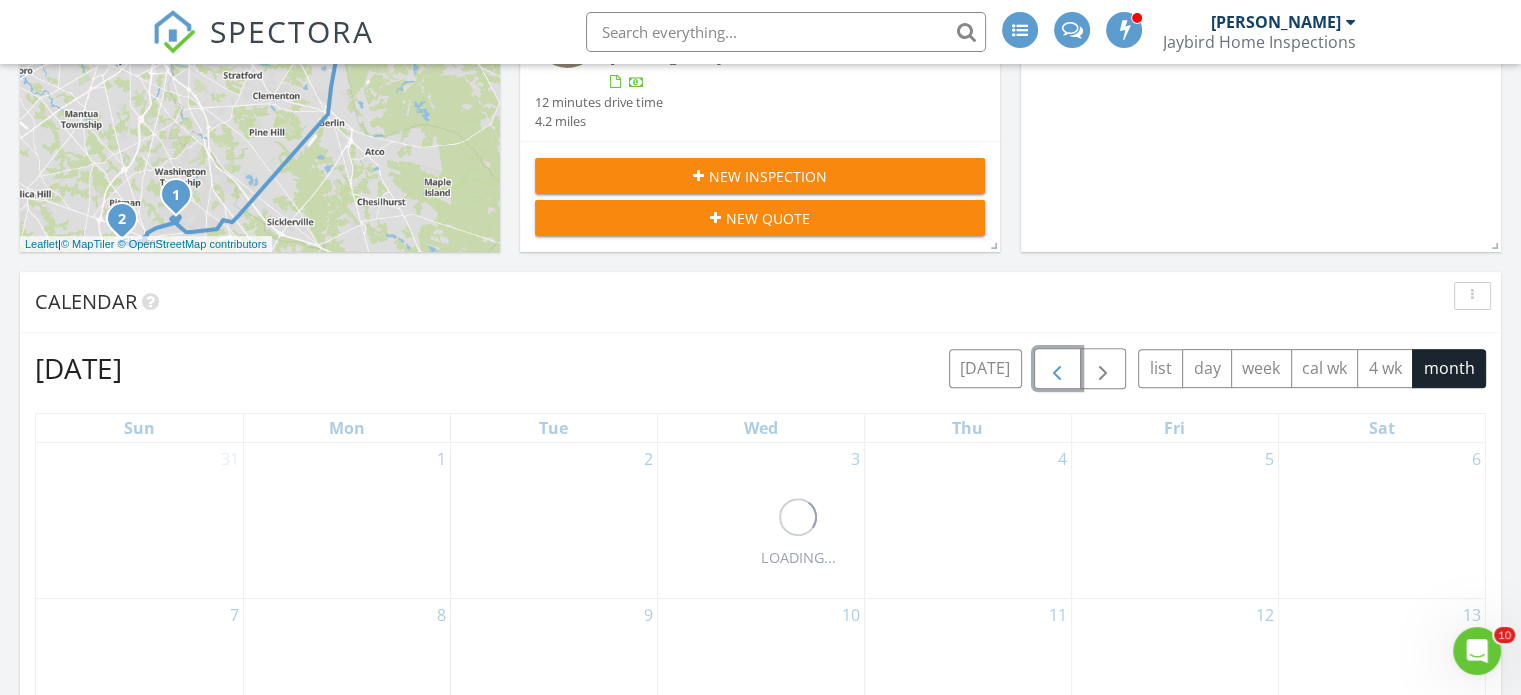 click at bounding box center [1057, 369] 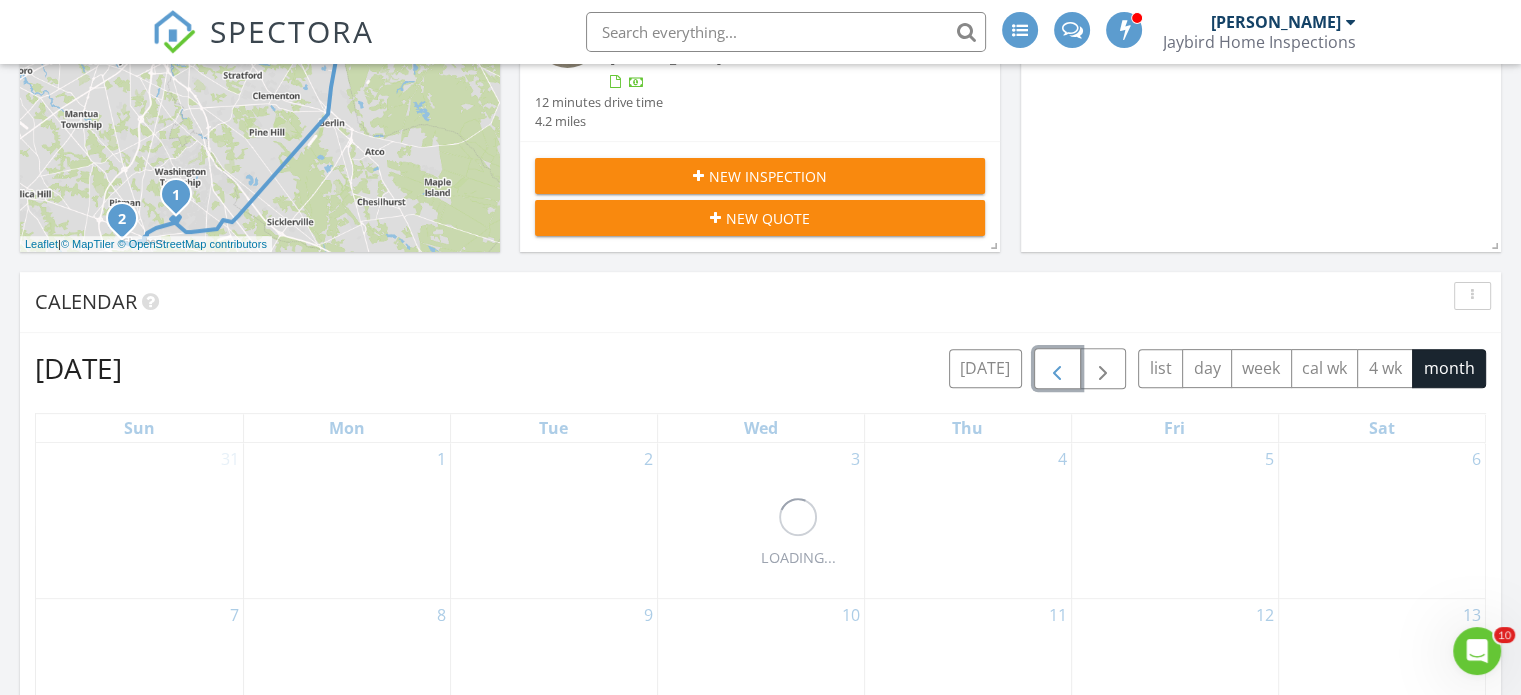 click at bounding box center [1057, 369] 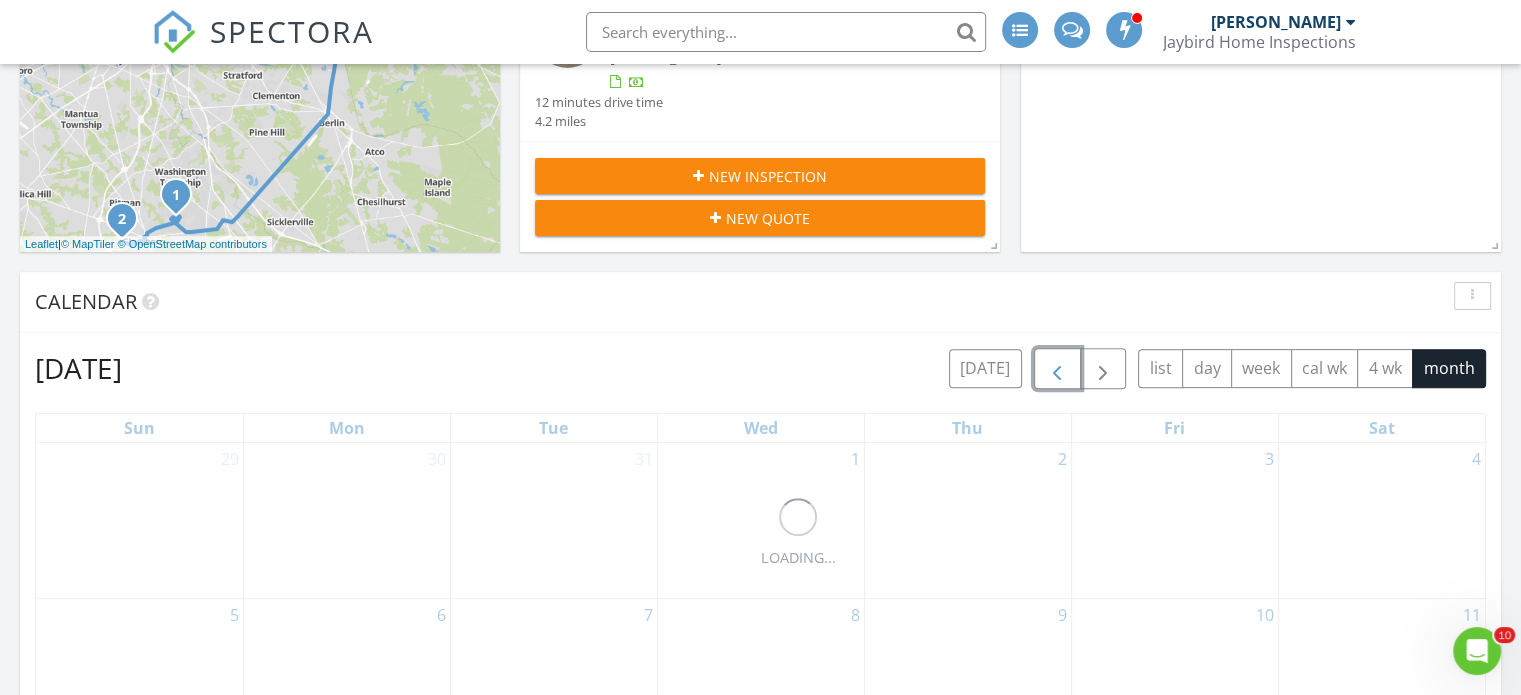click at bounding box center [1057, 369] 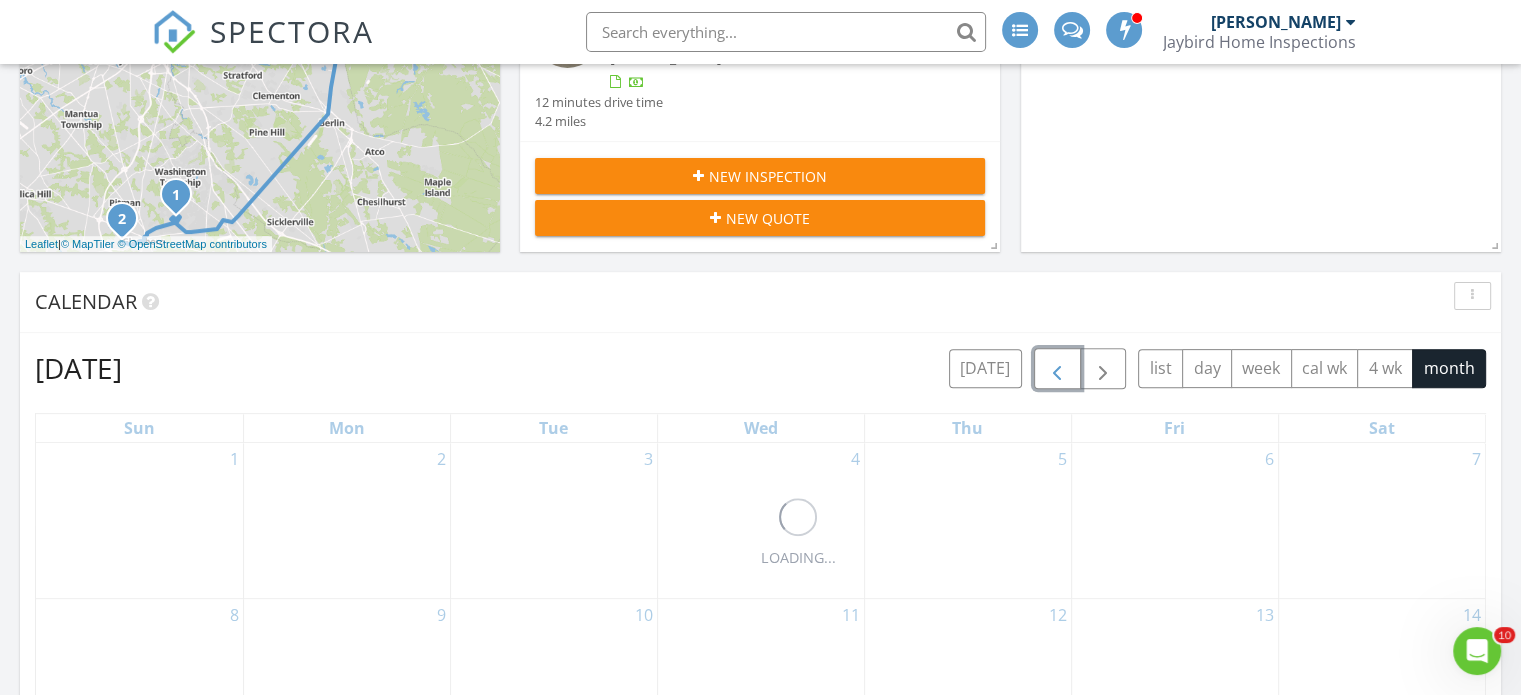 click at bounding box center (1057, 369) 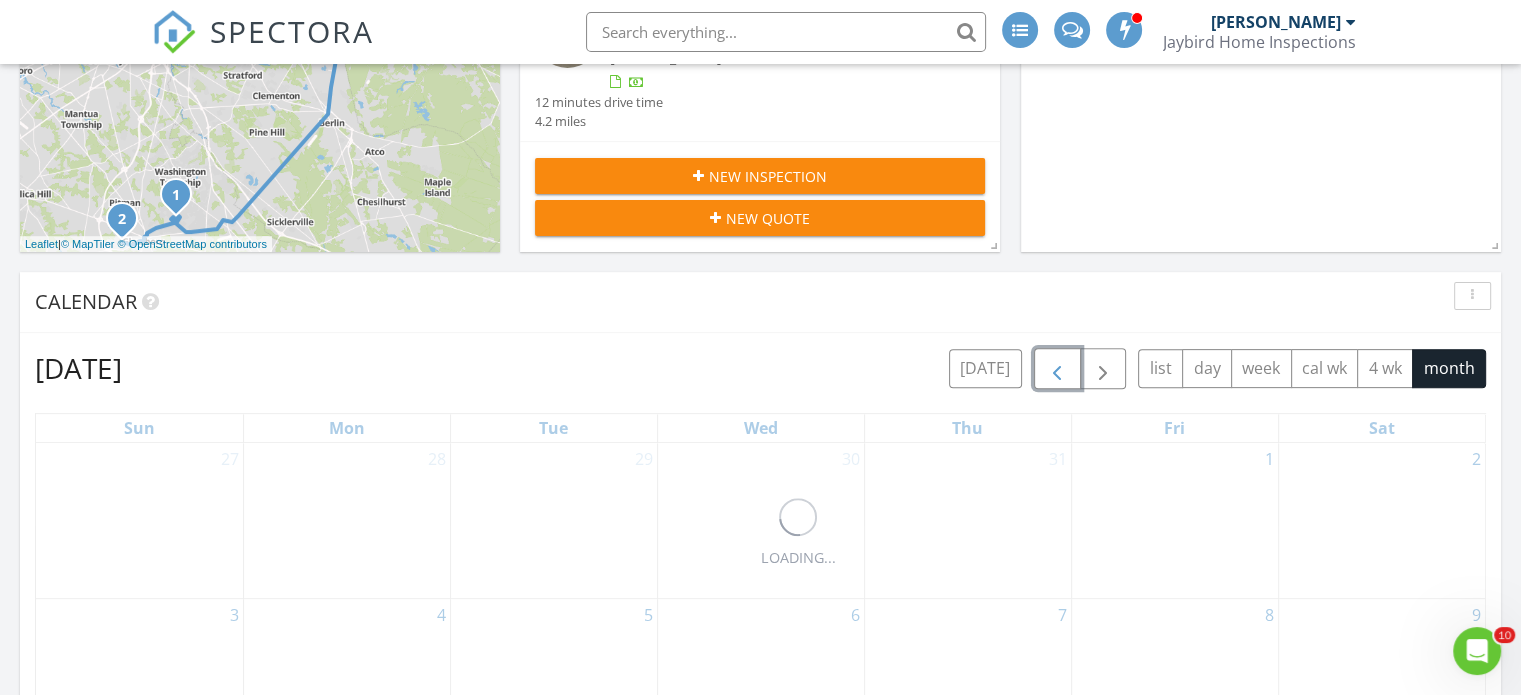 click at bounding box center [1057, 369] 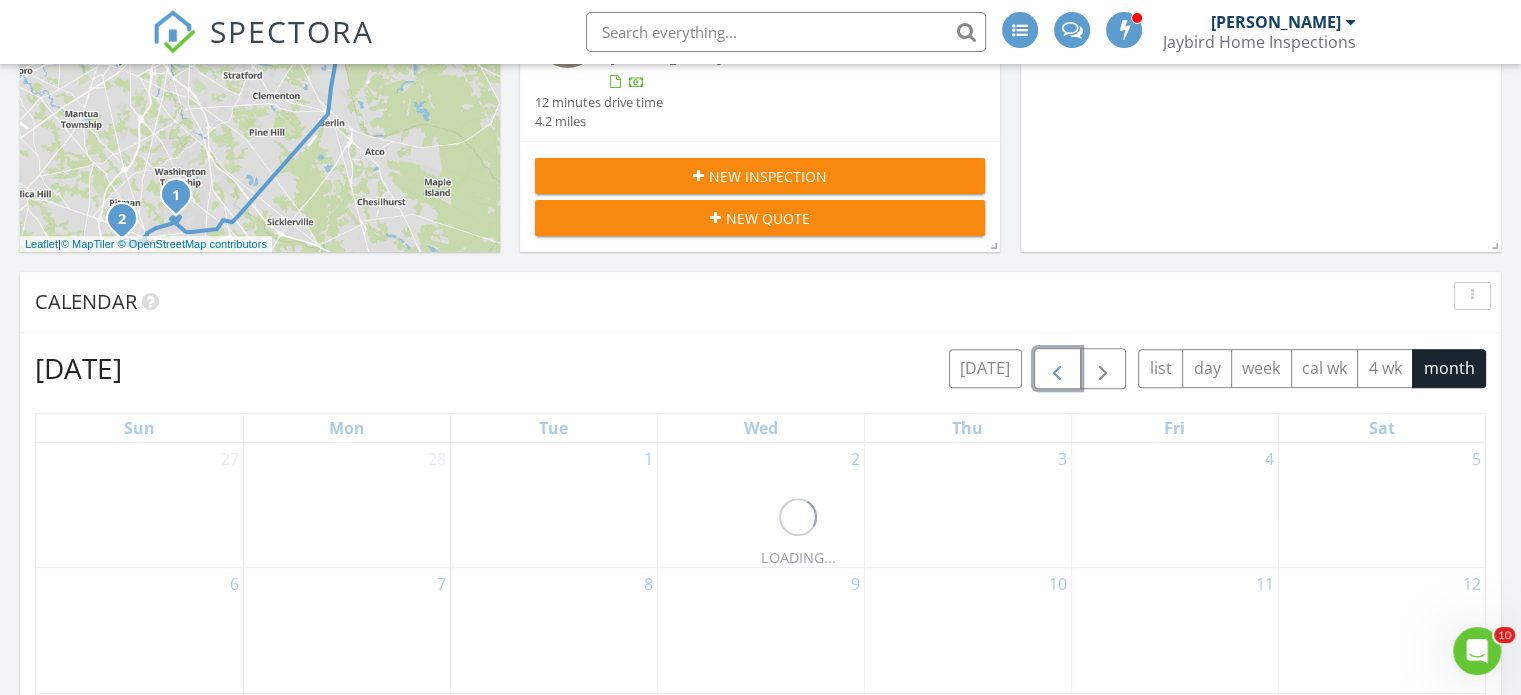 click at bounding box center (1057, 369) 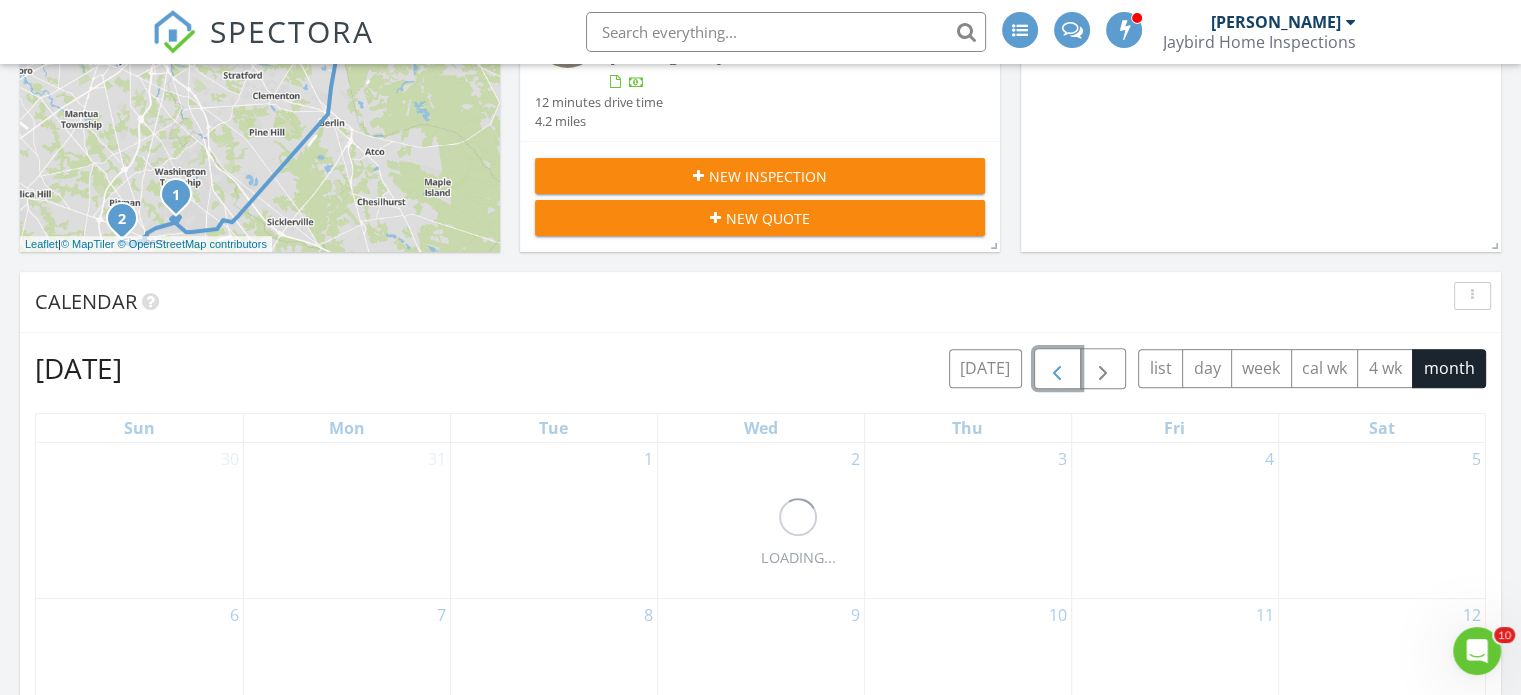click at bounding box center [1057, 369] 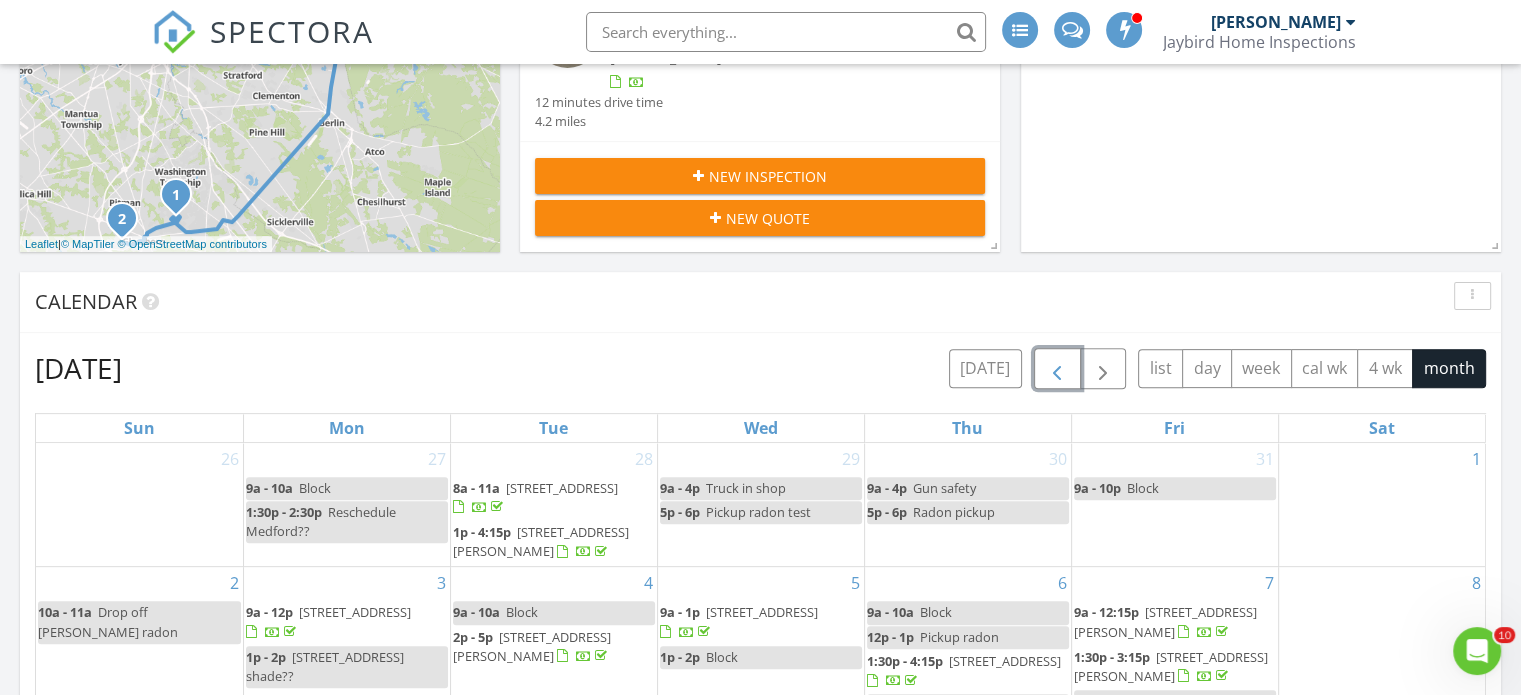 click at bounding box center (1057, 369) 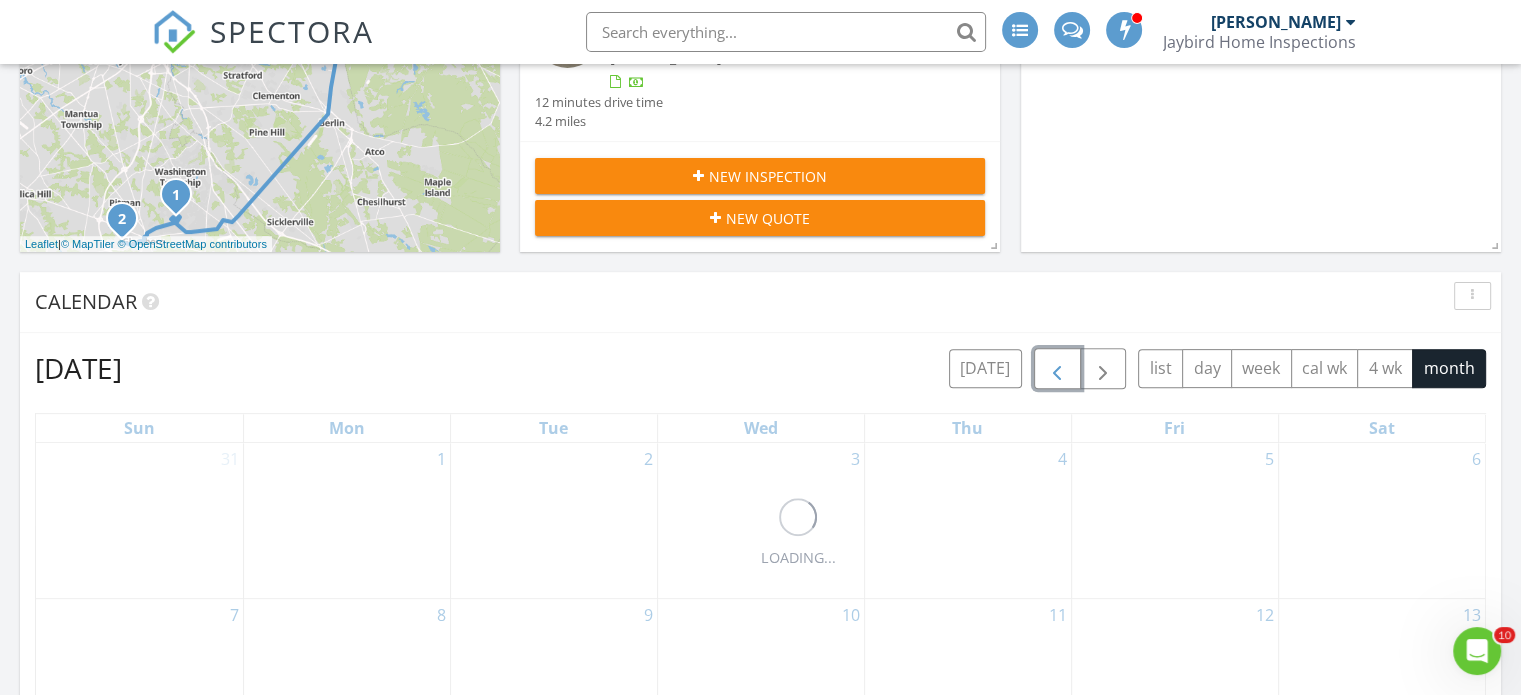 click at bounding box center (1057, 368) 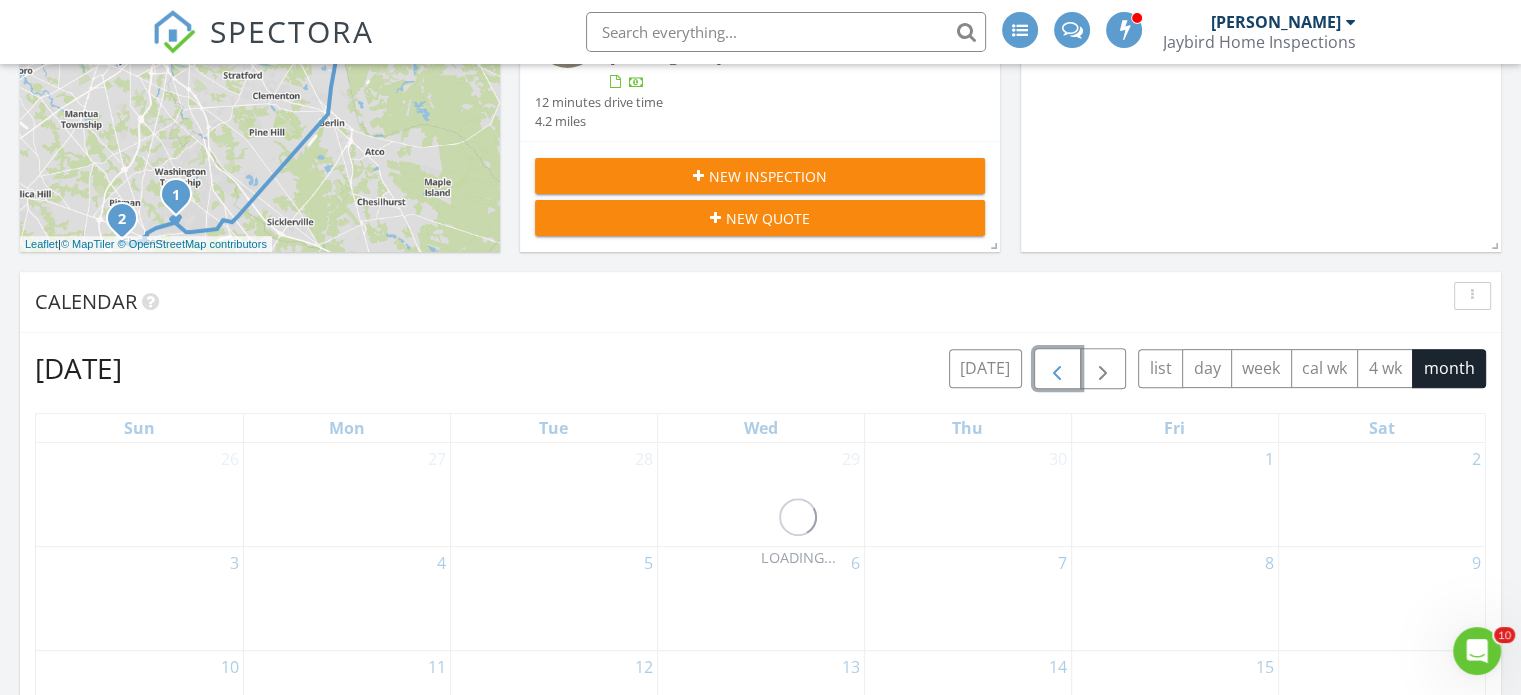 click at bounding box center (1057, 368) 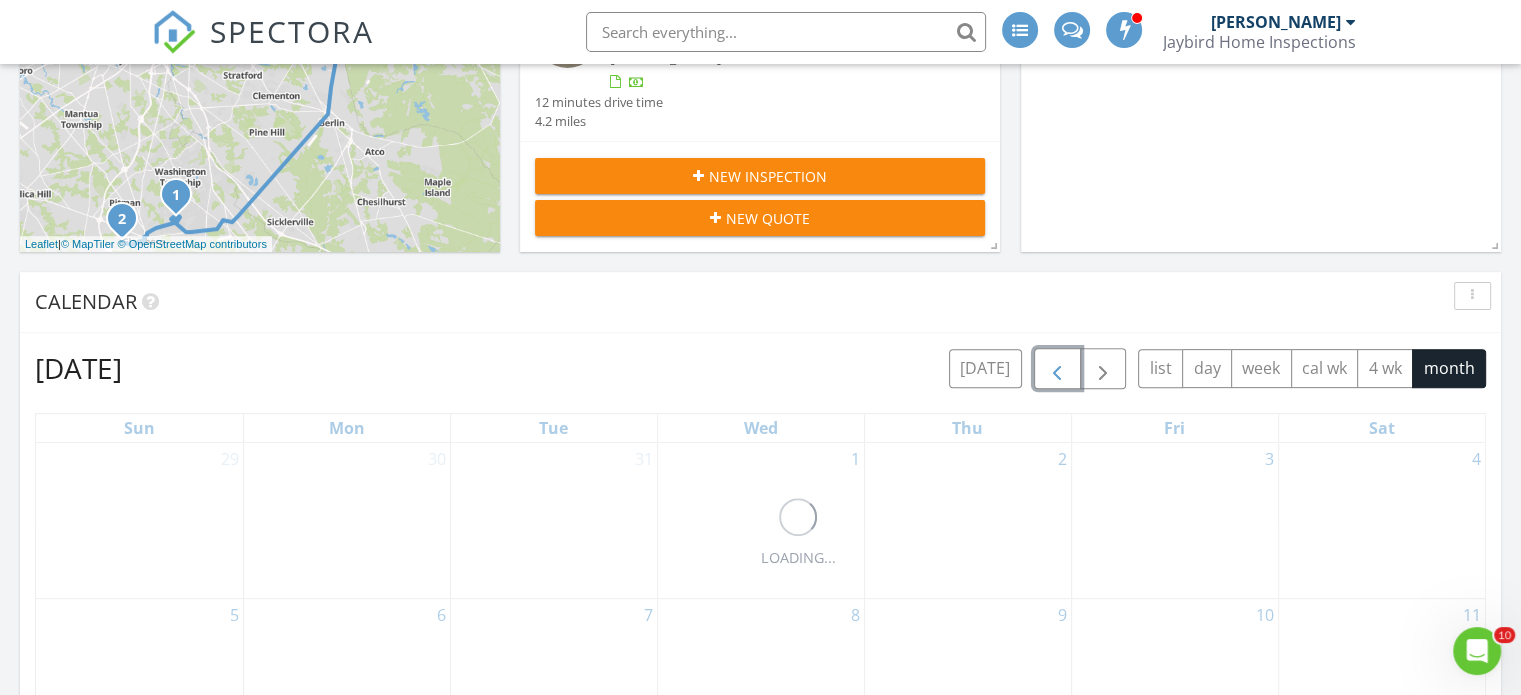 click at bounding box center (1057, 369) 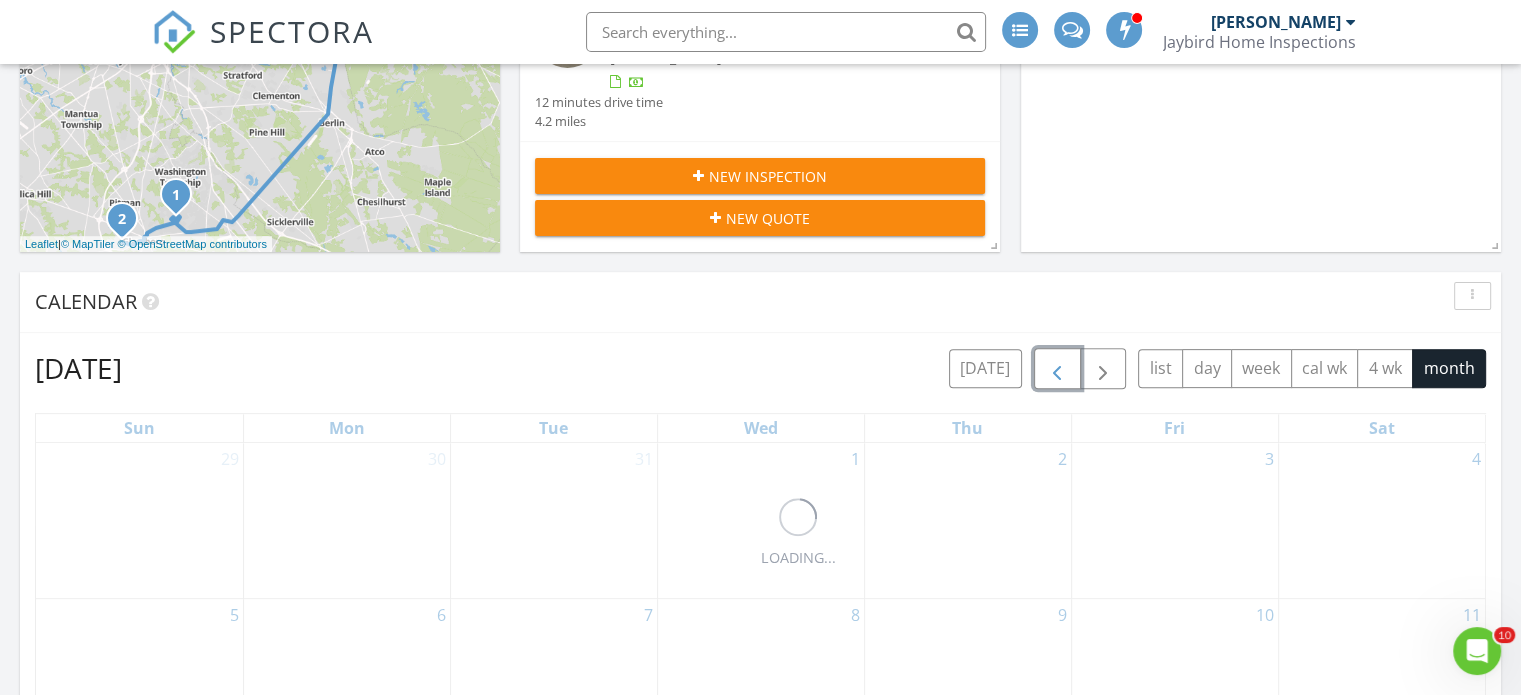 click at bounding box center [1057, 369] 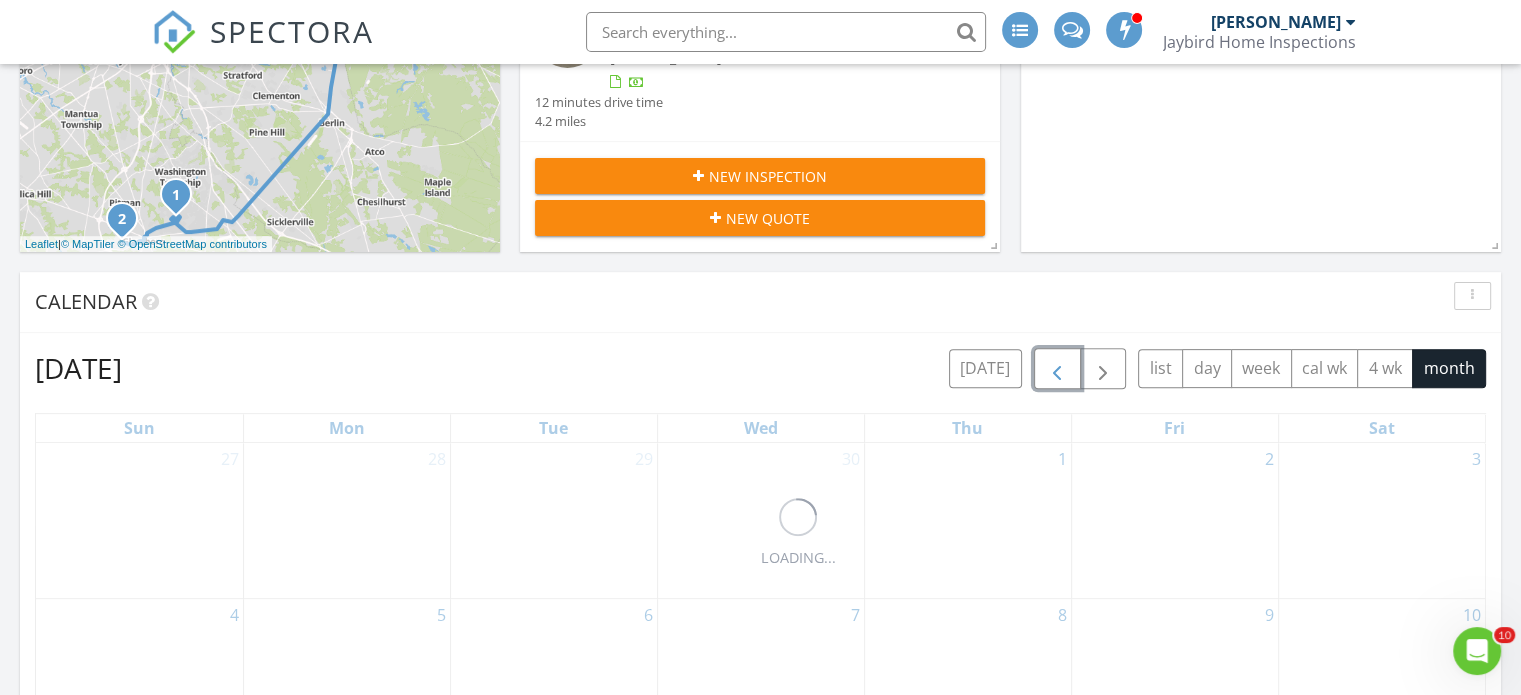 click at bounding box center [1057, 369] 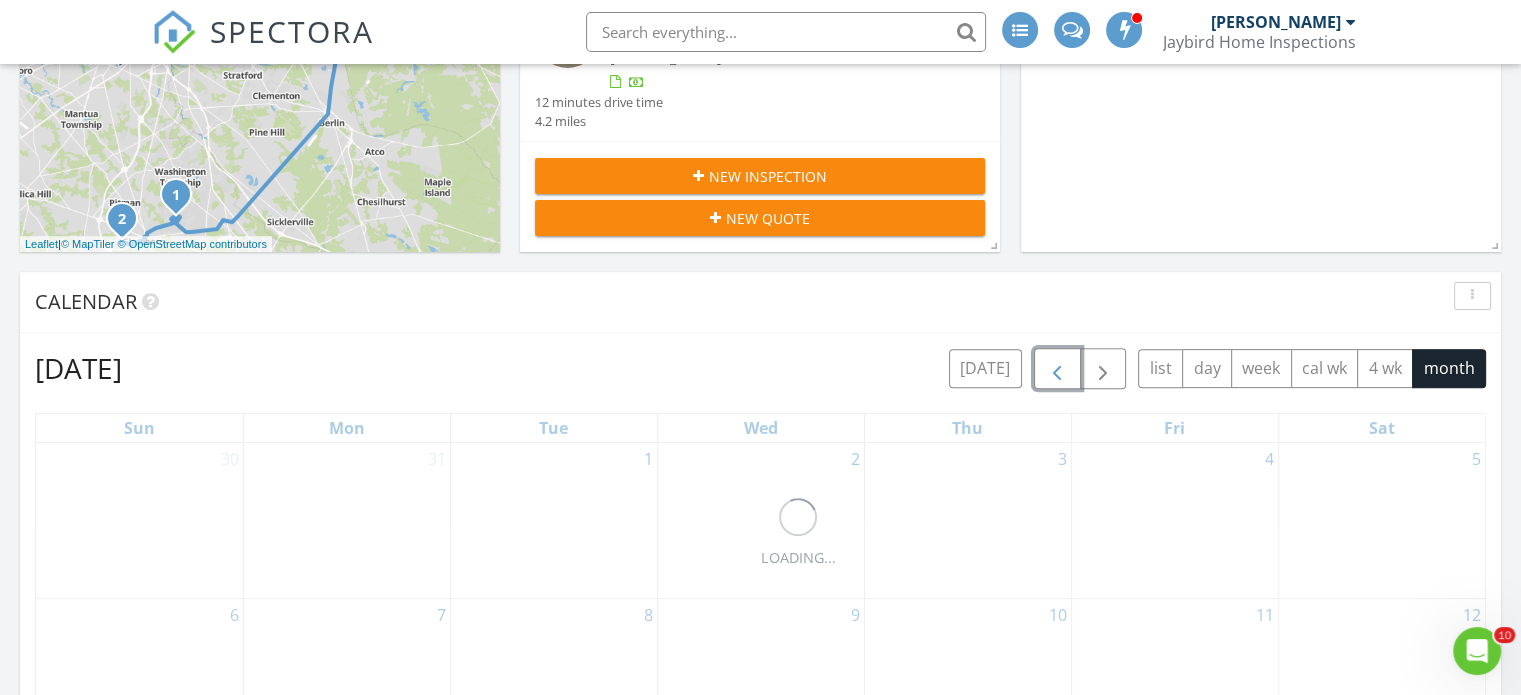 click at bounding box center [1057, 369] 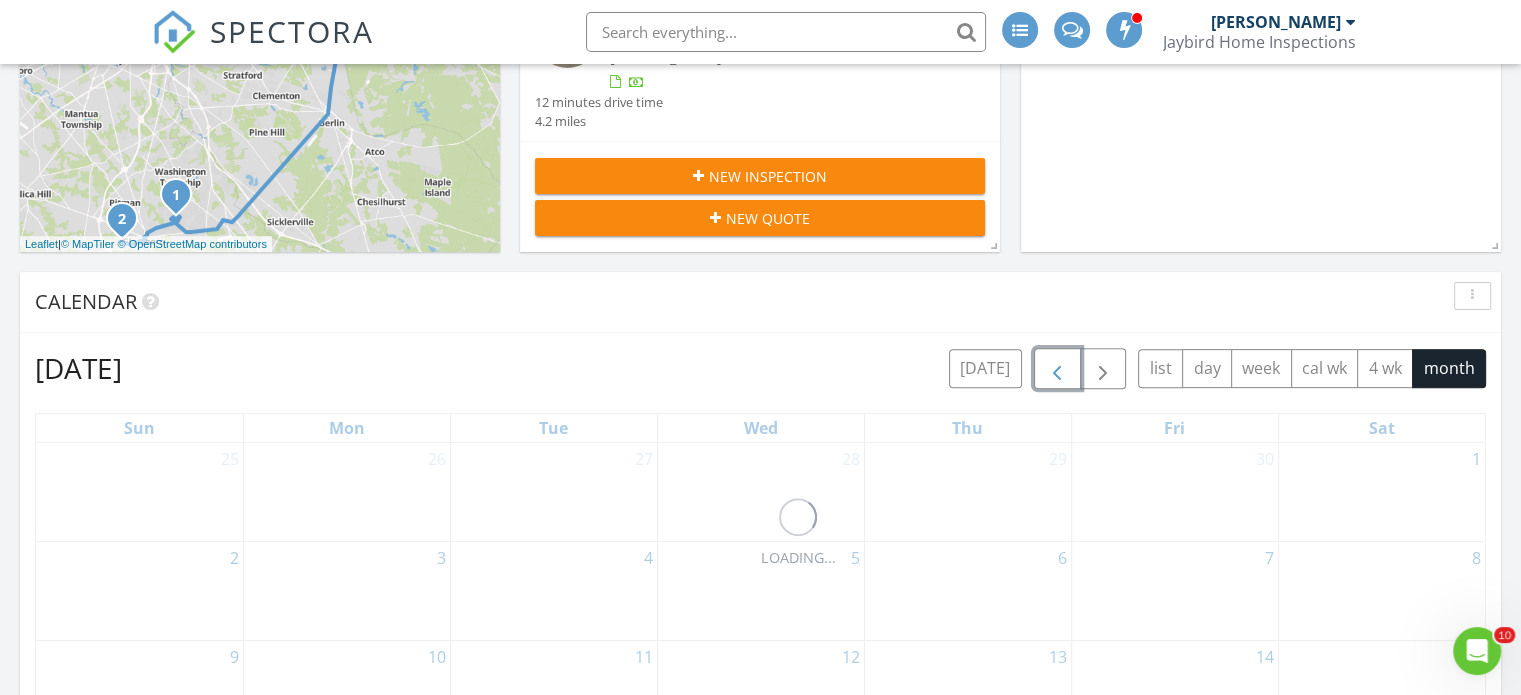 click at bounding box center (1057, 369) 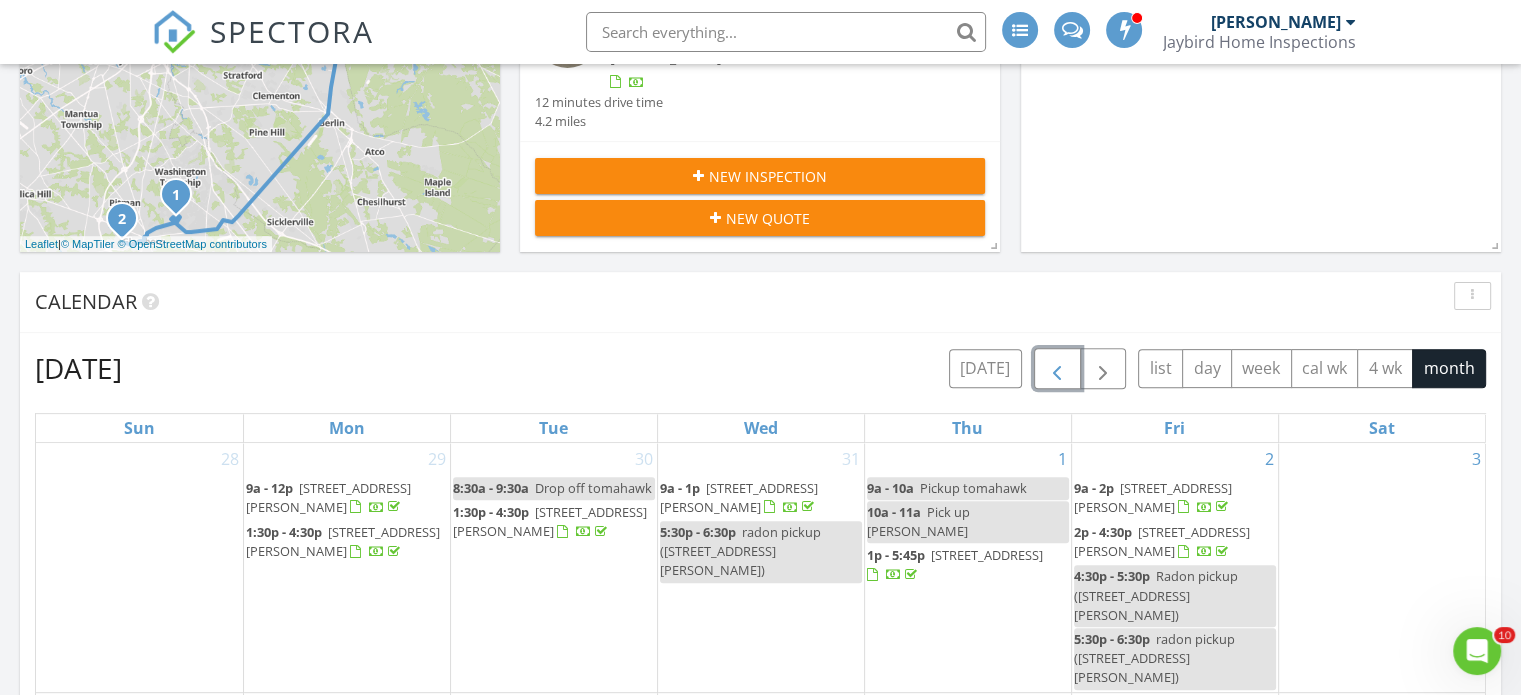 click at bounding box center (1057, 369) 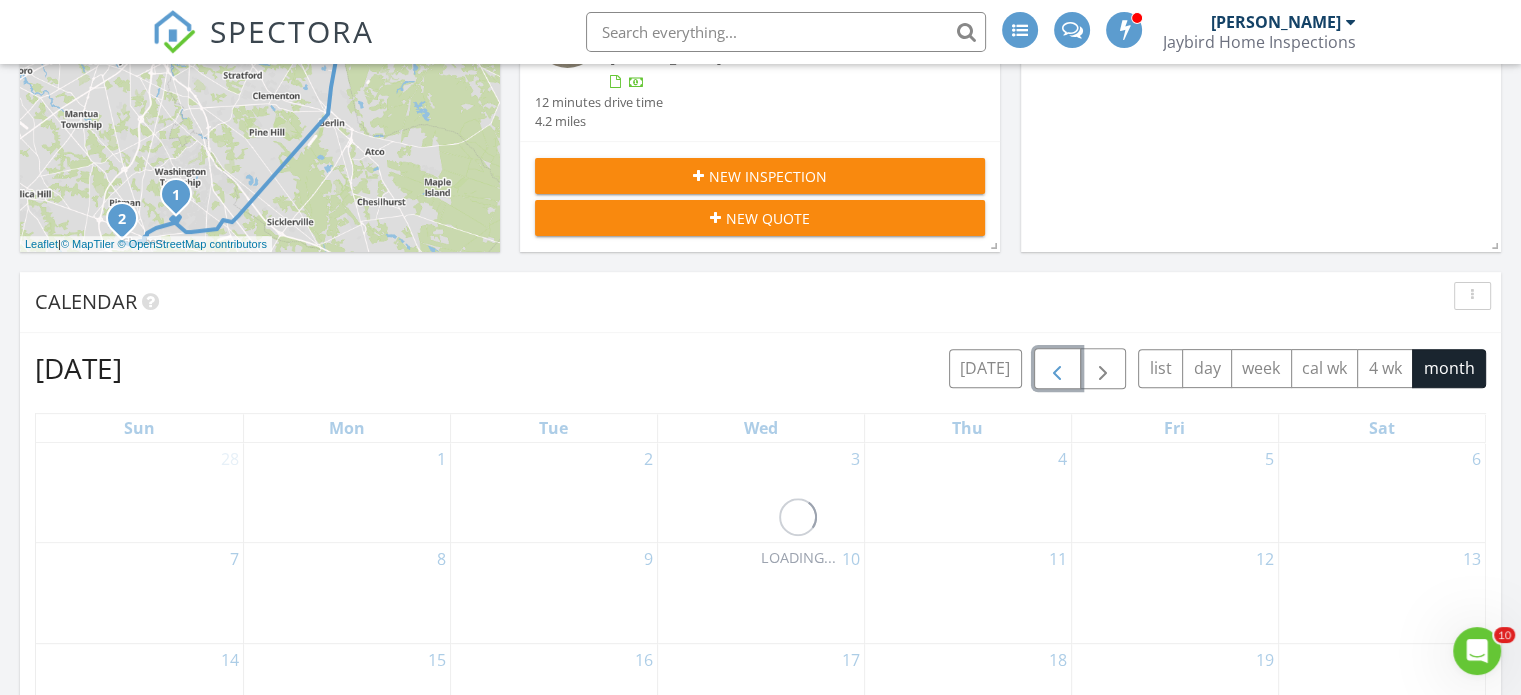 click at bounding box center (1057, 369) 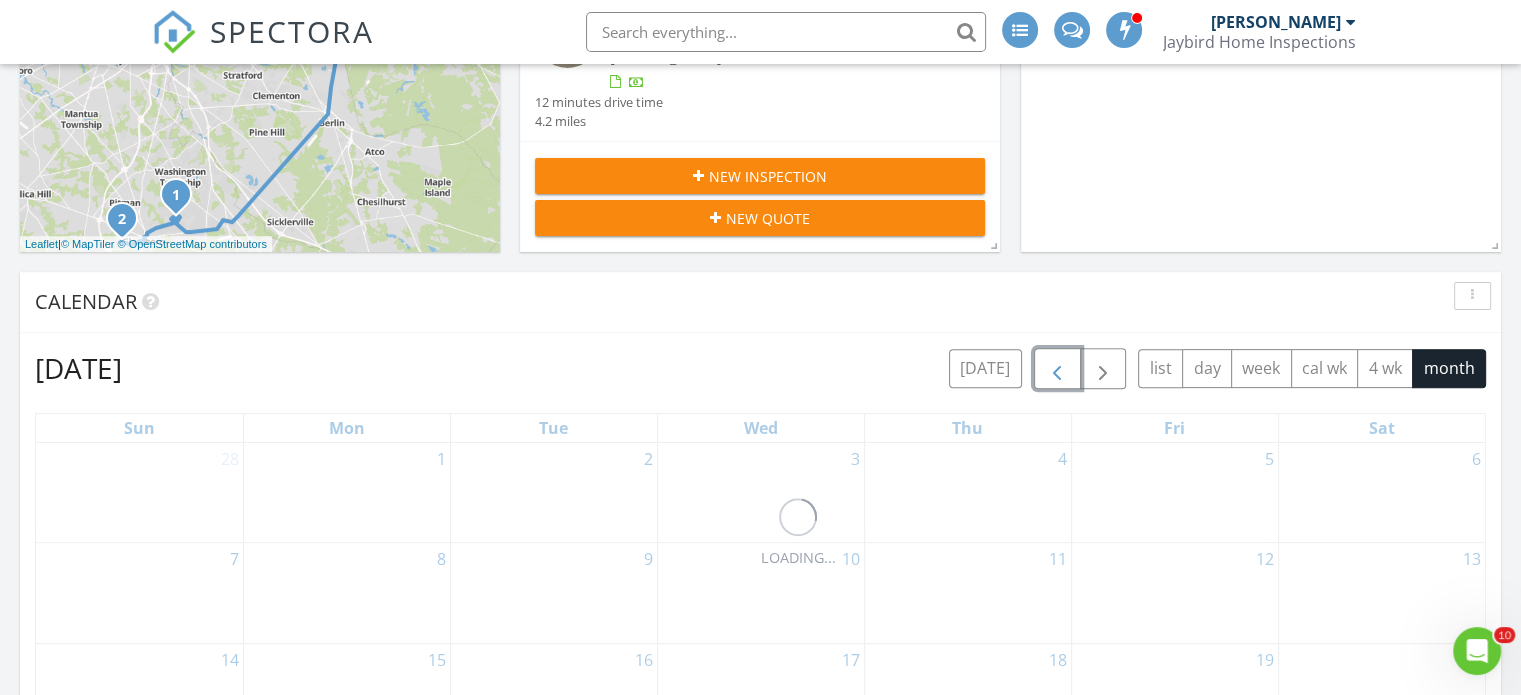 click at bounding box center [1057, 369] 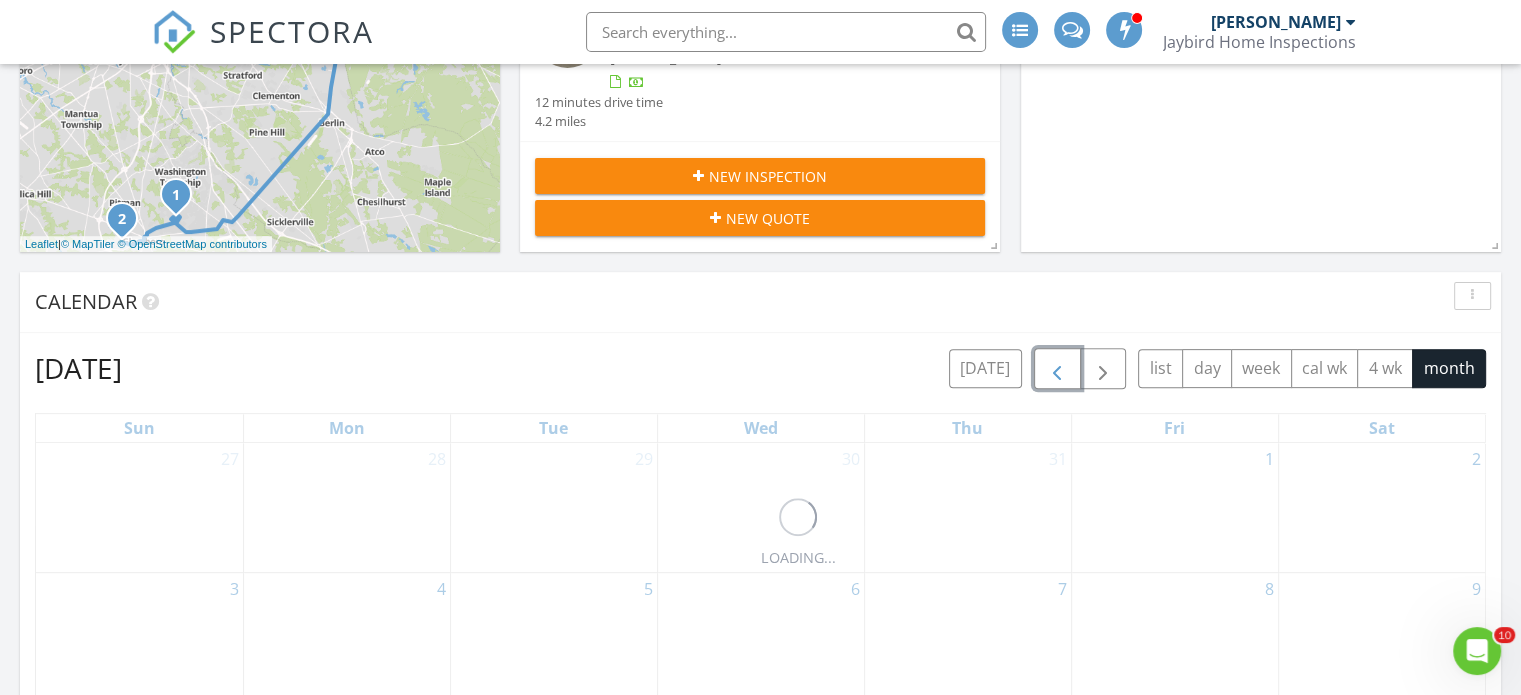 click at bounding box center (1057, 369) 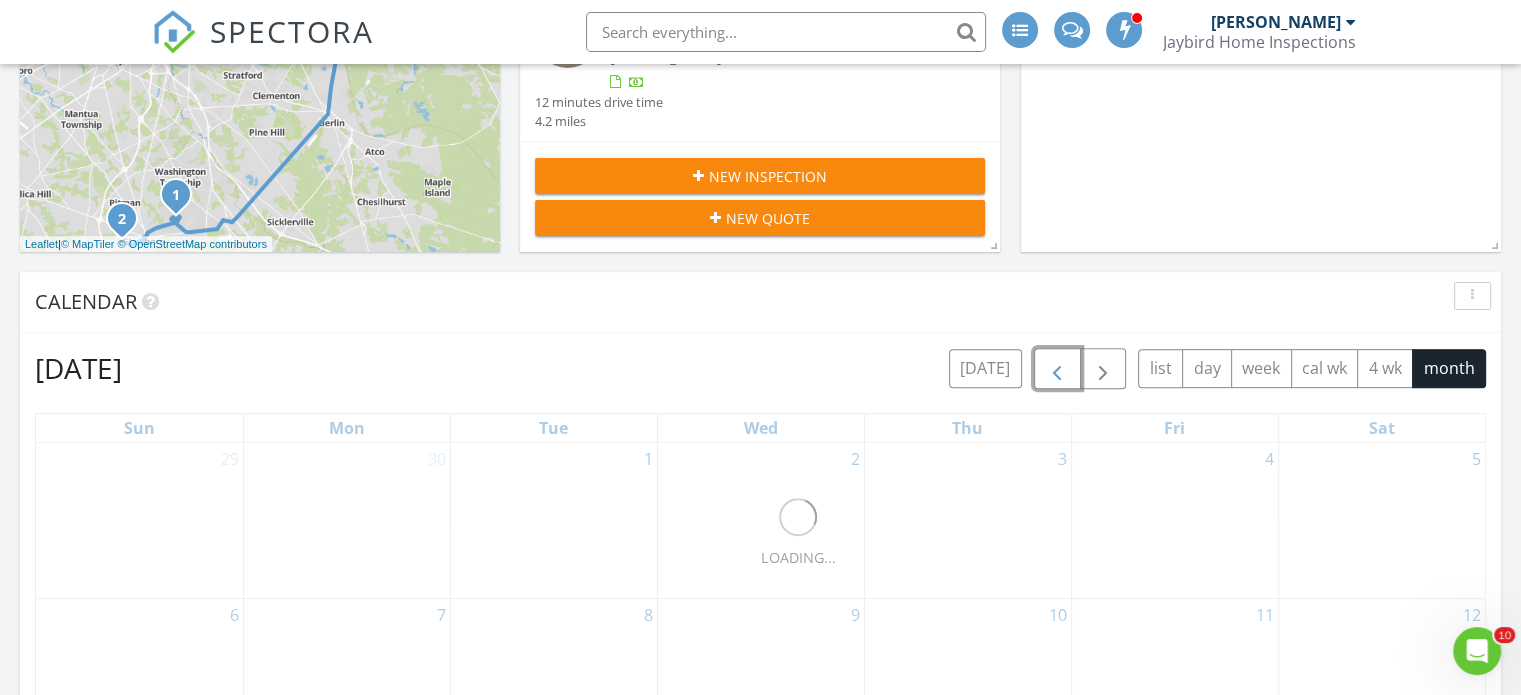 click at bounding box center (1057, 369) 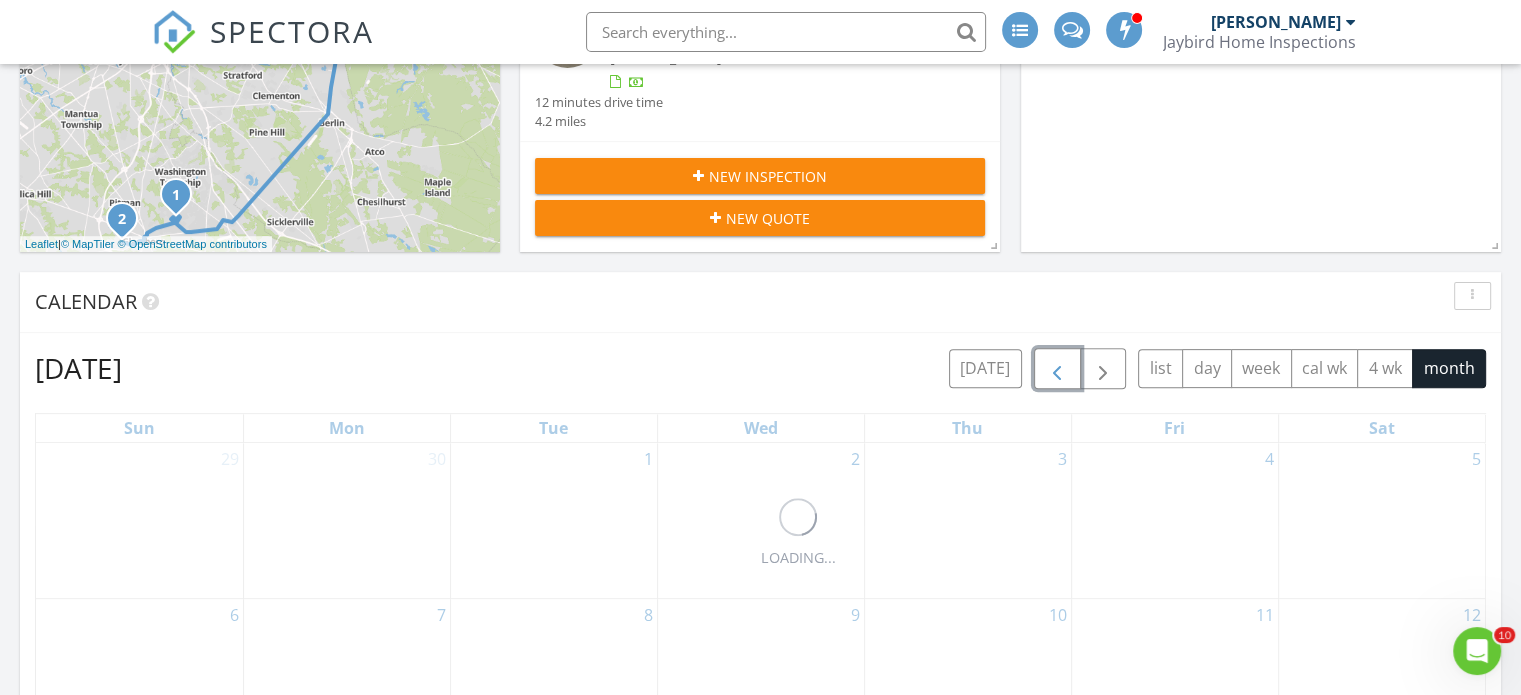 click at bounding box center [1057, 369] 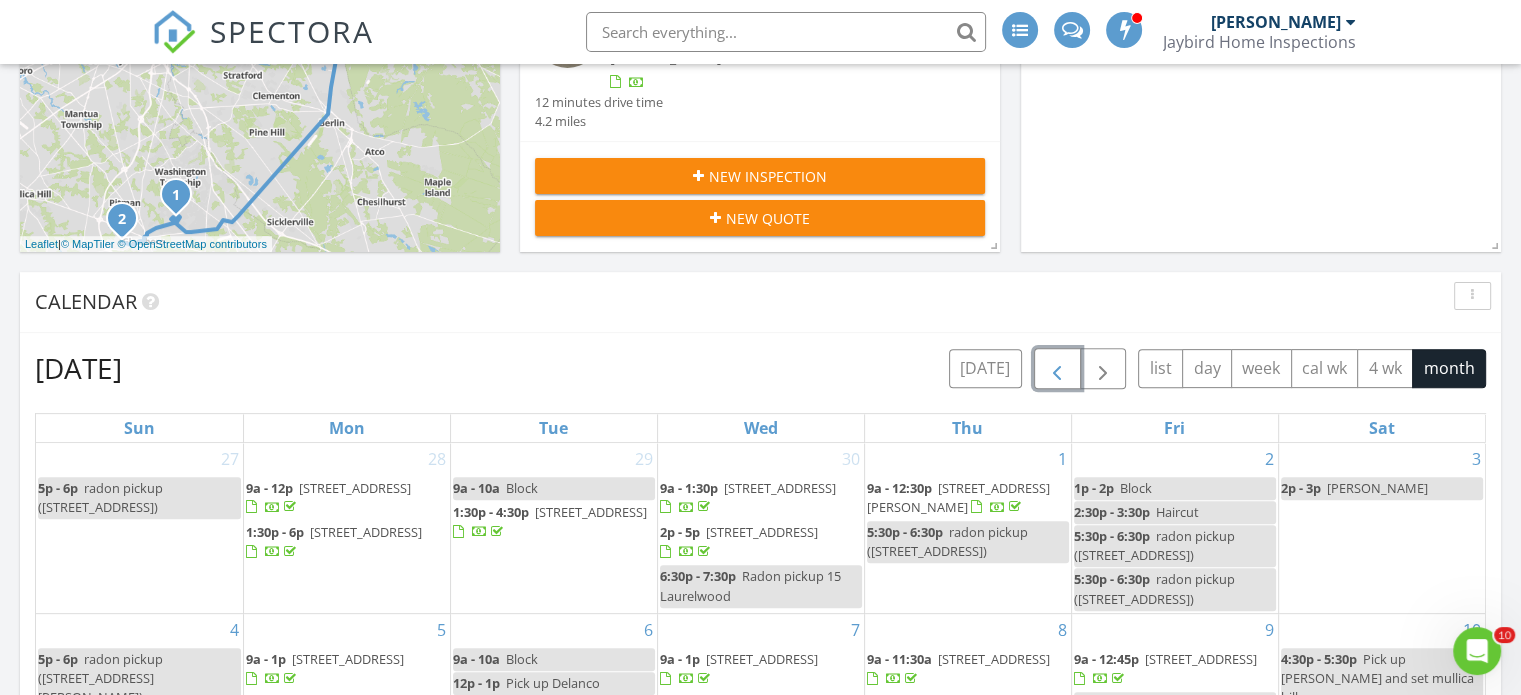 click at bounding box center (1057, 369) 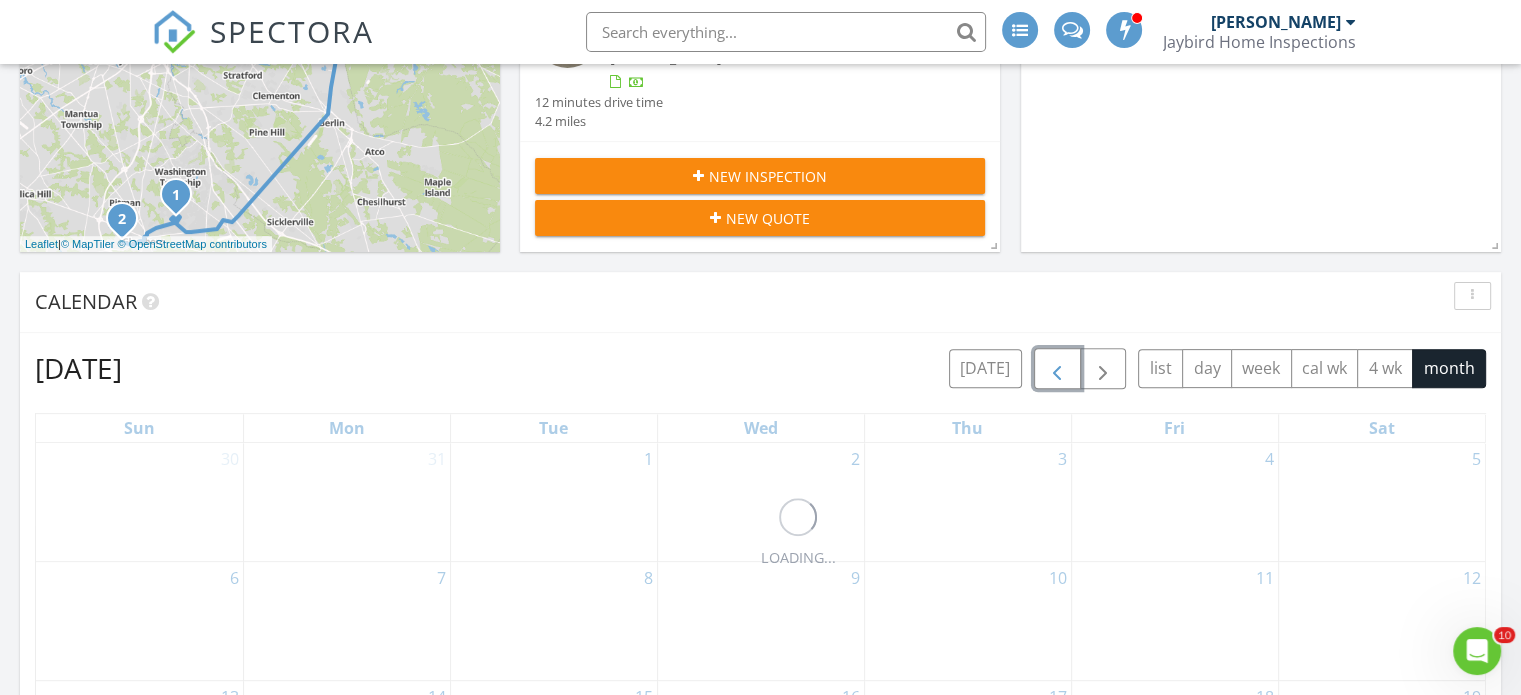 click at bounding box center (1057, 369) 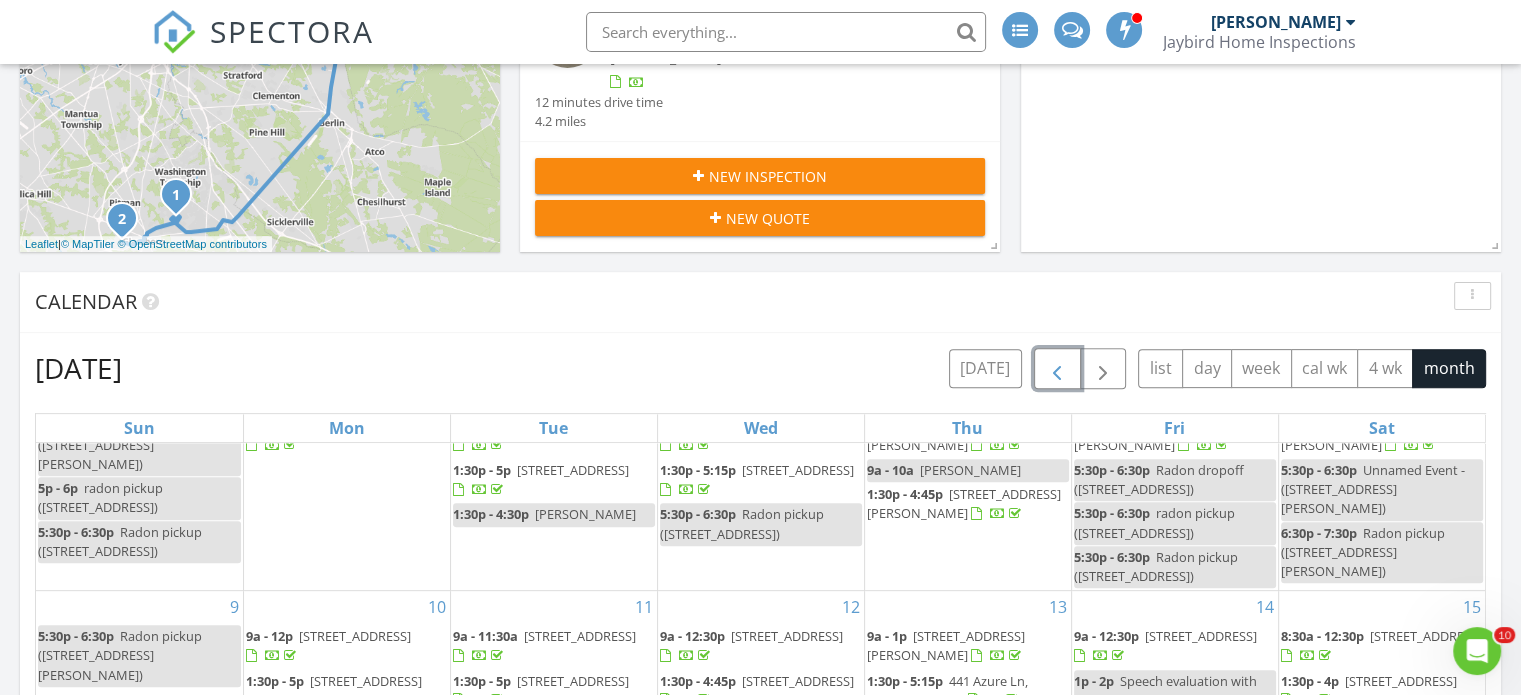 scroll, scrollTop: 340, scrollLeft: 0, axis: vertical 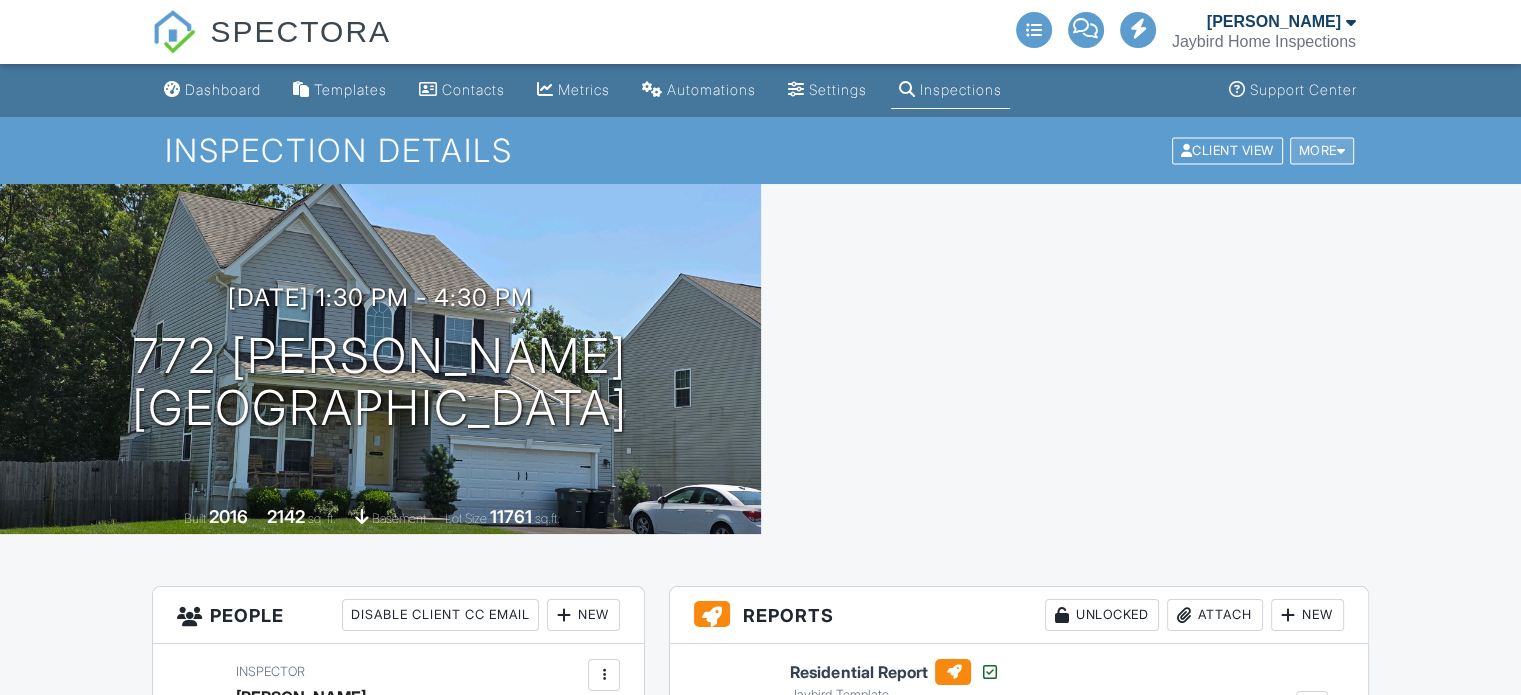 click on "More" at bounding box center [1322, 150] 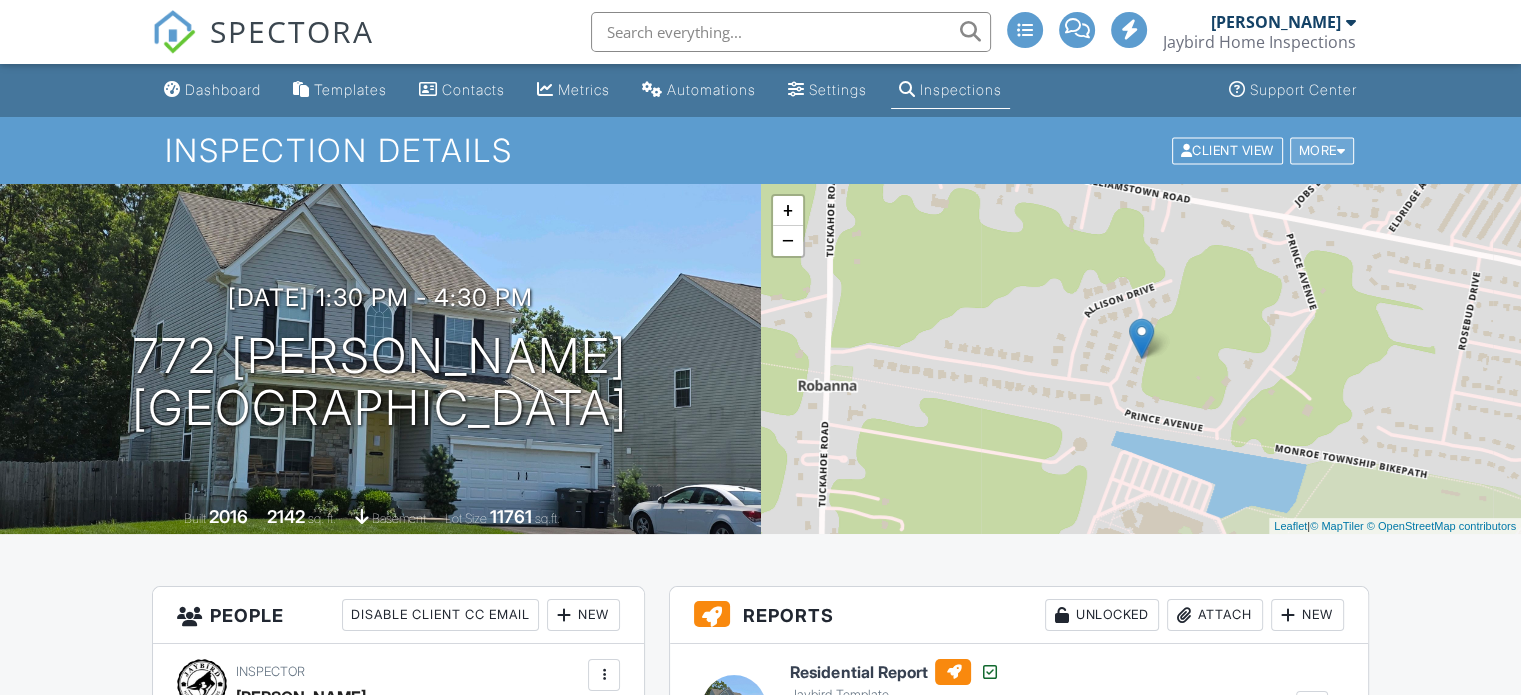 click at bounding box center [1341, 150] 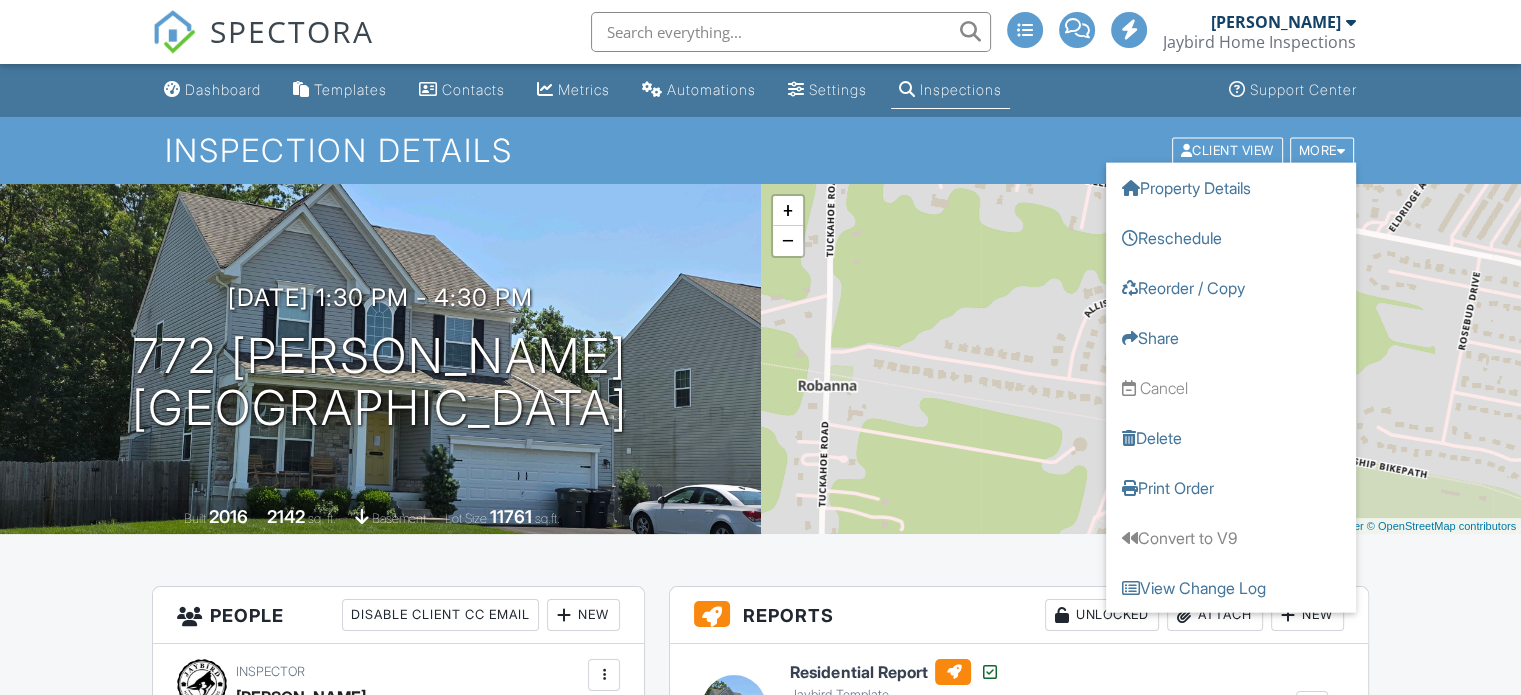 click on "Inspection Details
Client View
More
Property Details
Reschedule
Reorder / Copy
Share
Cancel
Delete
Print Order
Convert to V9
View Change Log" at bounding box center (760, 150) 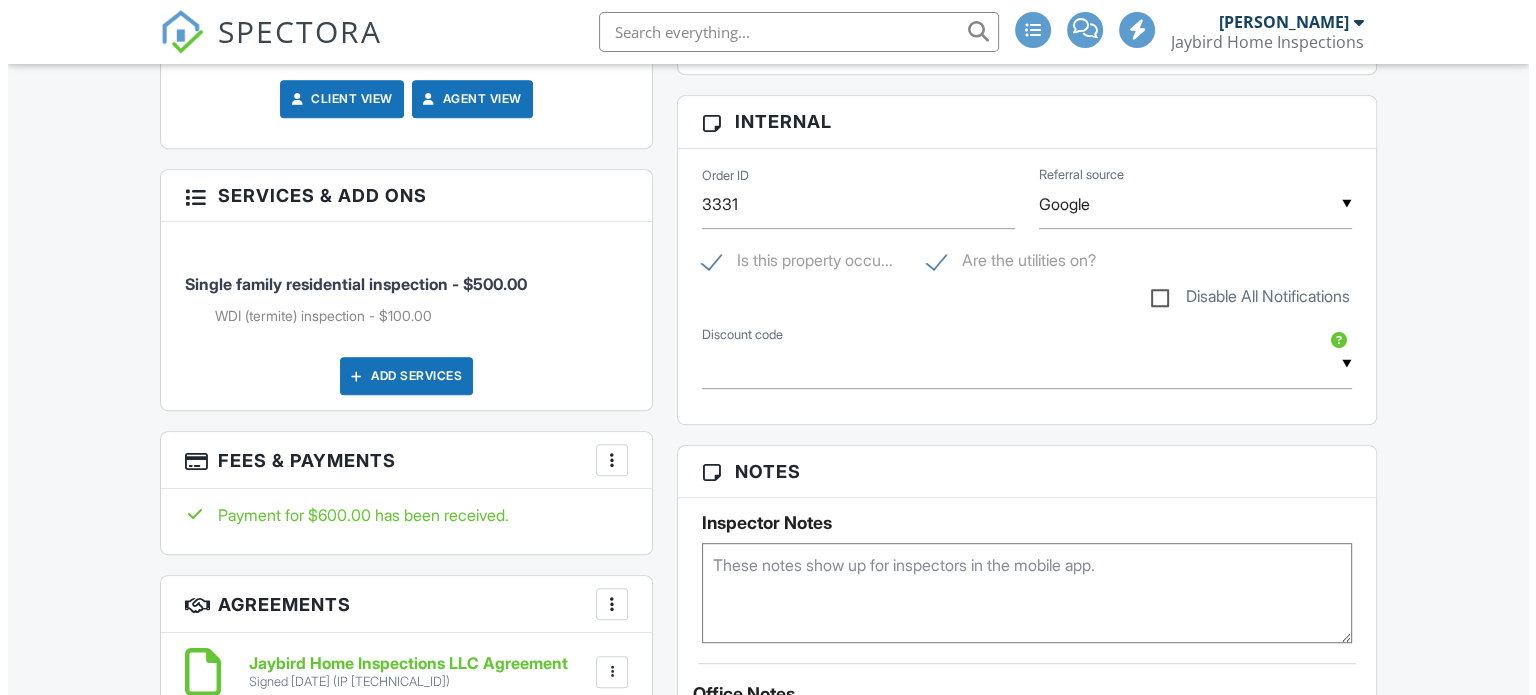 scroll, scrollTop: 948, scrollLeft: 0, axis: vertical 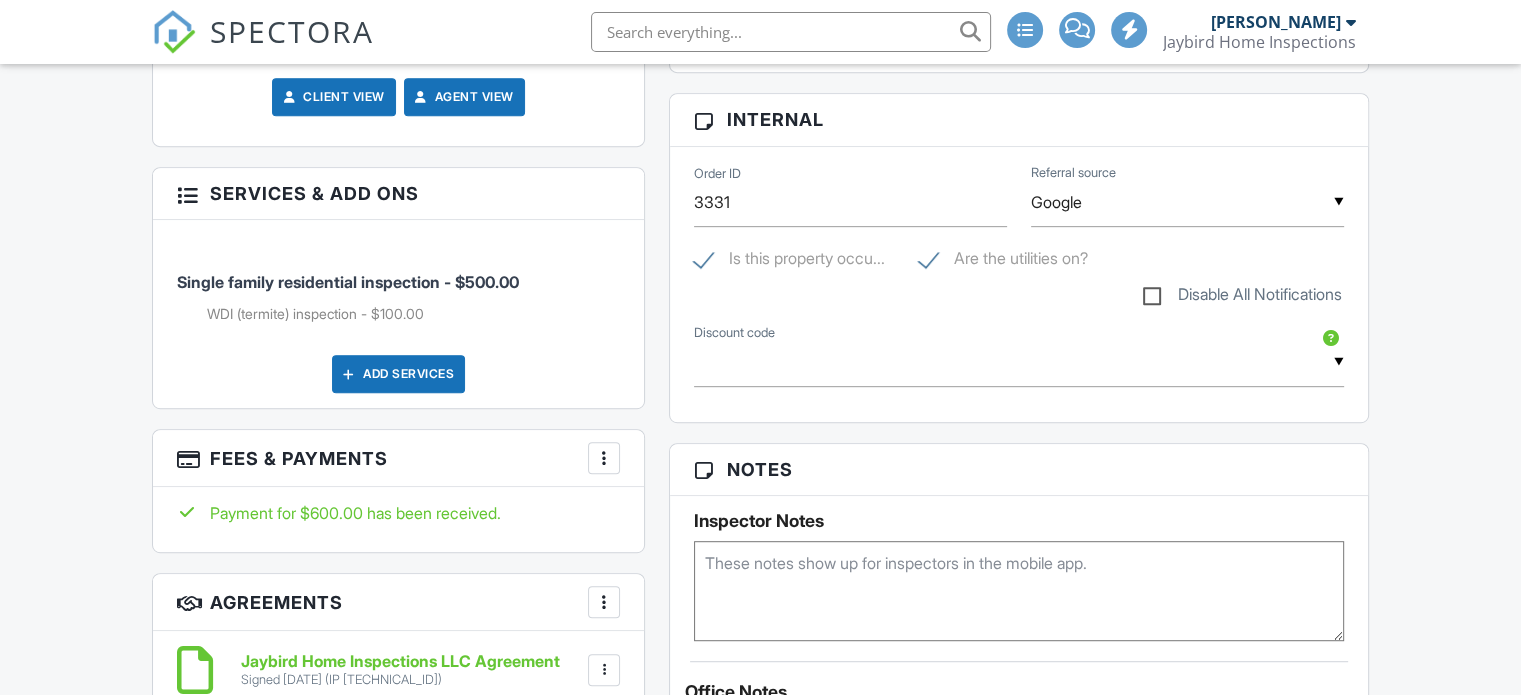 click on "Add Services" at bounding box center [398, 374] 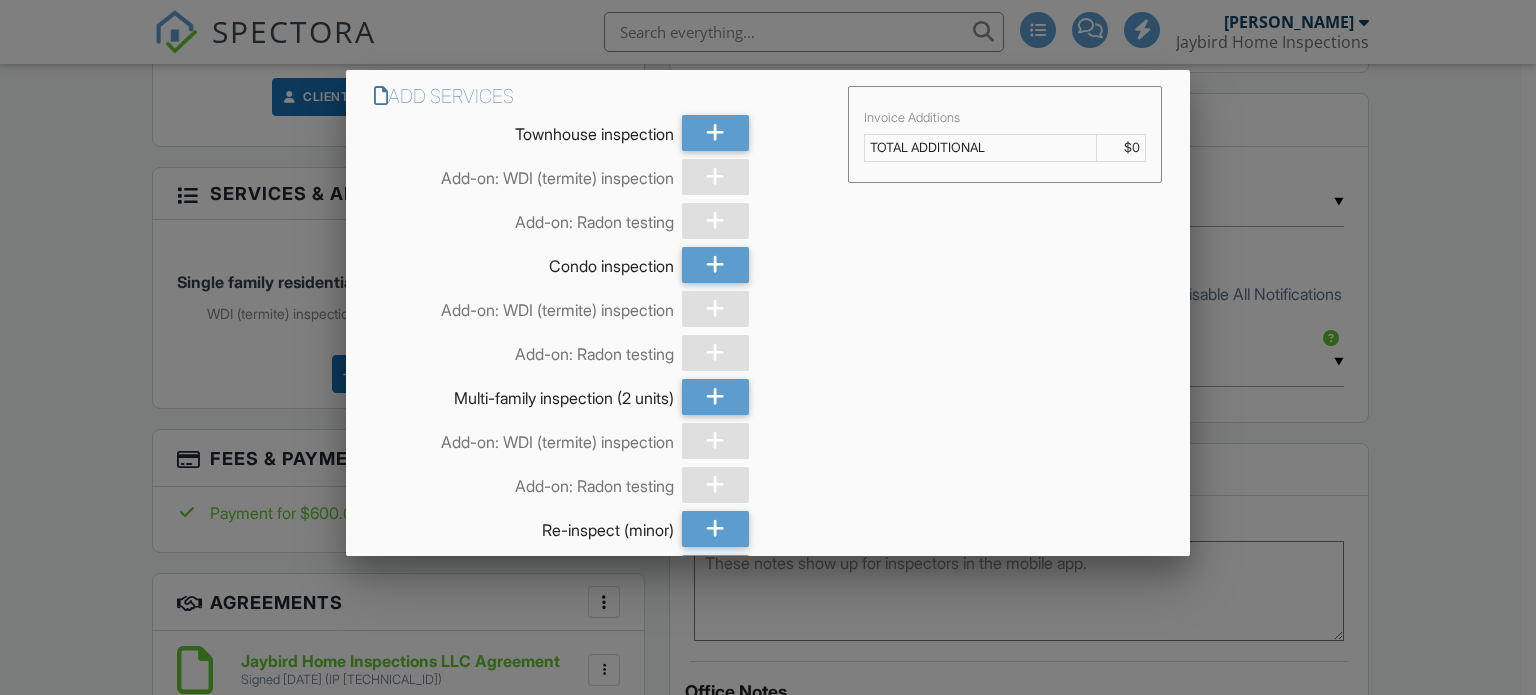 click at bounding box center [715, 485] 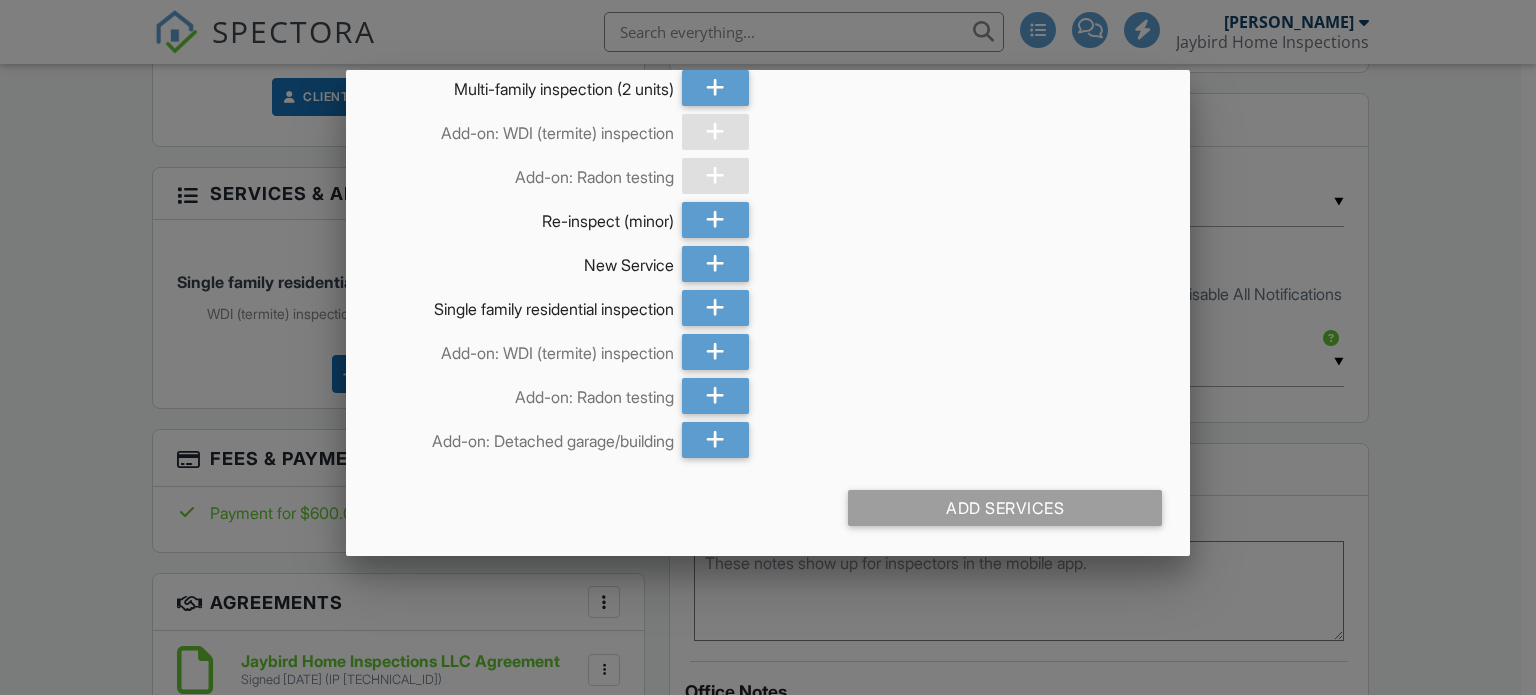 scroll, scrollTop: 284, scrollLeft: 0, axis: vertical 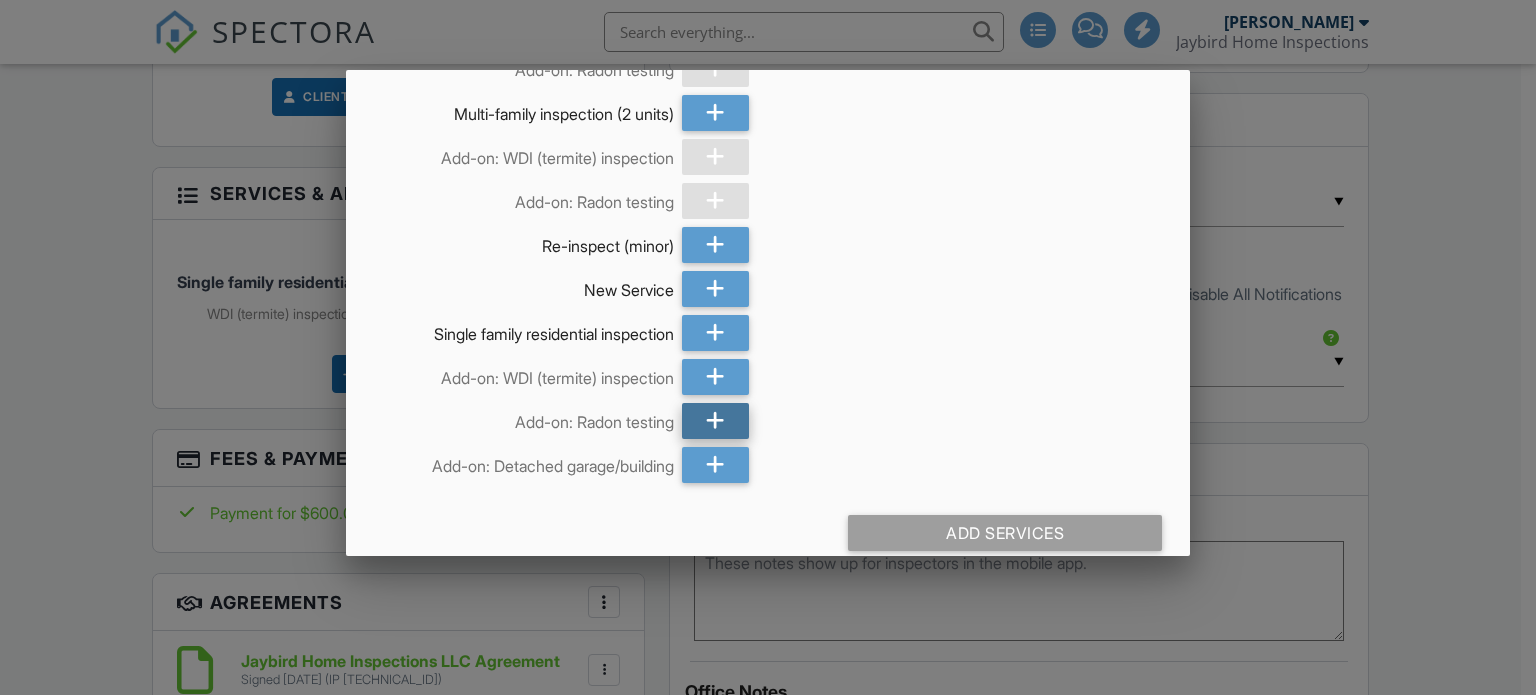 click at bounding box center [715, 421] 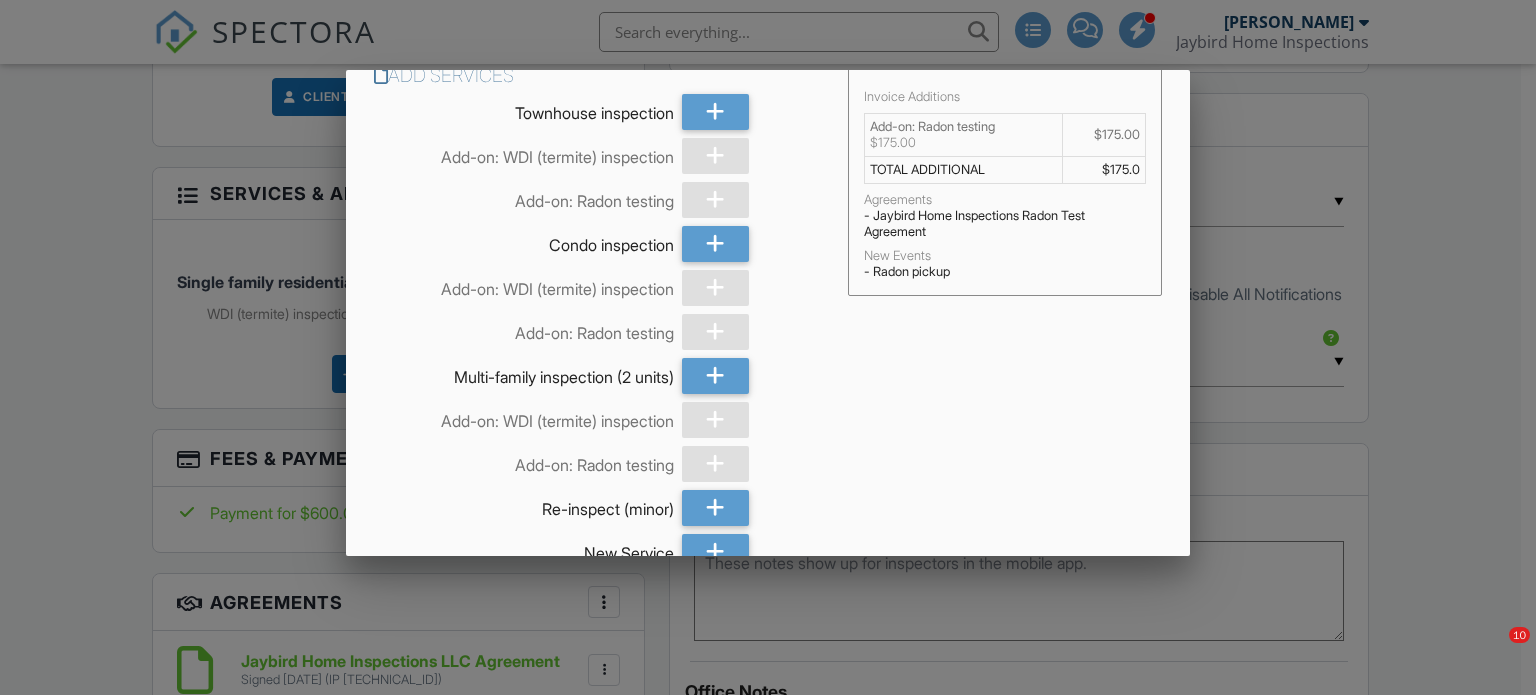 scroll, scrollTop: 5, scrollLeft: 0, axis: vertical 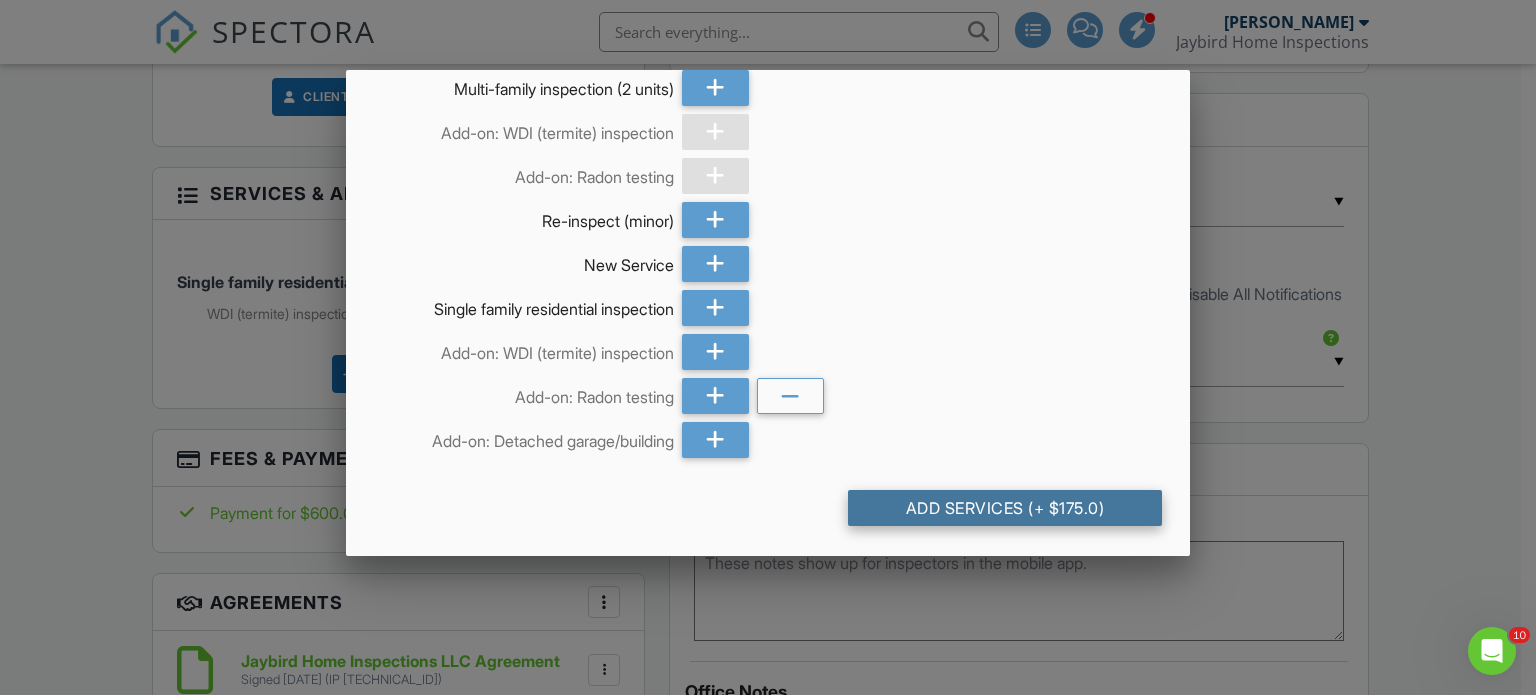 click on "Add Services
(+ $175.0)" at bounding box center [1005, 508] 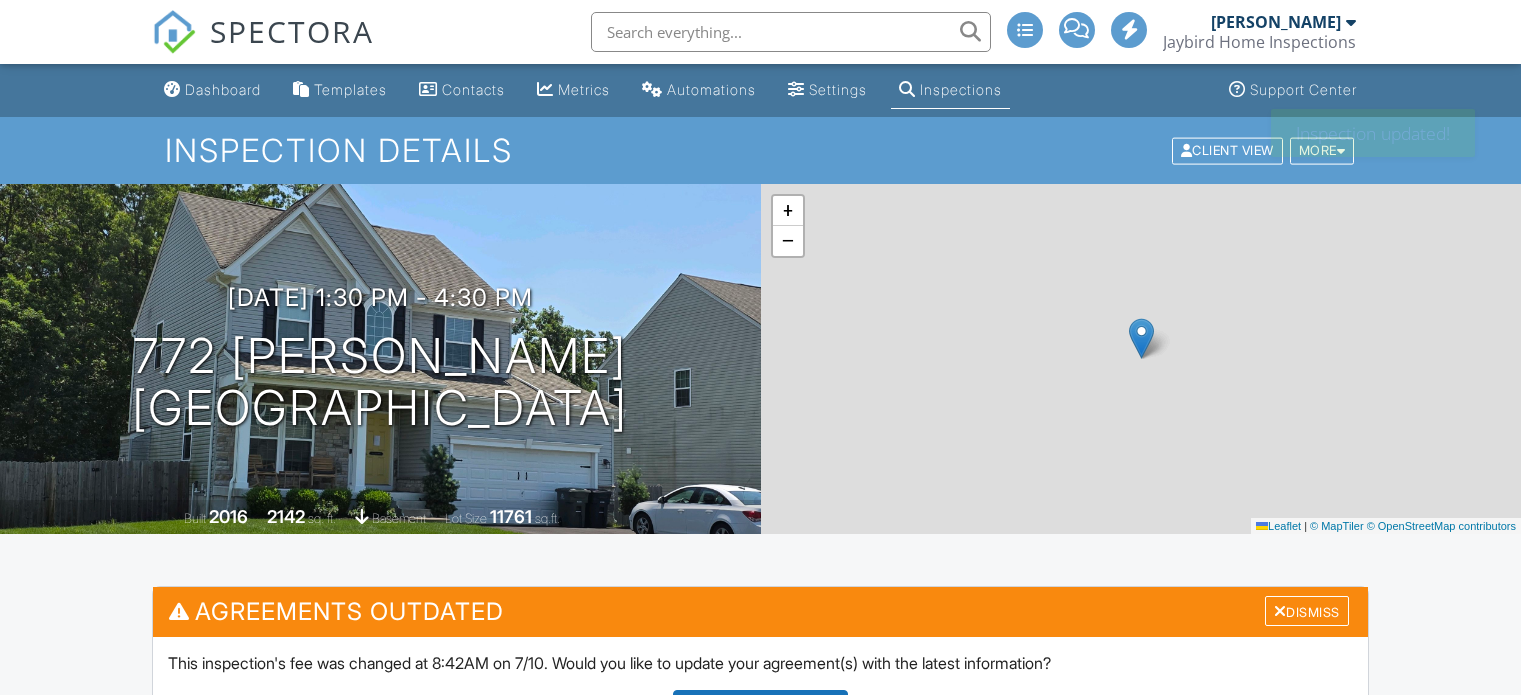 scroll, scrollTop: 0, scrollLeft: 0, axis: both 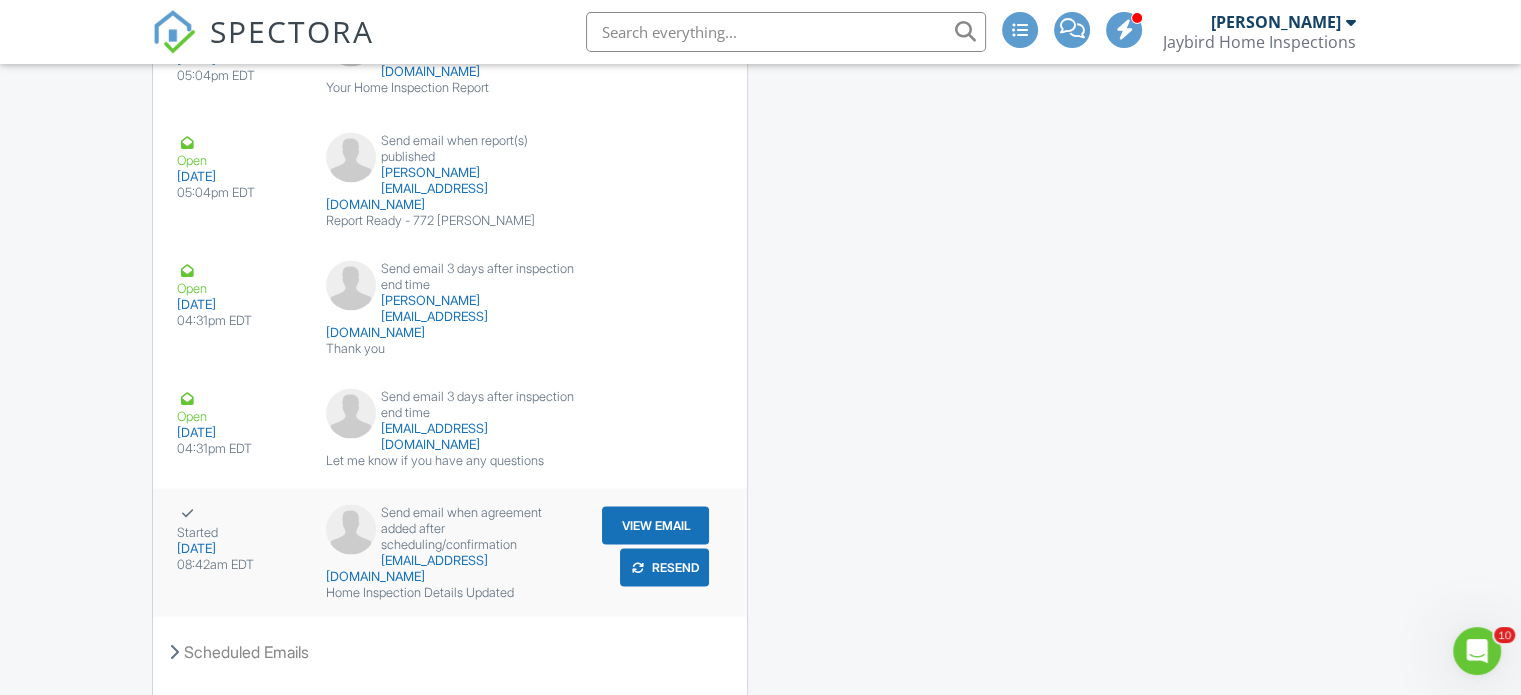 click on "View Email" at bounding box center (655, 525) 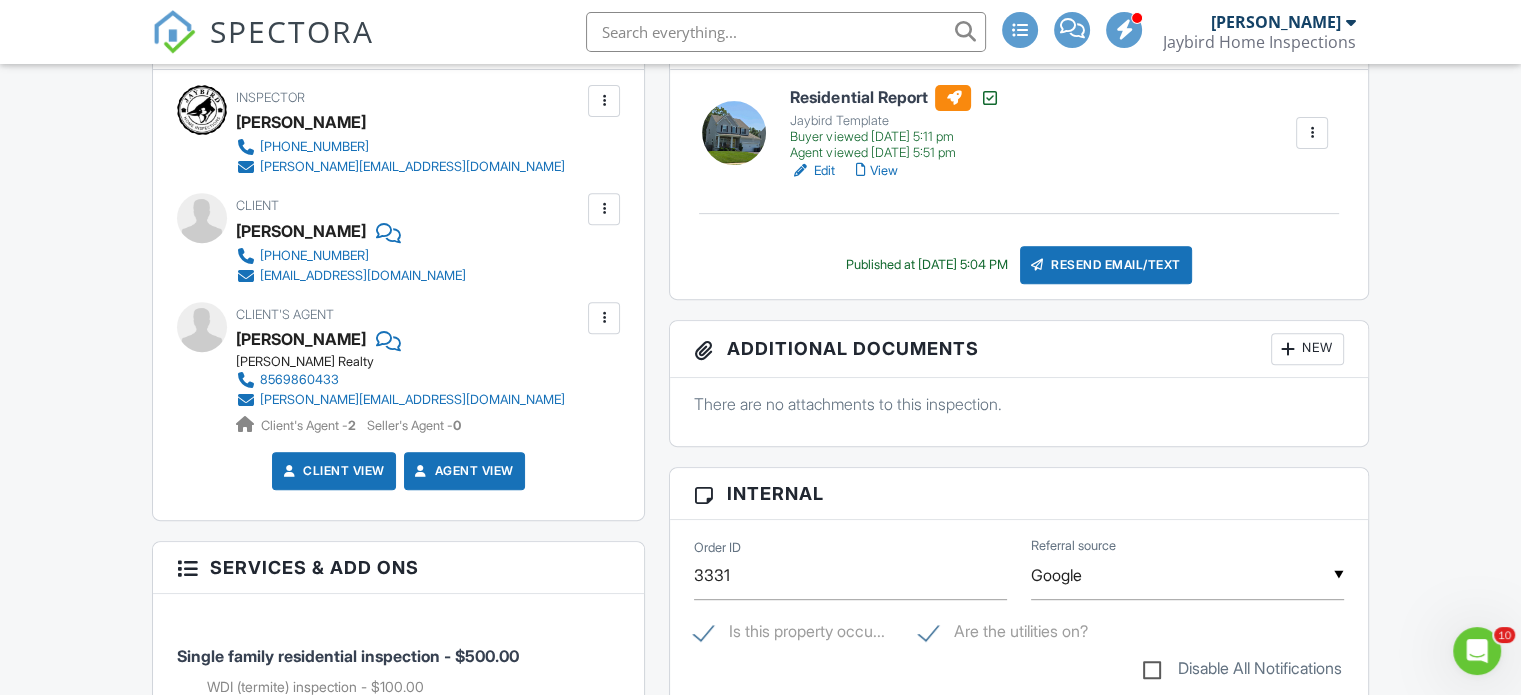 scroll, scrollTop: 780, scrollLeft: 0, axis: vertical 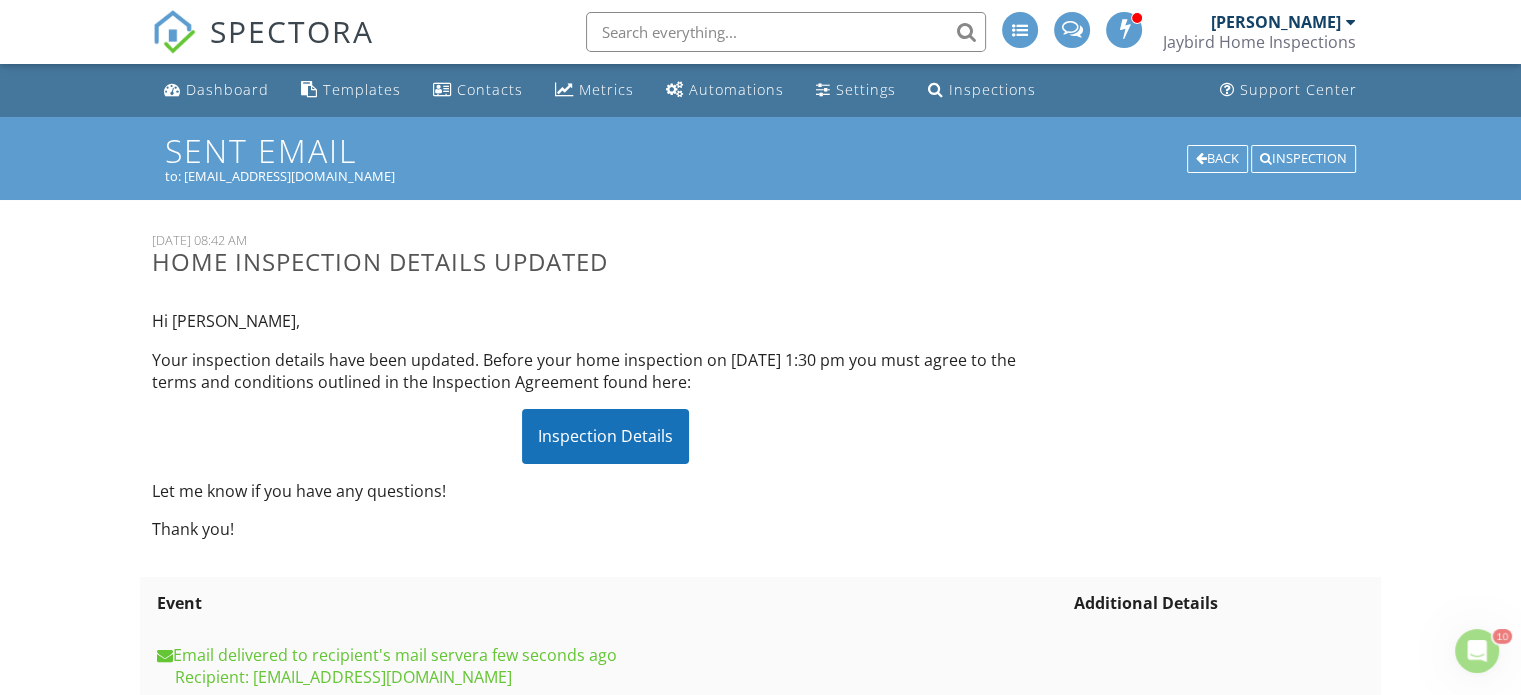 click on "Your inspection details have been updated. Before your home inspection on [DATE] 1:30 pm you must agree to the terms and conditions outlined in the Inspection Agreement found here:" at bounding box center (605, 371) 